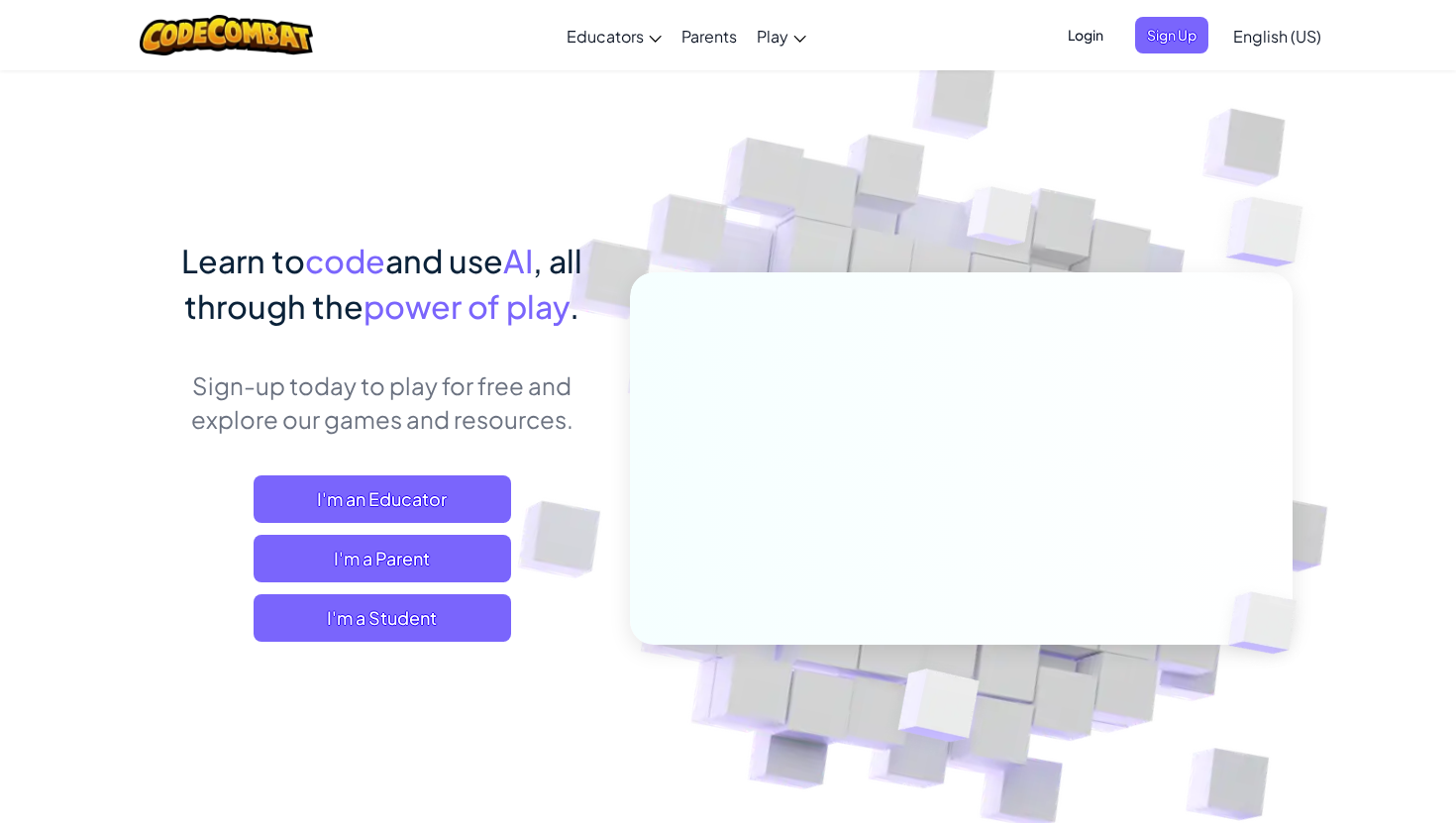 scroll, scrollTop: 0, scrollLeft: 0, axis: both 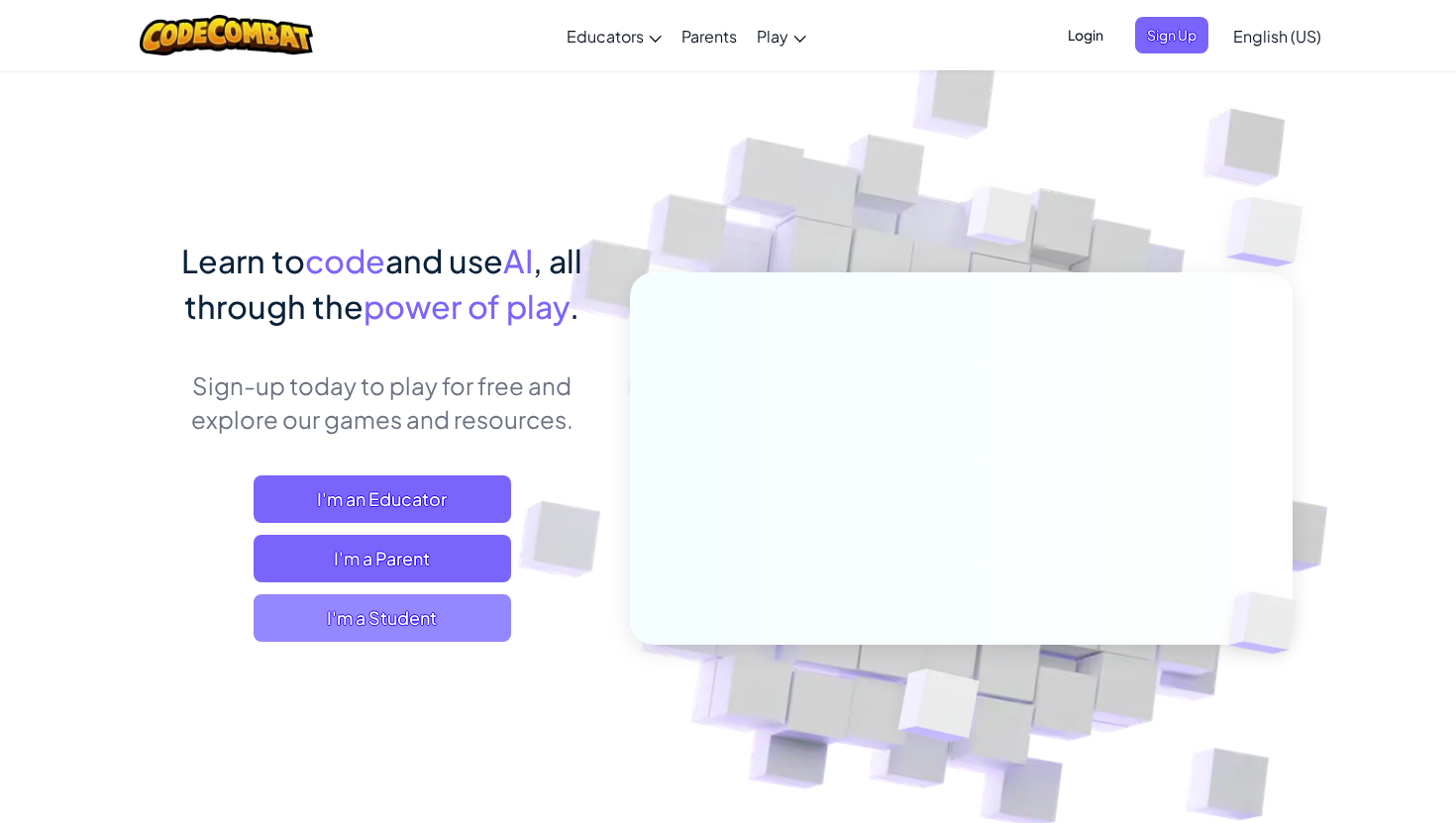 click on "I'm a Student" at bounding box center (382, 618) 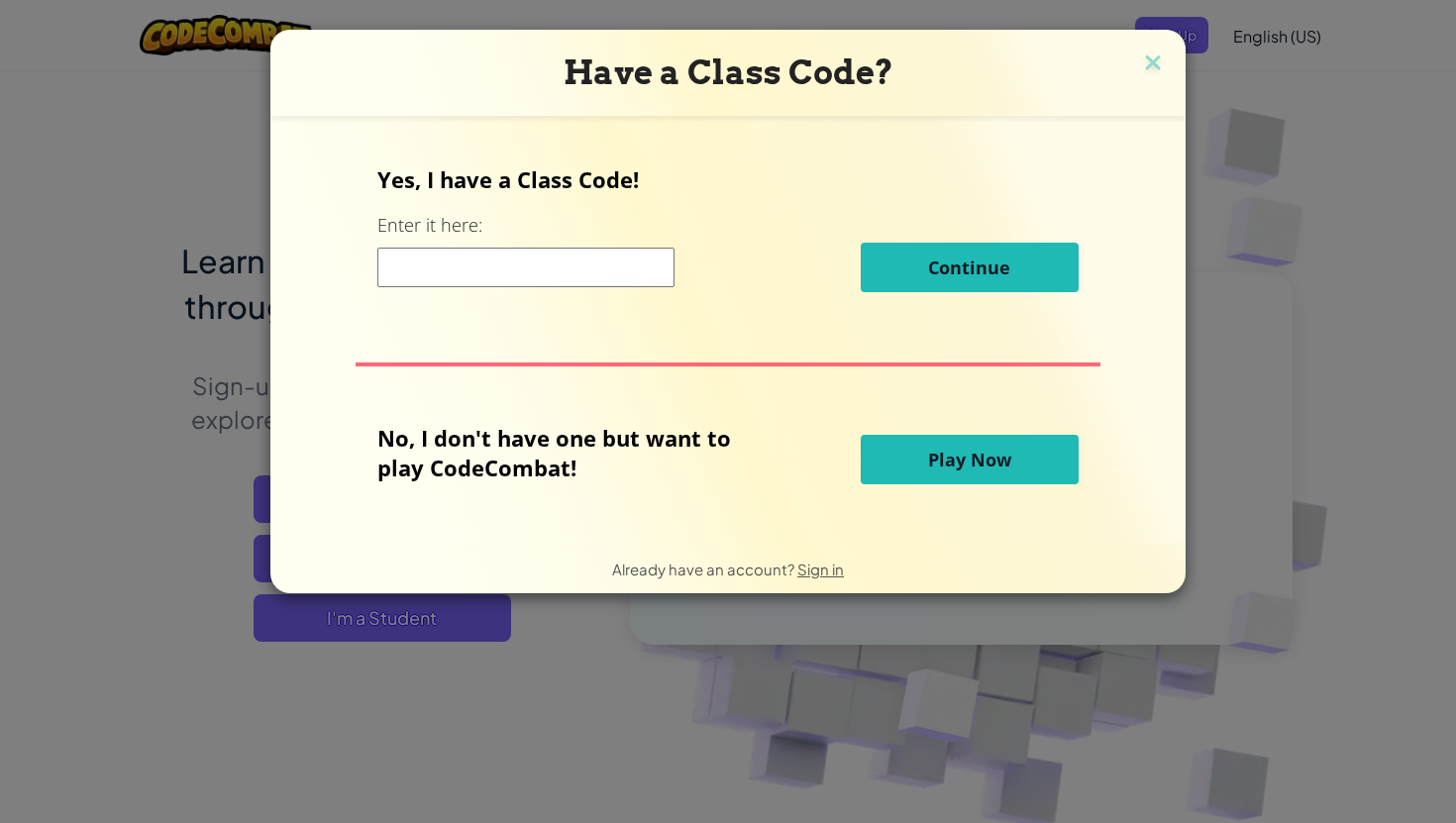 click at bounding box center [526, 267] 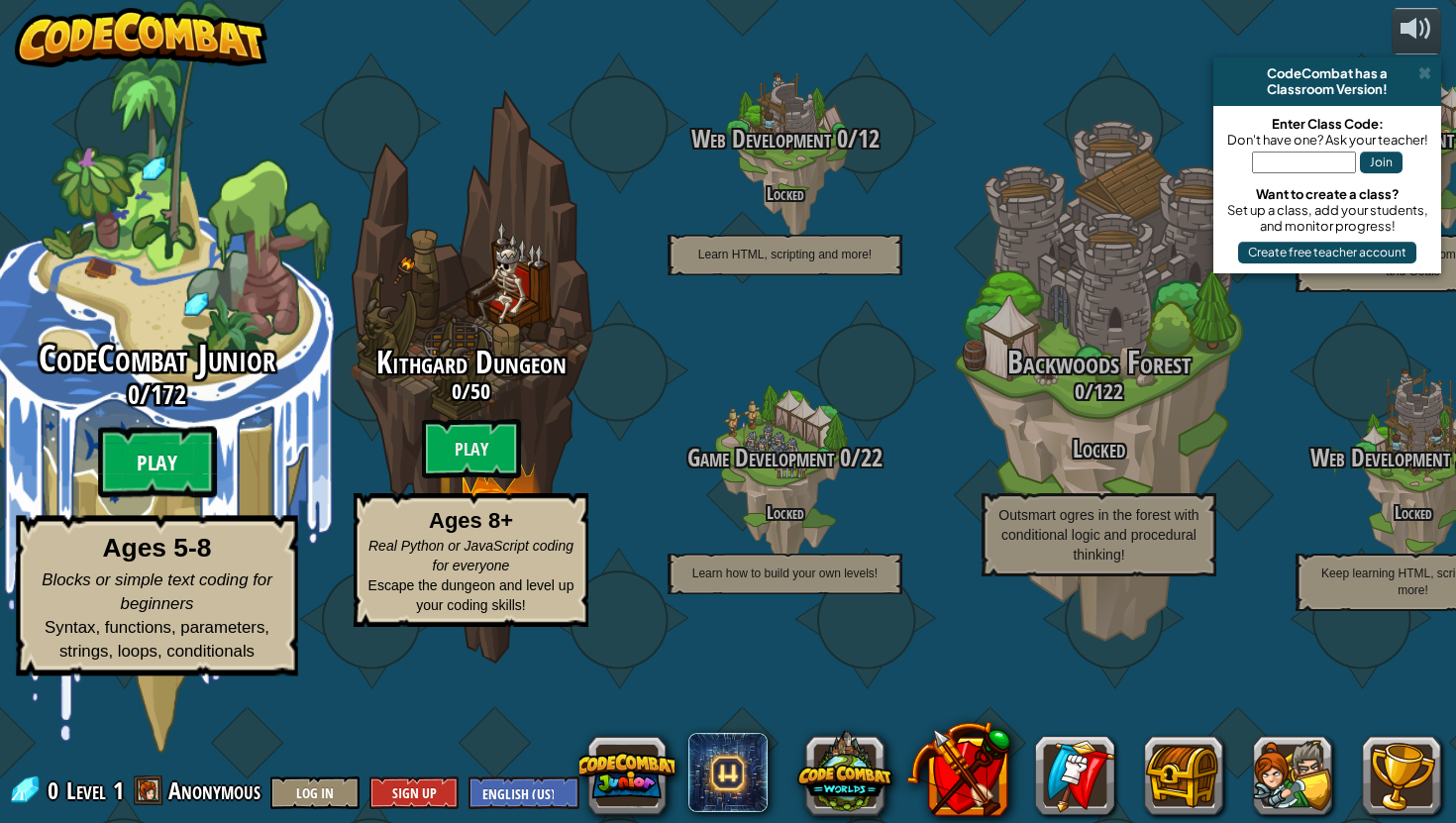 click on "Play" at bounding box center (157, 463) 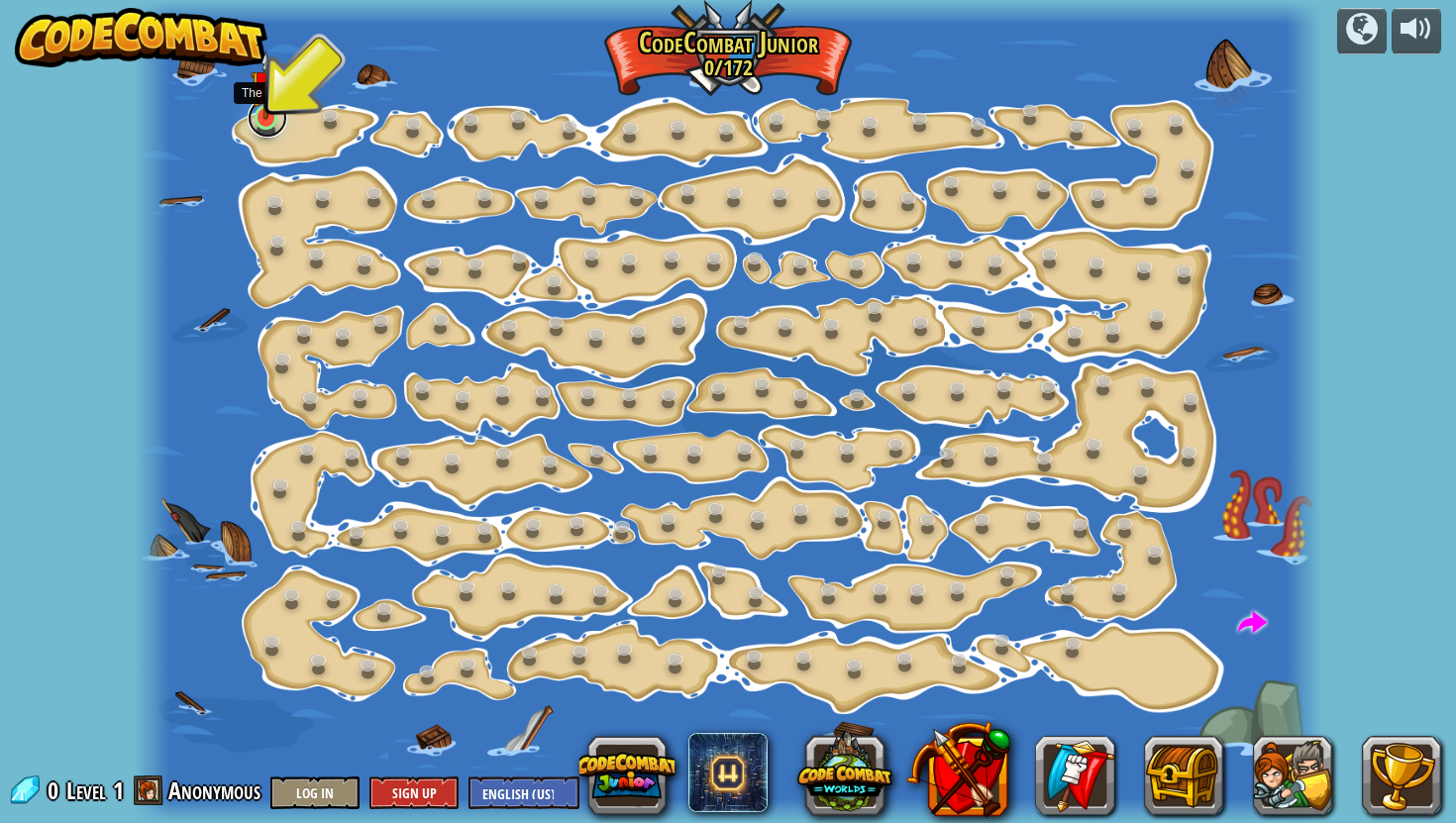 click at bounding box center (267, 118) 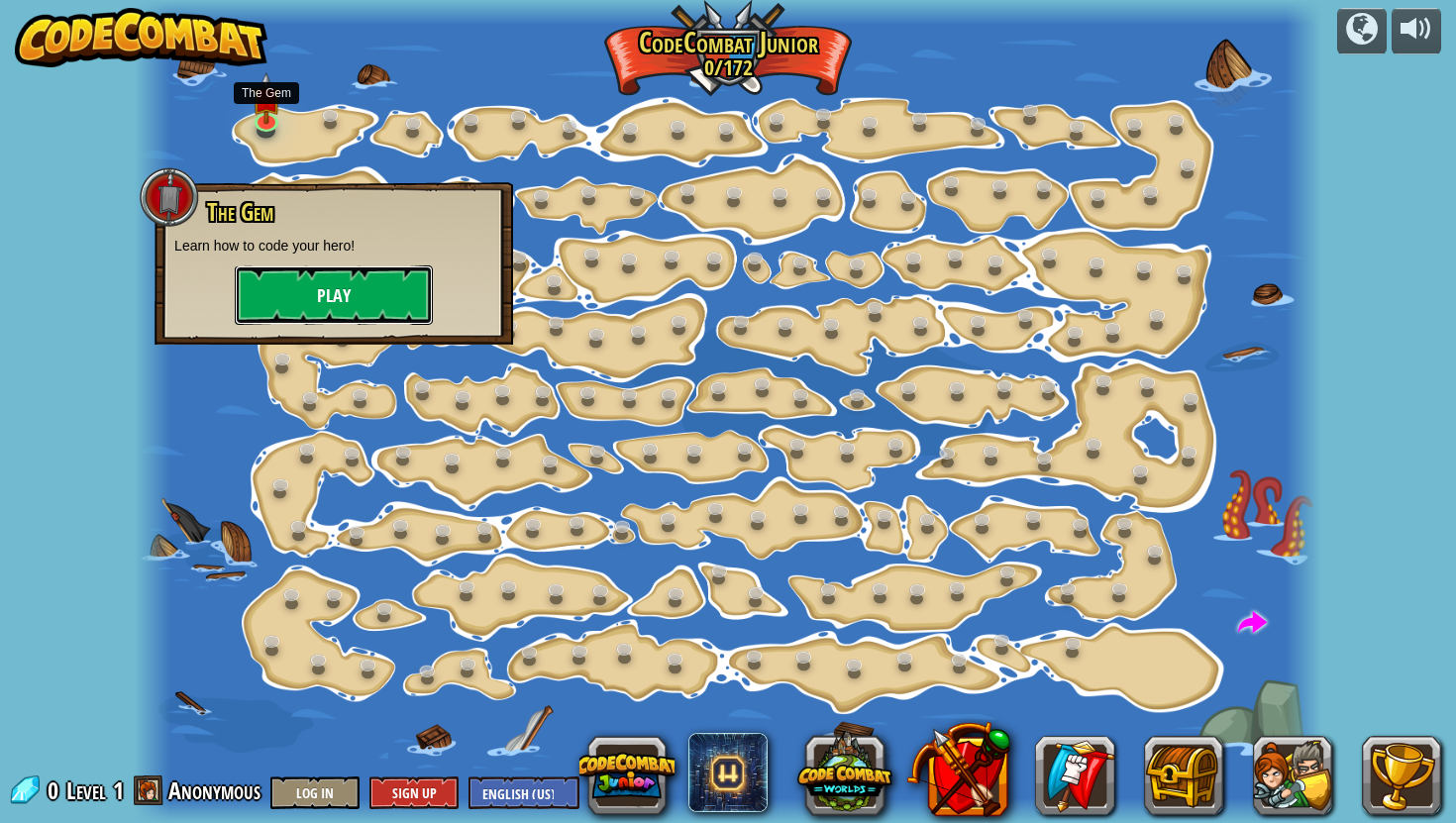 click on "Play" at bounding box center (334, 295) 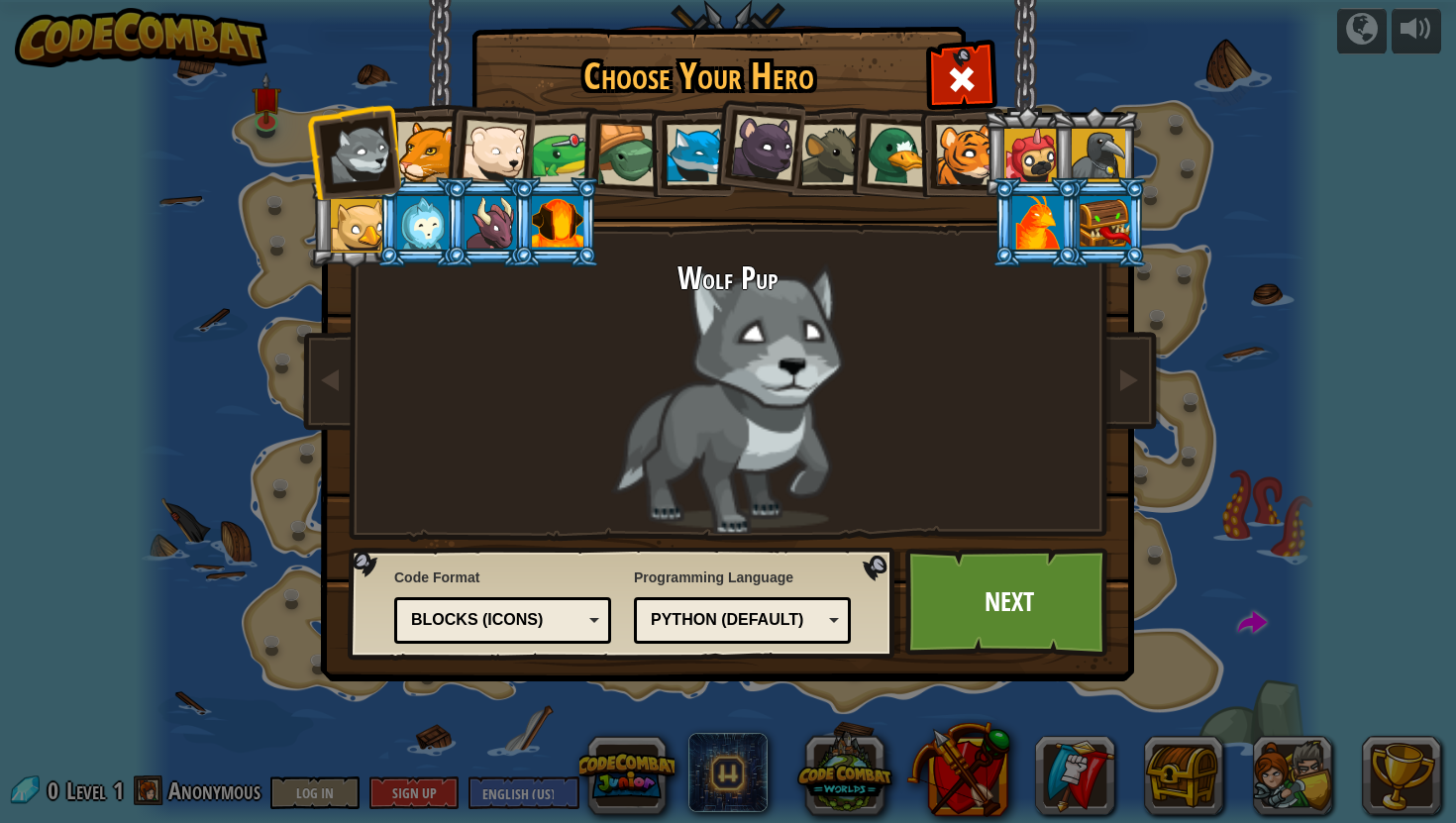 click at bounding box center [427, 152] 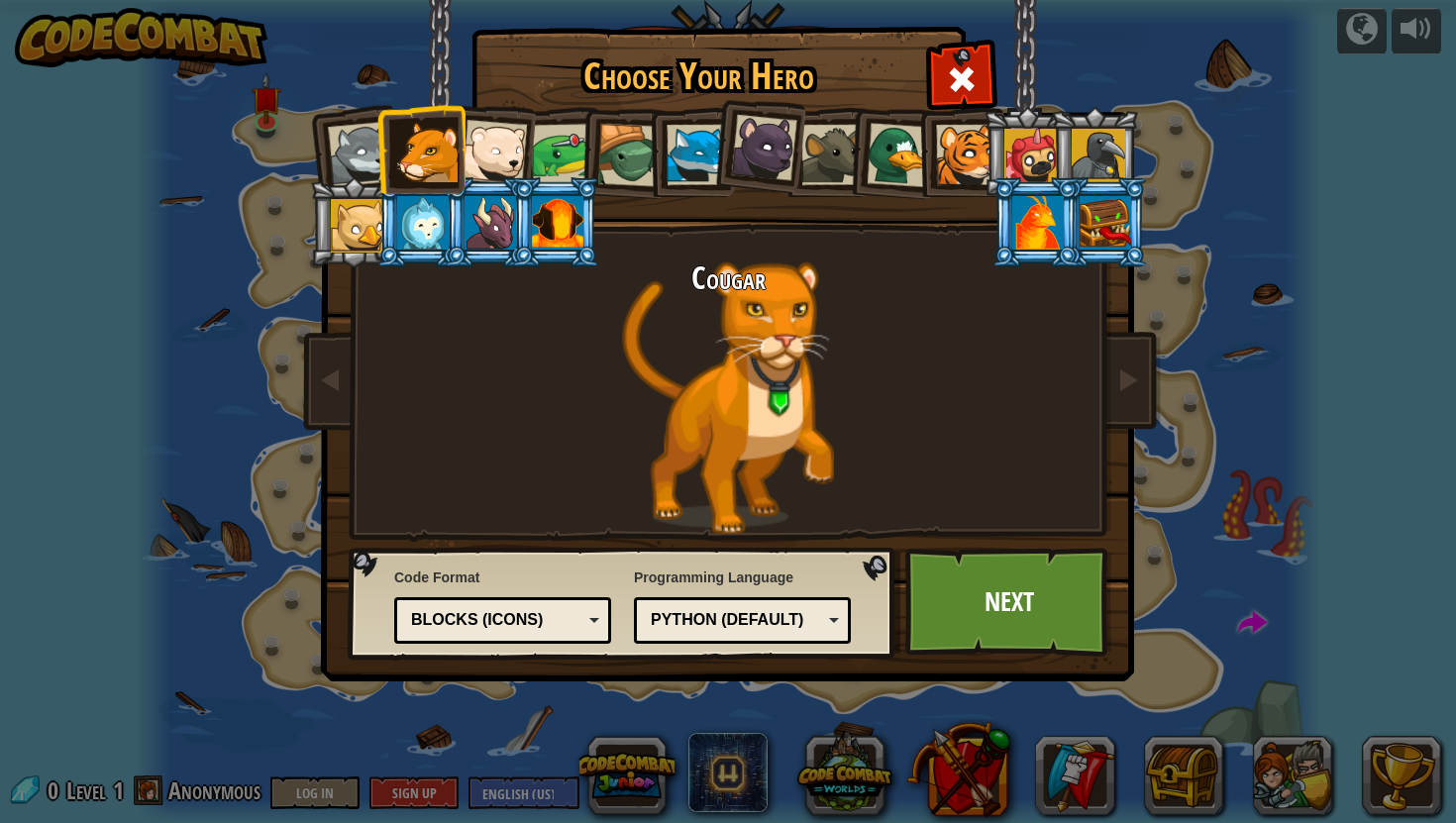 click at bounding box center [421, 149] 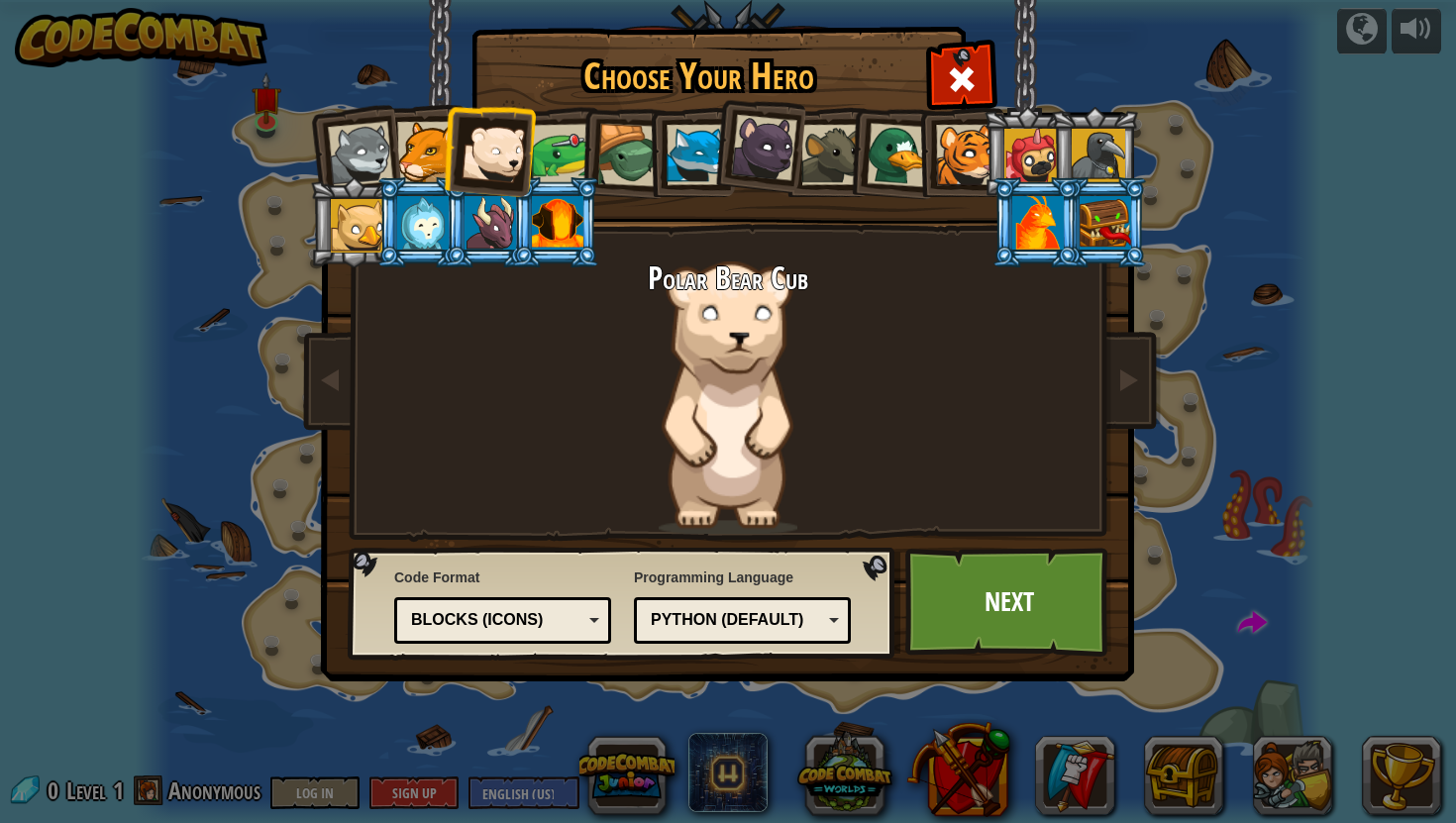 click at bounding box center (423, 223) 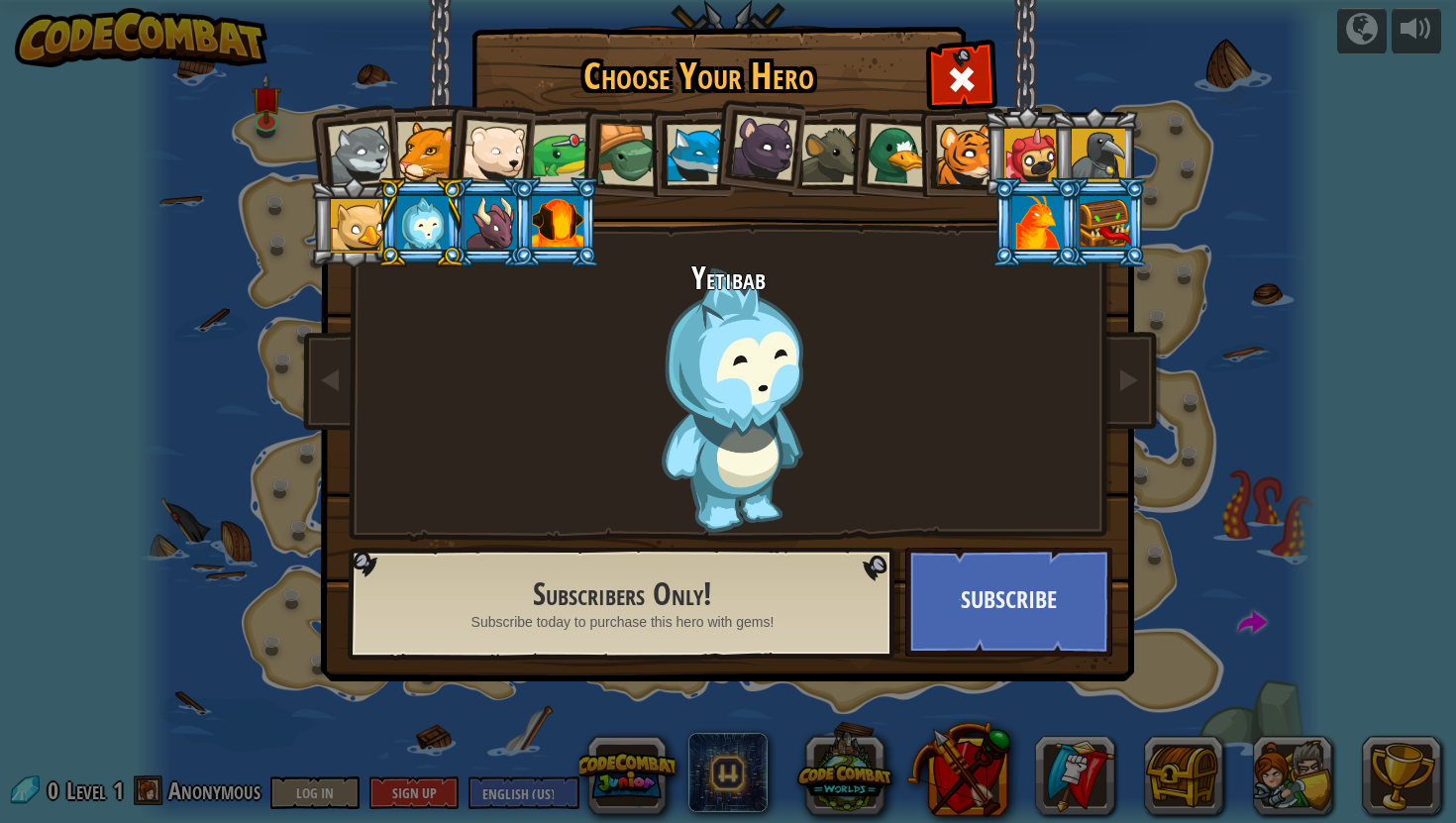 click at bounding box center [358, 226] 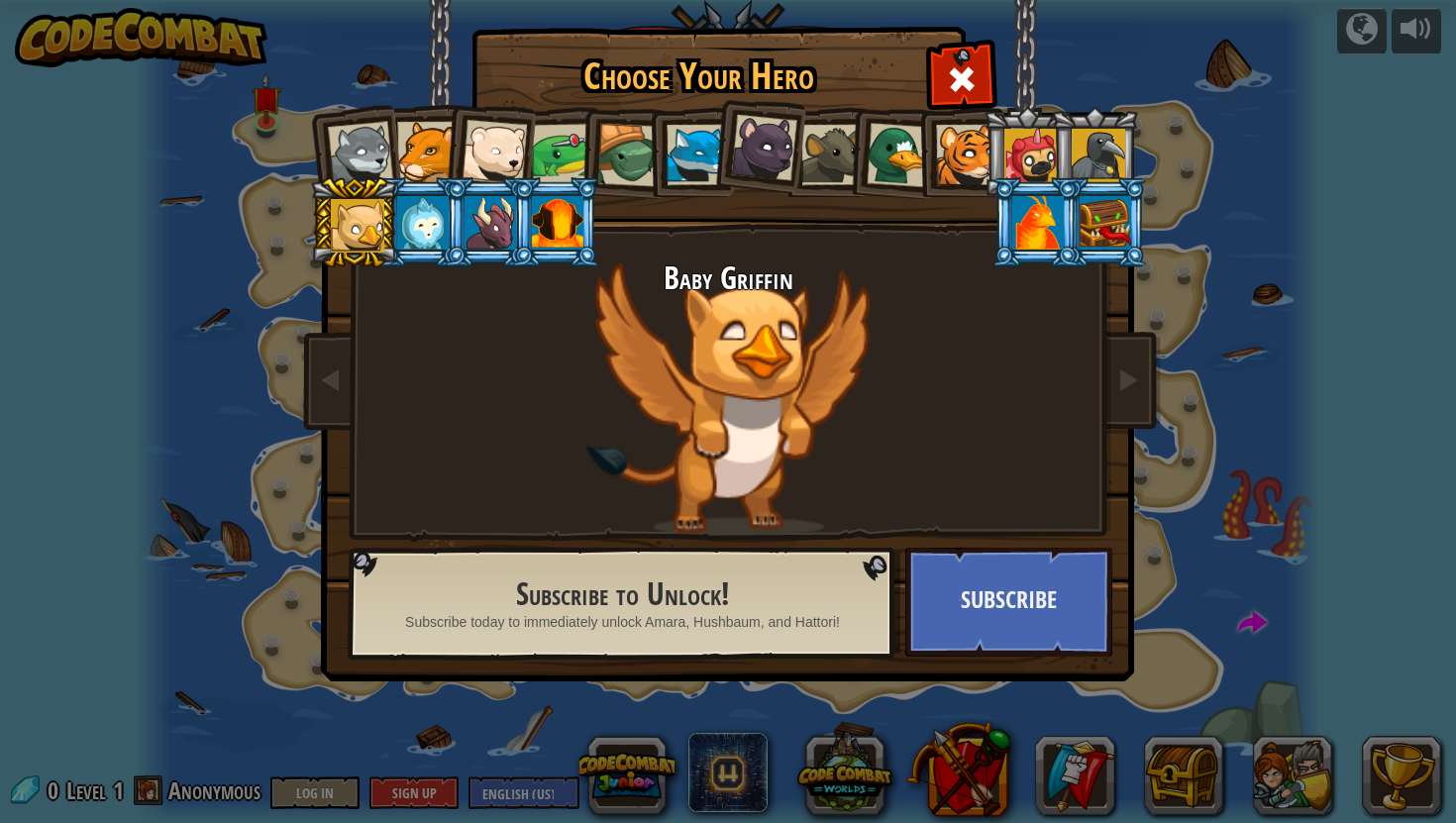 click at bounding box center (490, 223) 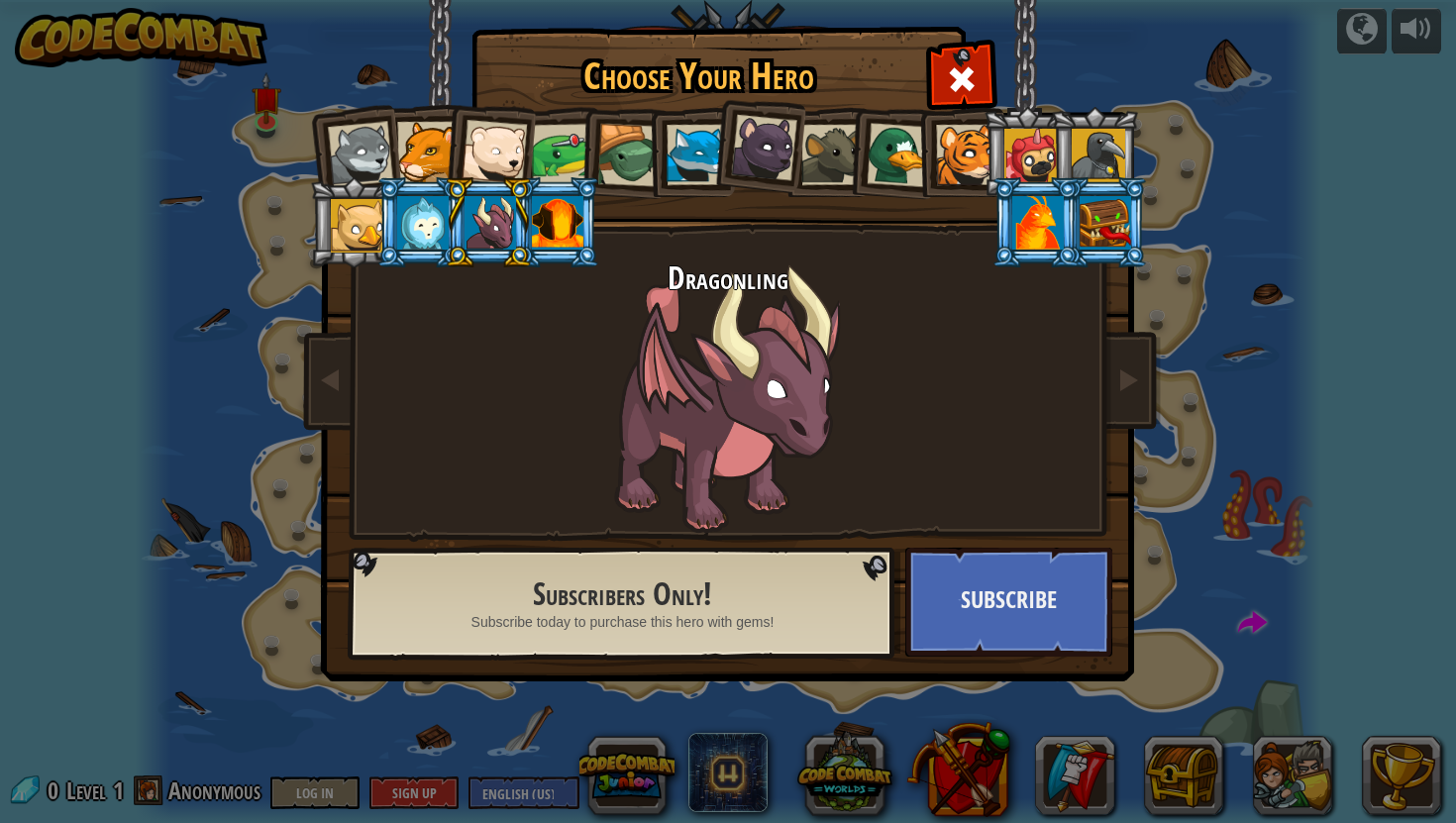 click at bounding box center [558, 223] 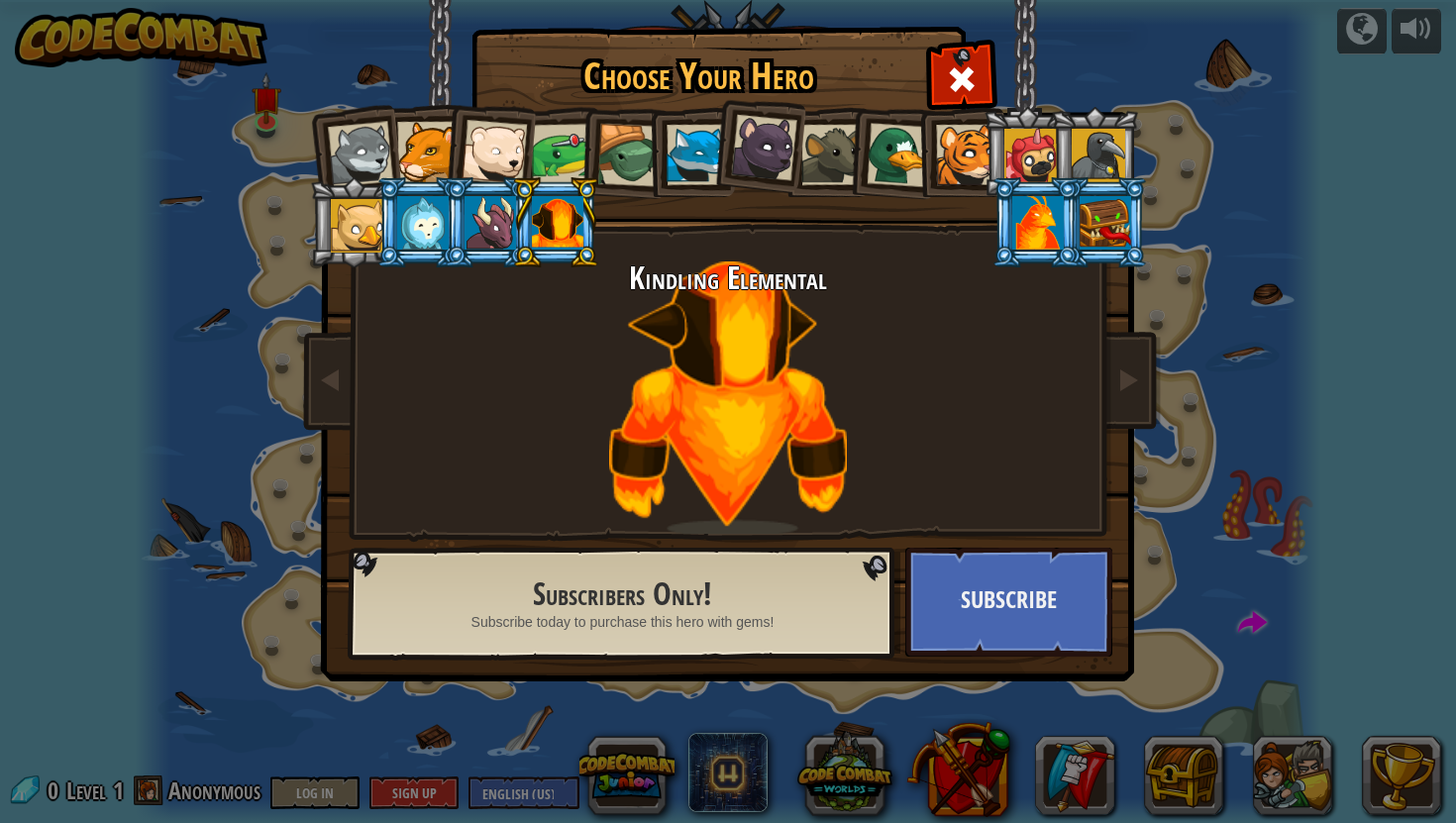 click at bounding box center [966, 154] 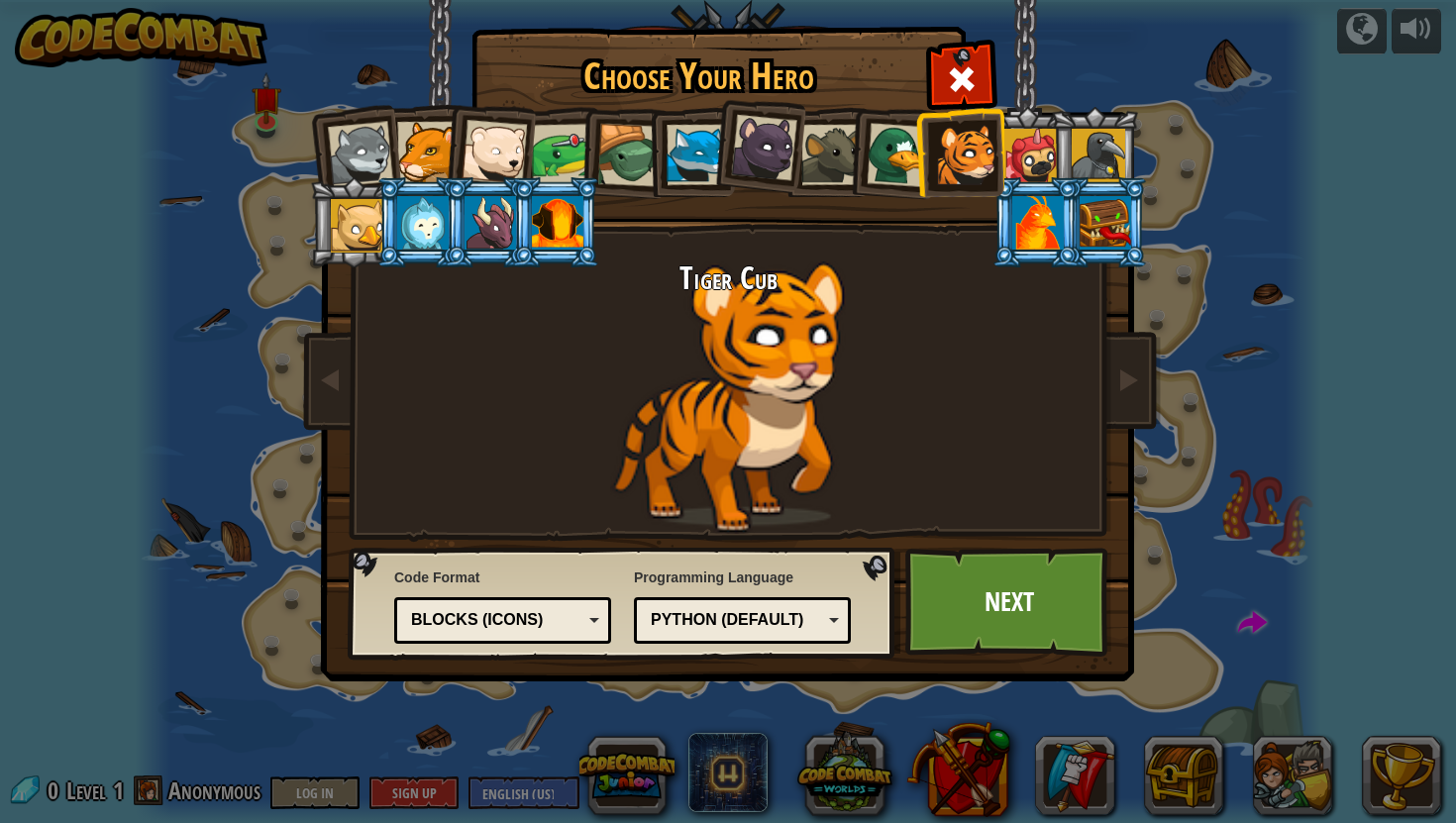 click at bounding box center [898, 154] 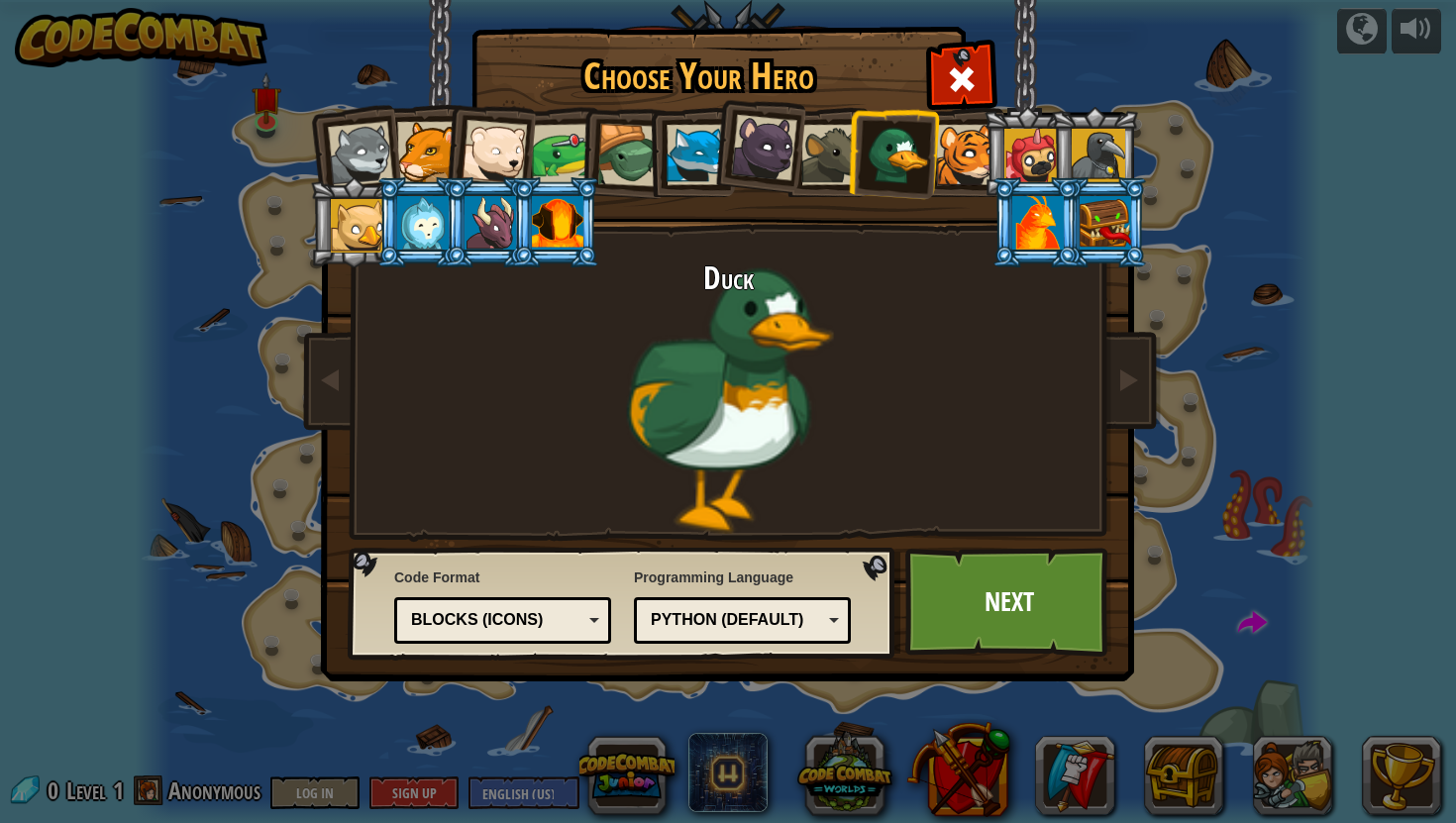 click at bounding box center [966, 154] 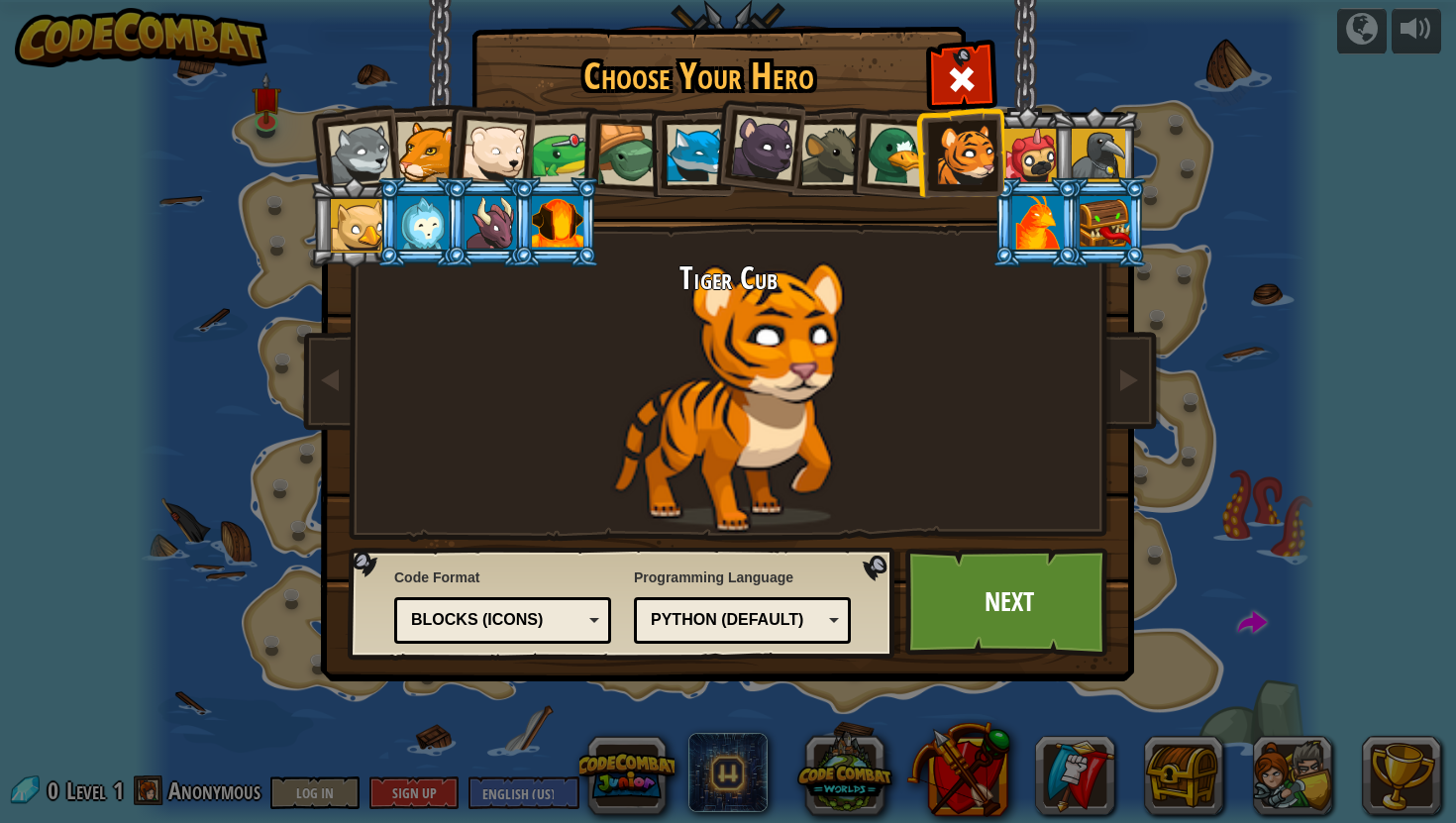 click at bounding box center (427, 152) 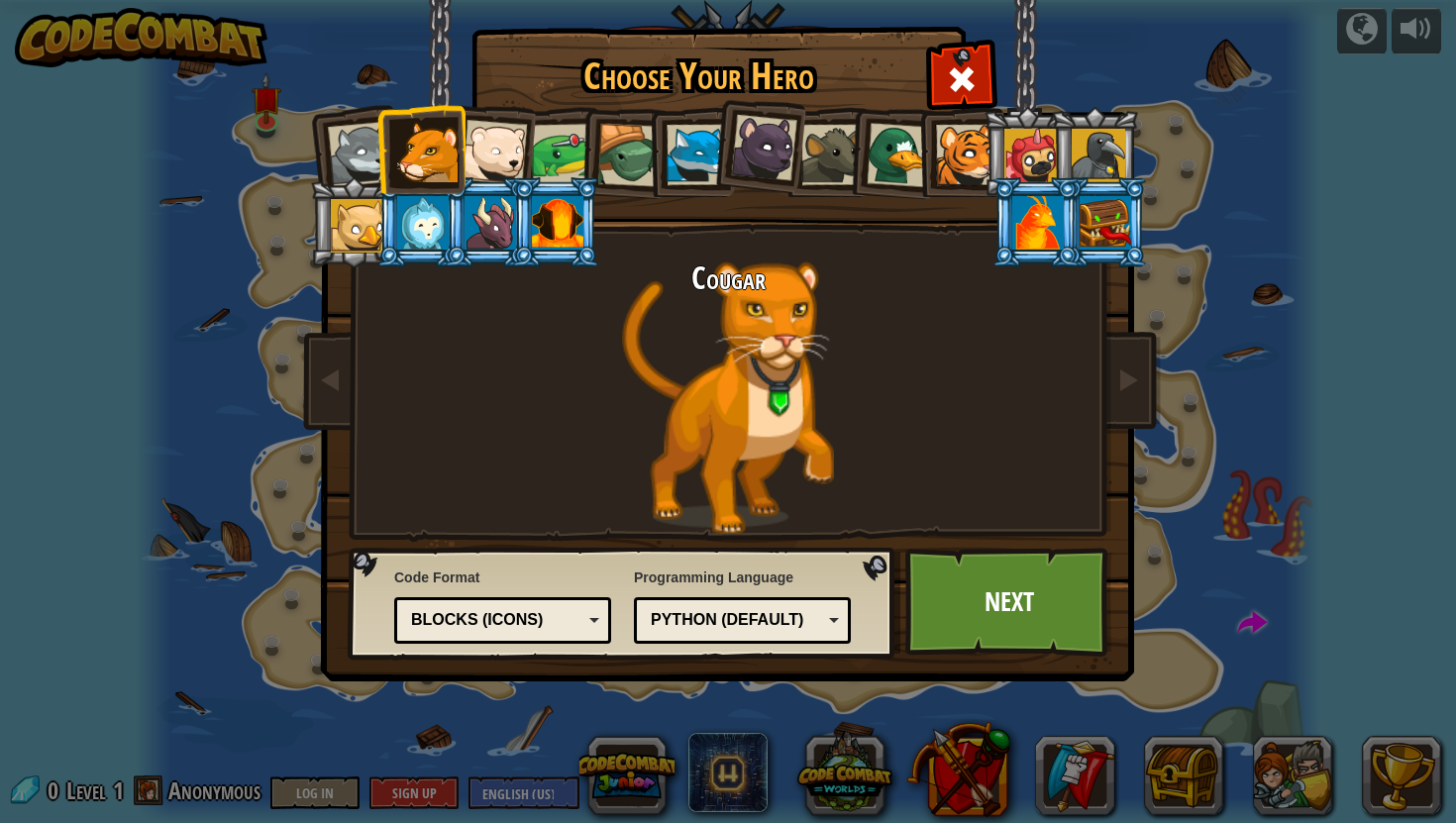 click on "Python (Default)" at bounding box center (736, 620) 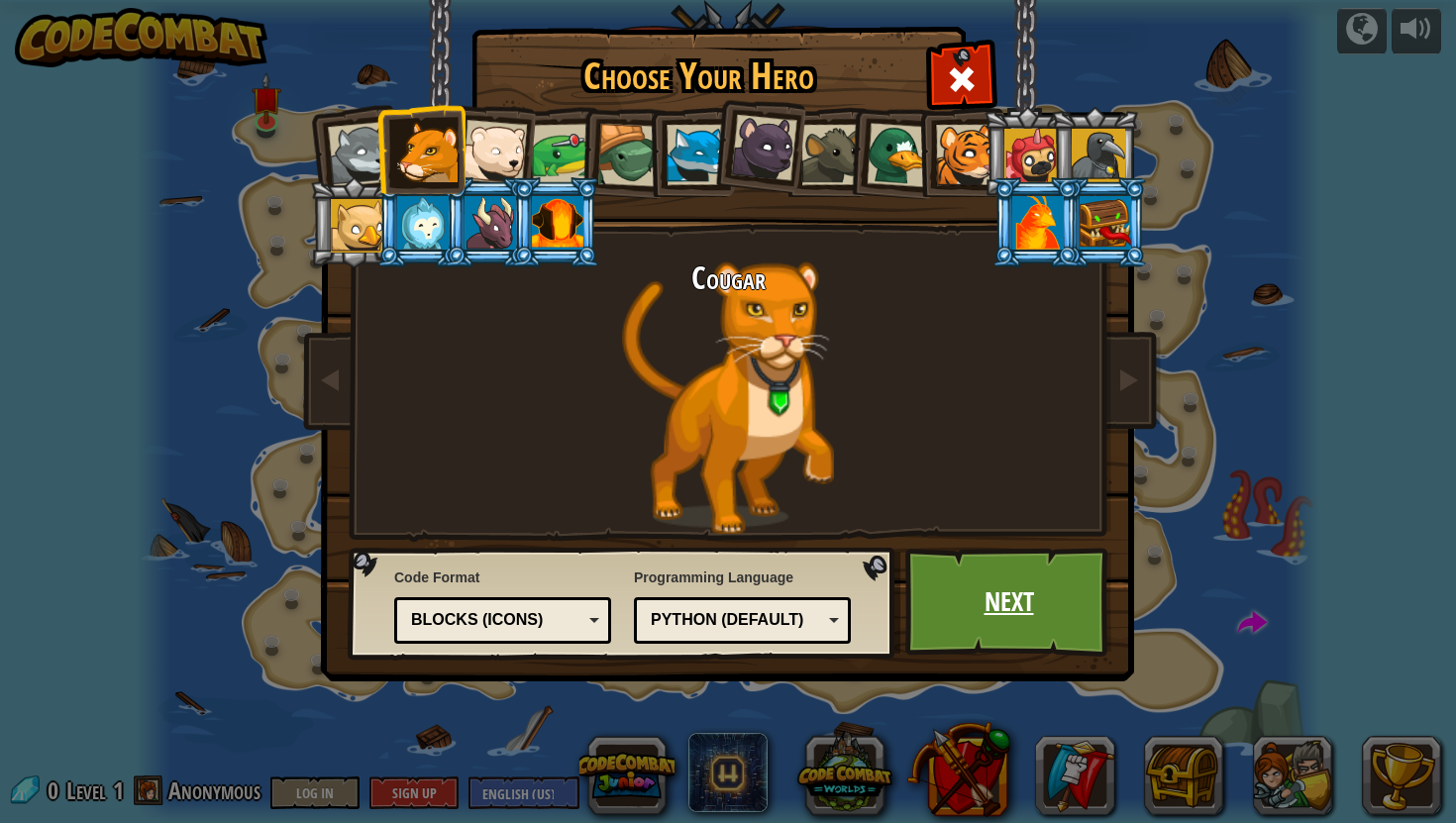 click on "Next" at bounding box center [1008, 602] 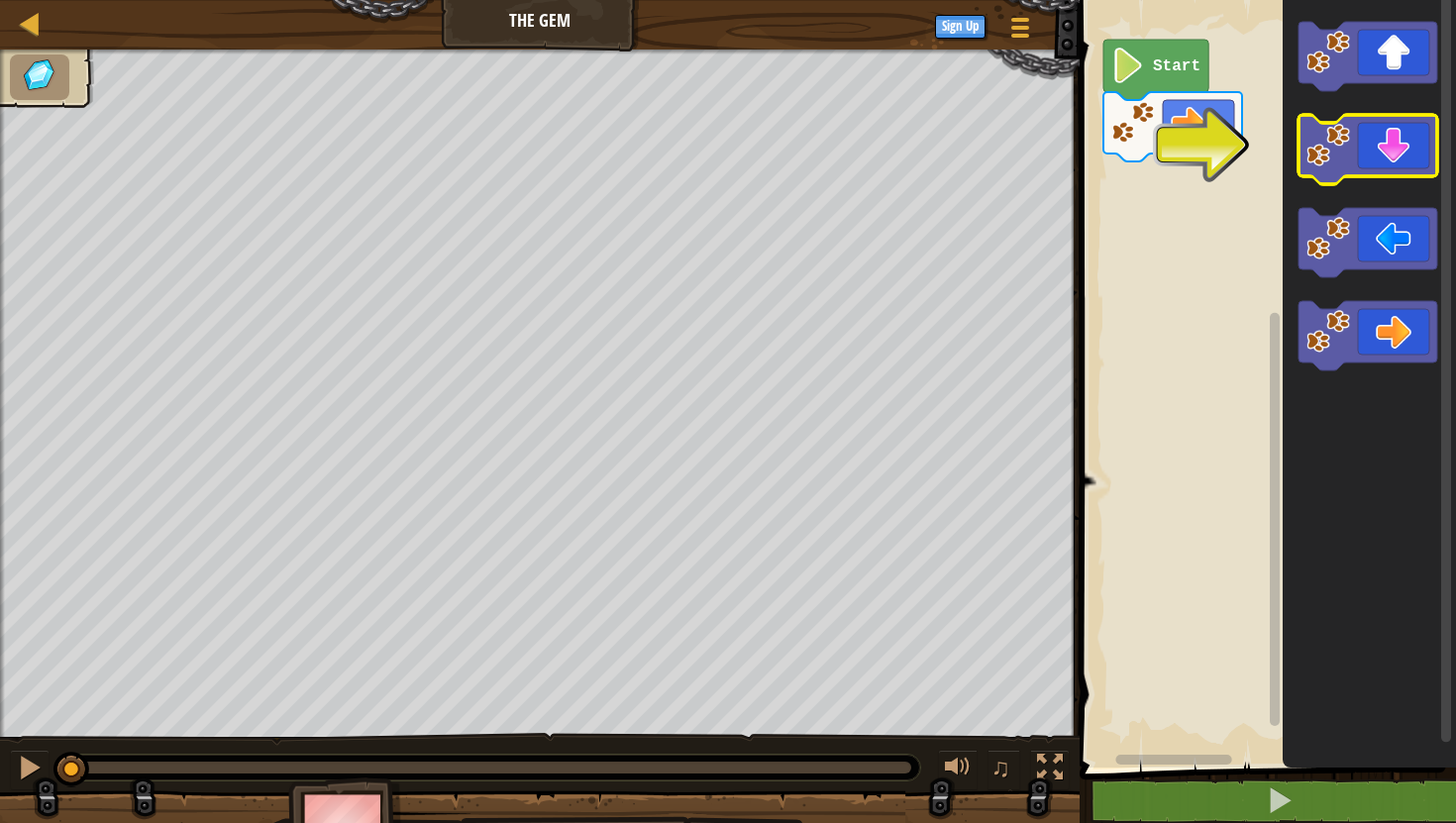click 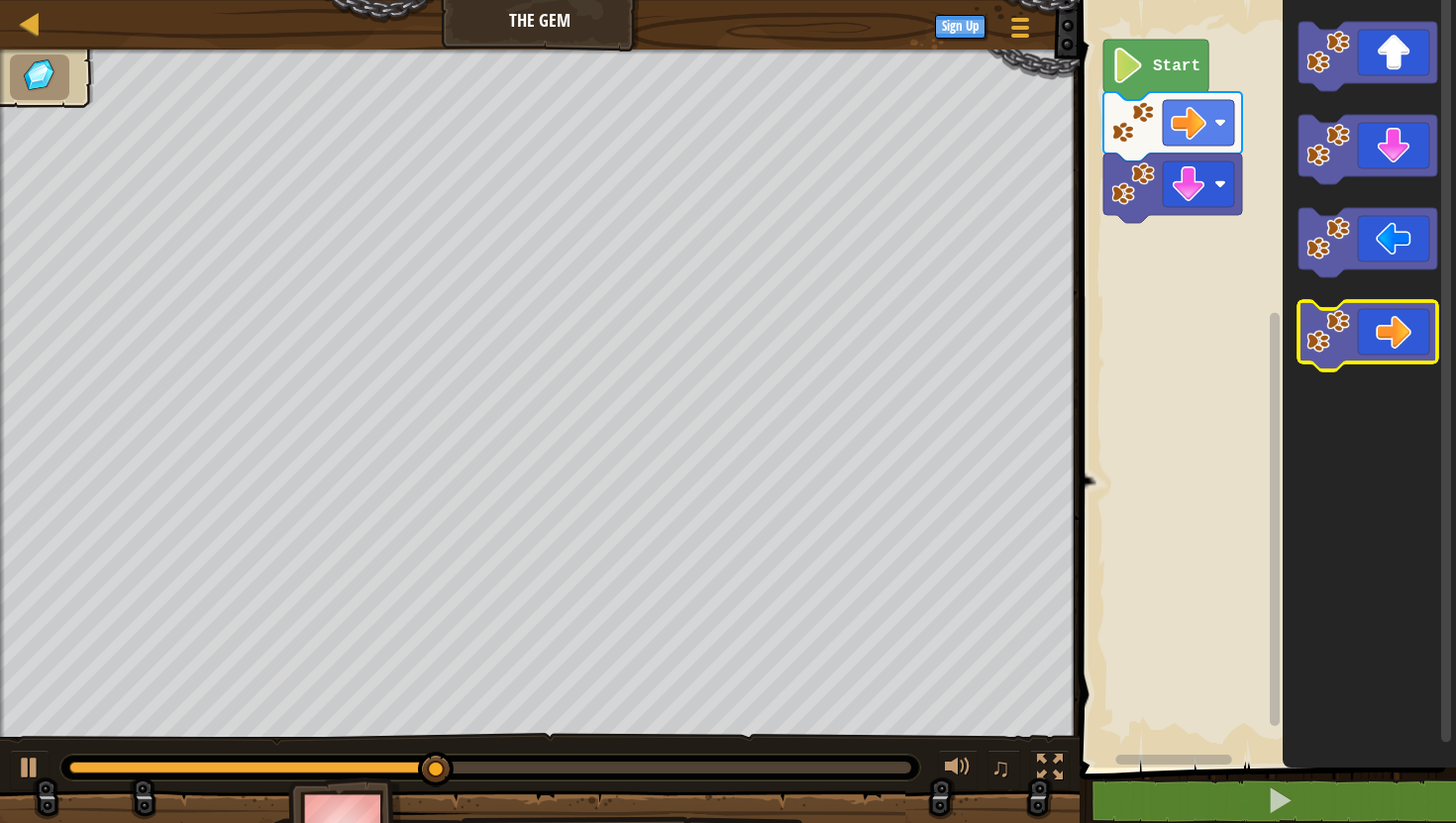 click 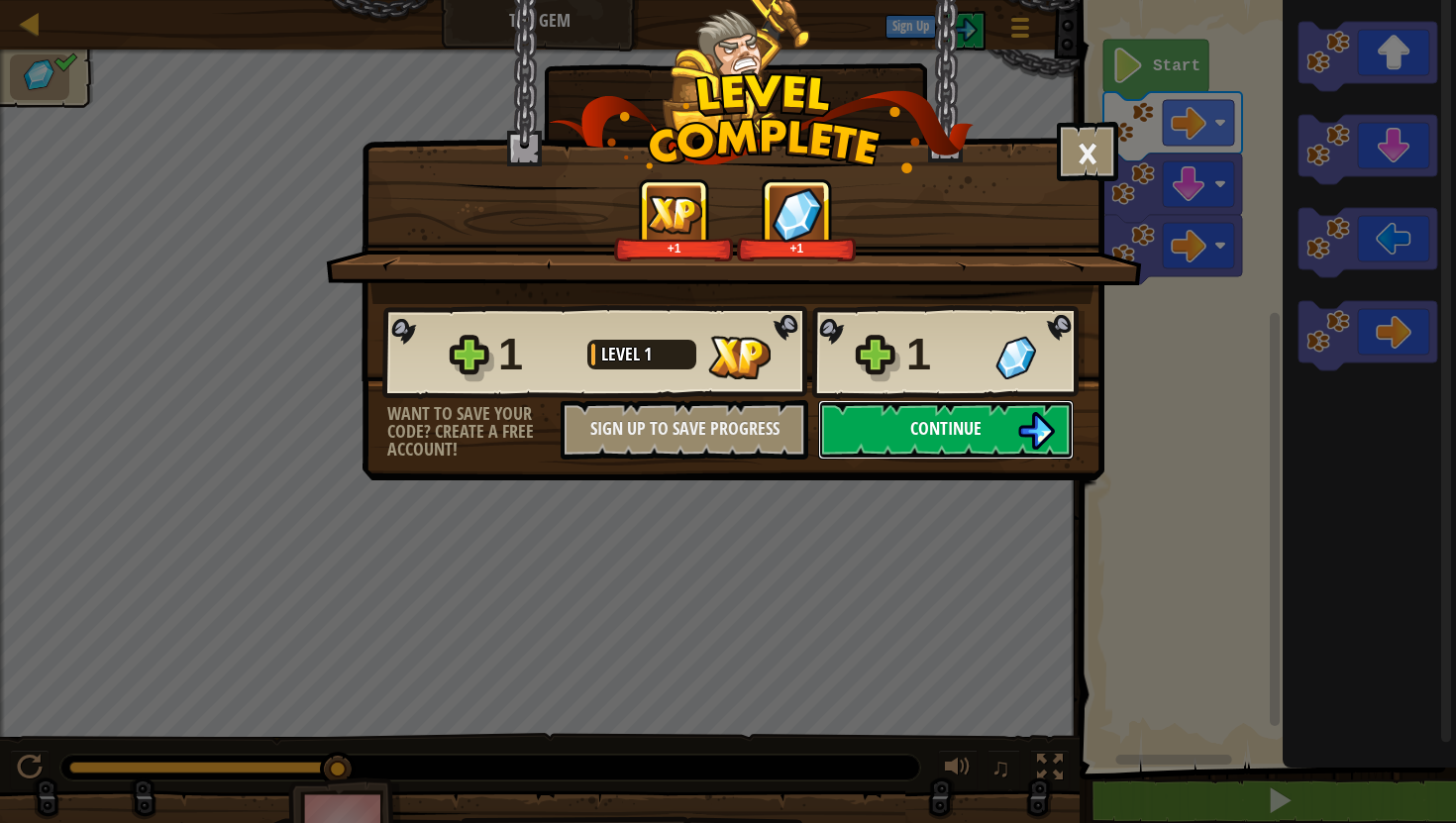 click at bounding box center (1036, 431) 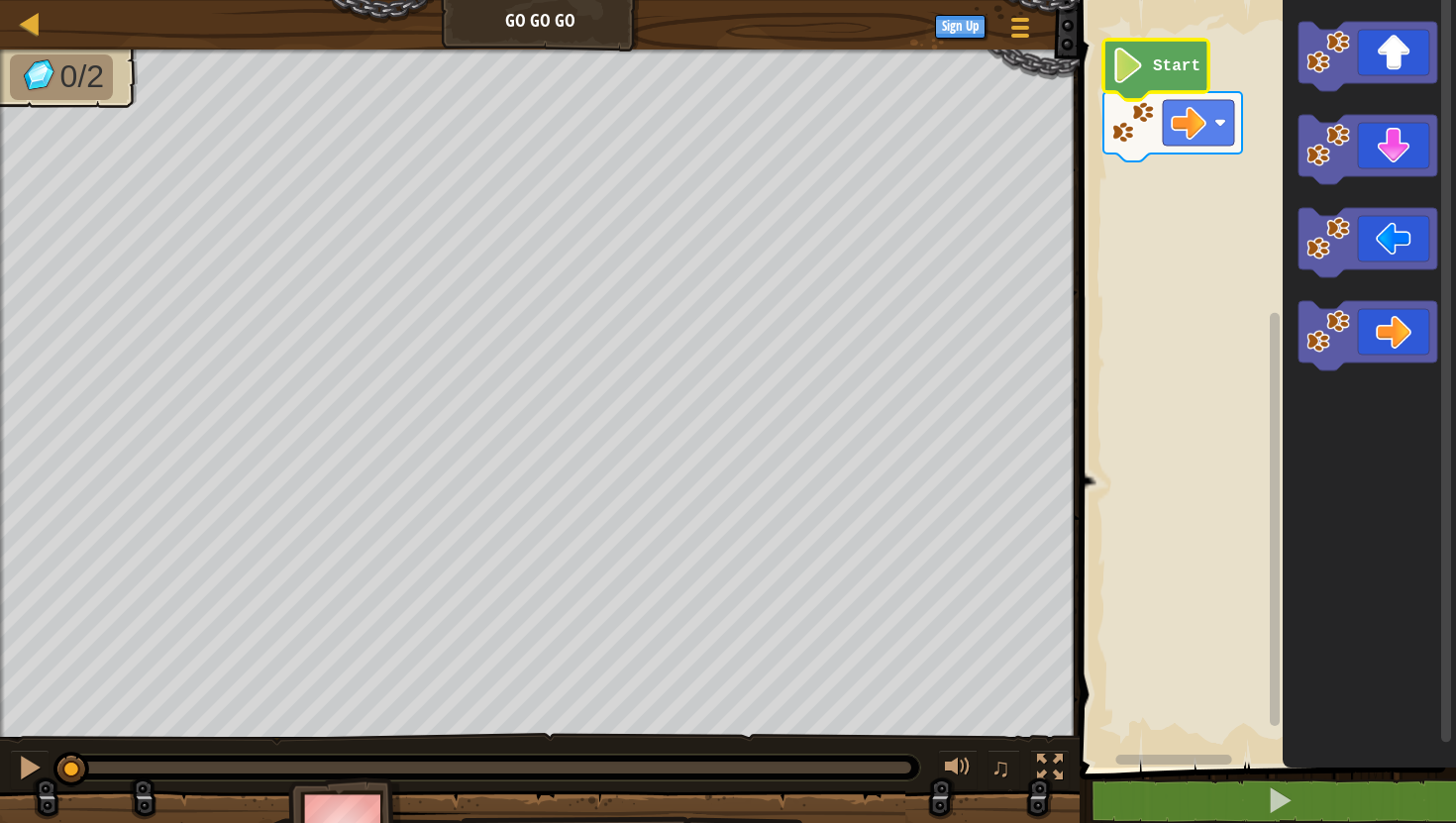 click 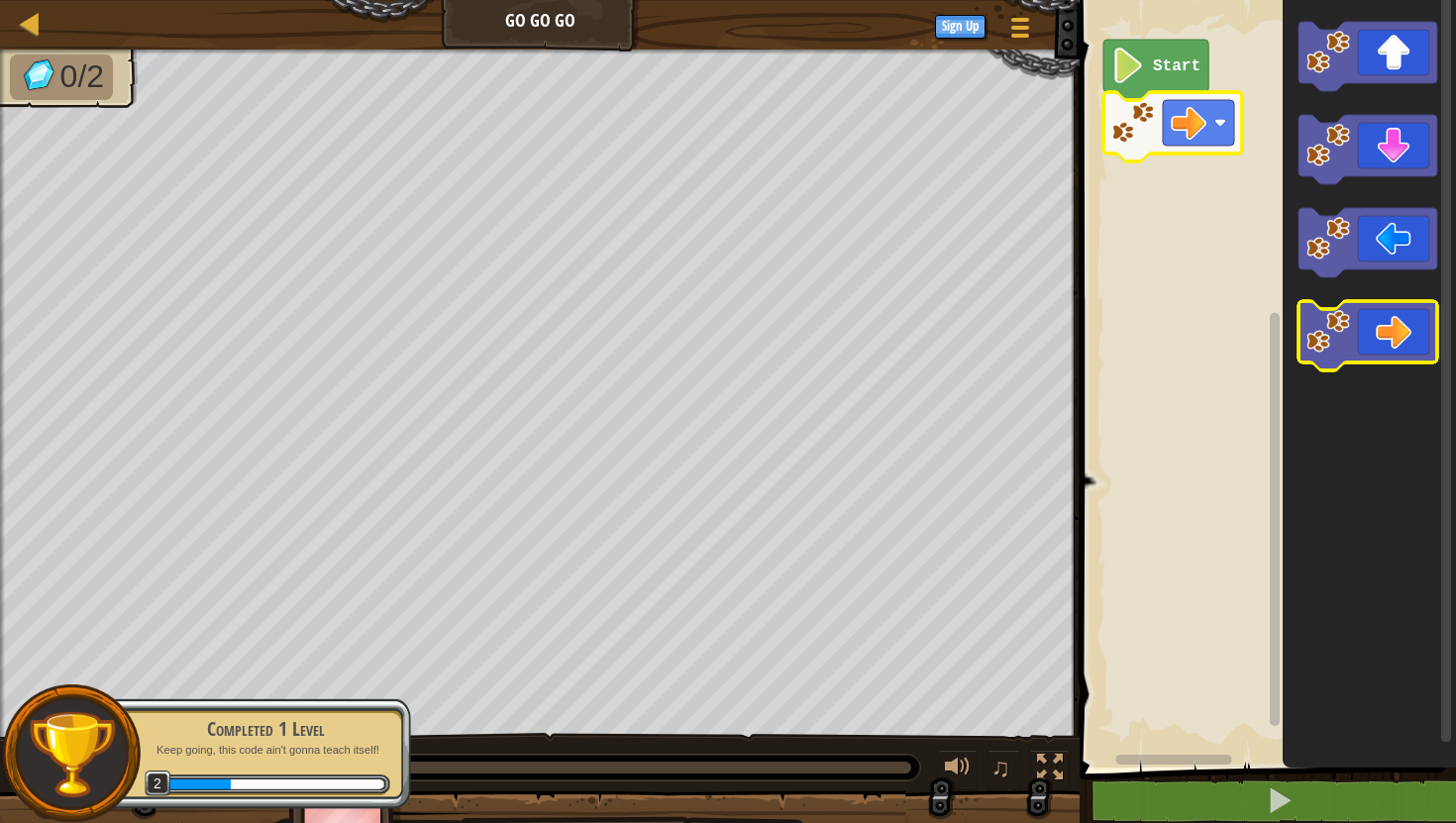 click 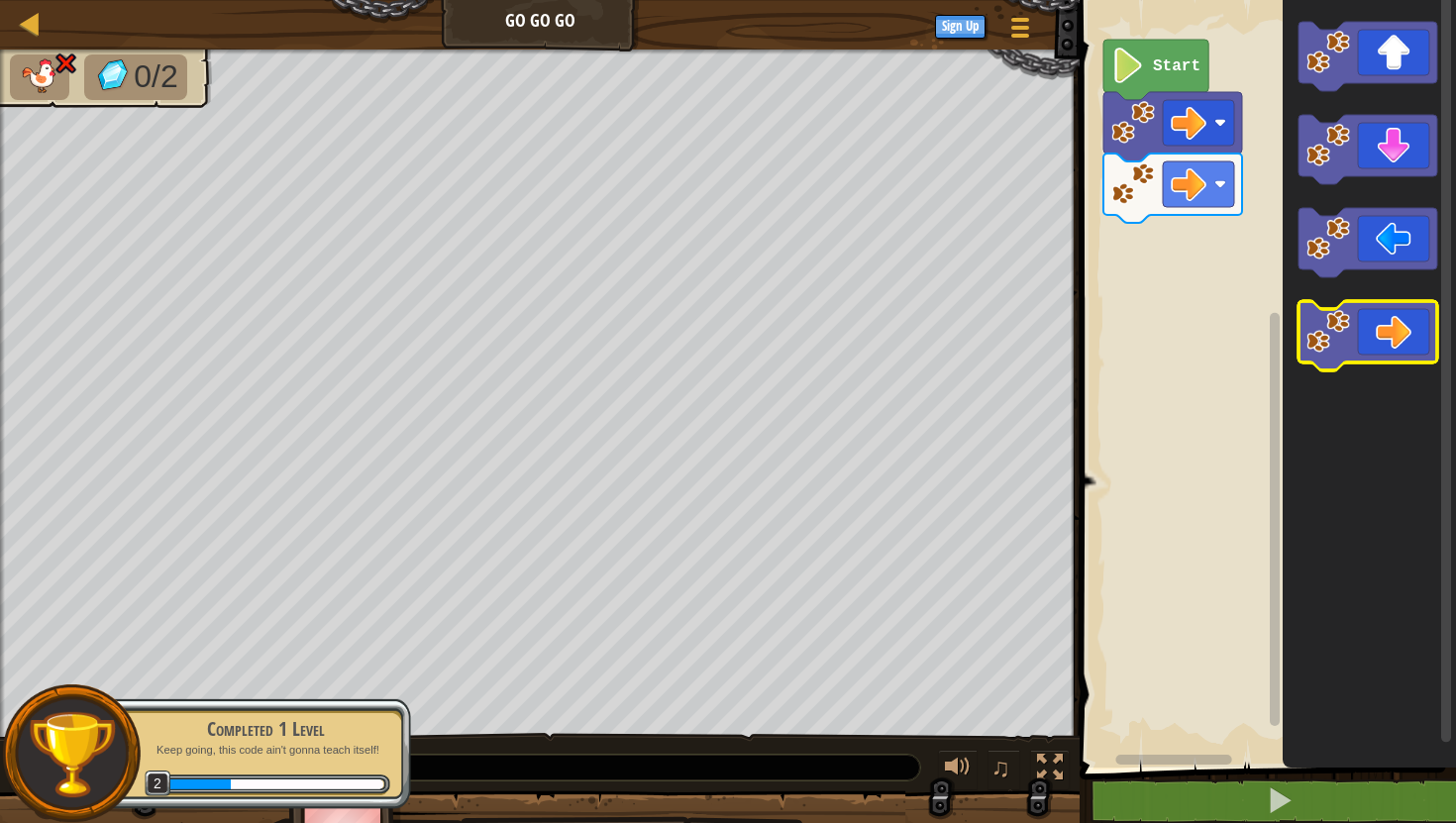 click 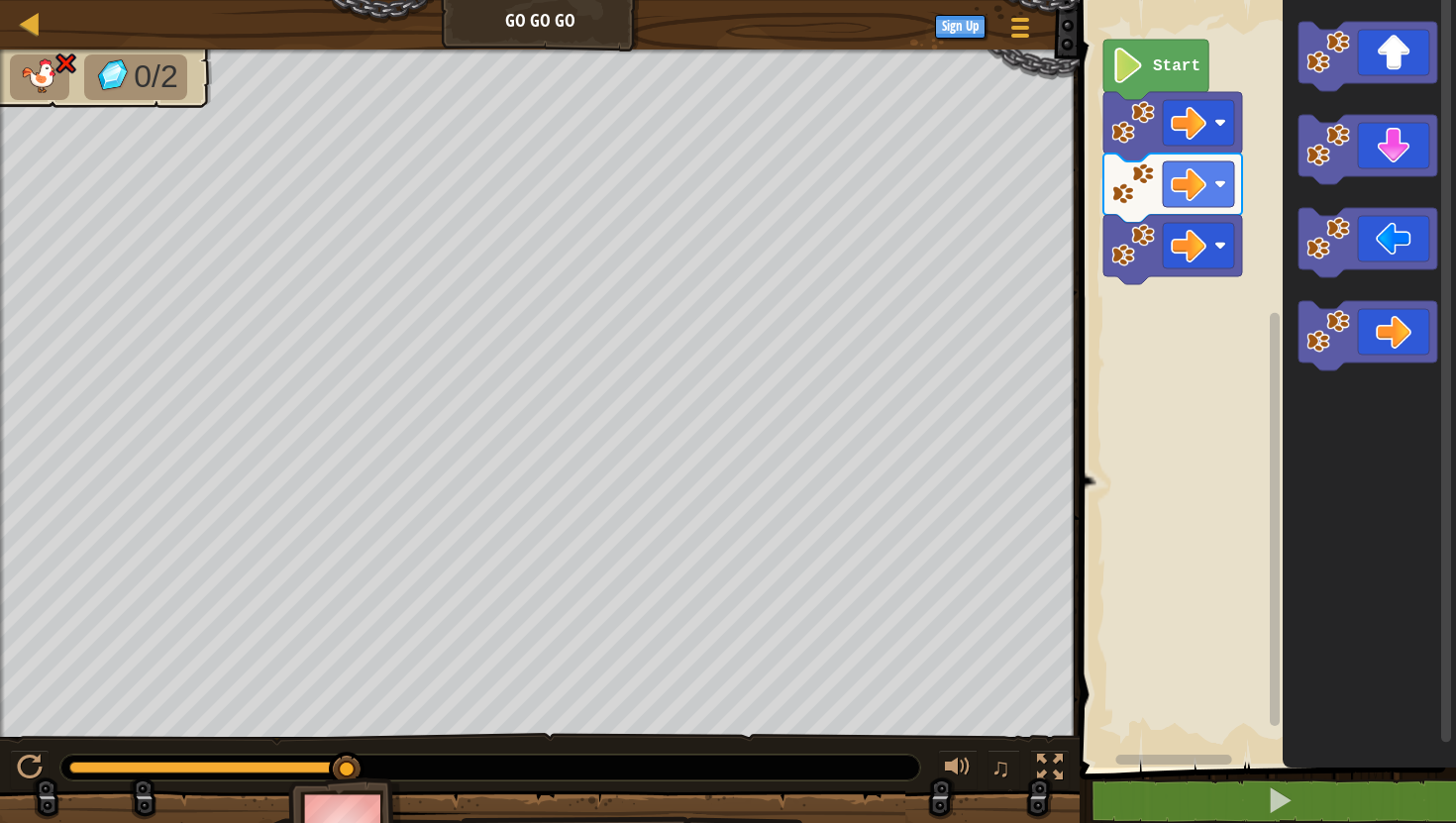 click 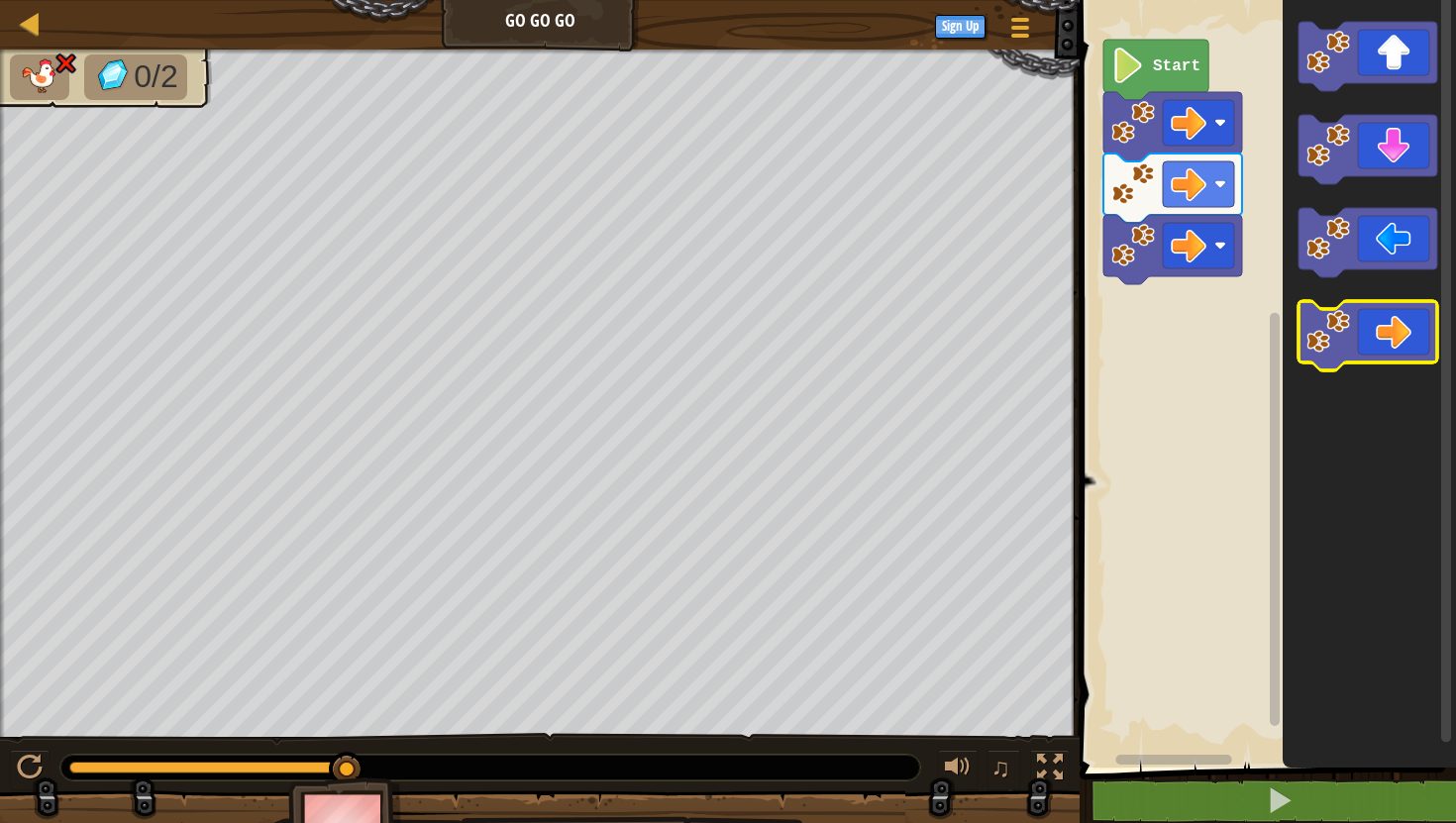 click 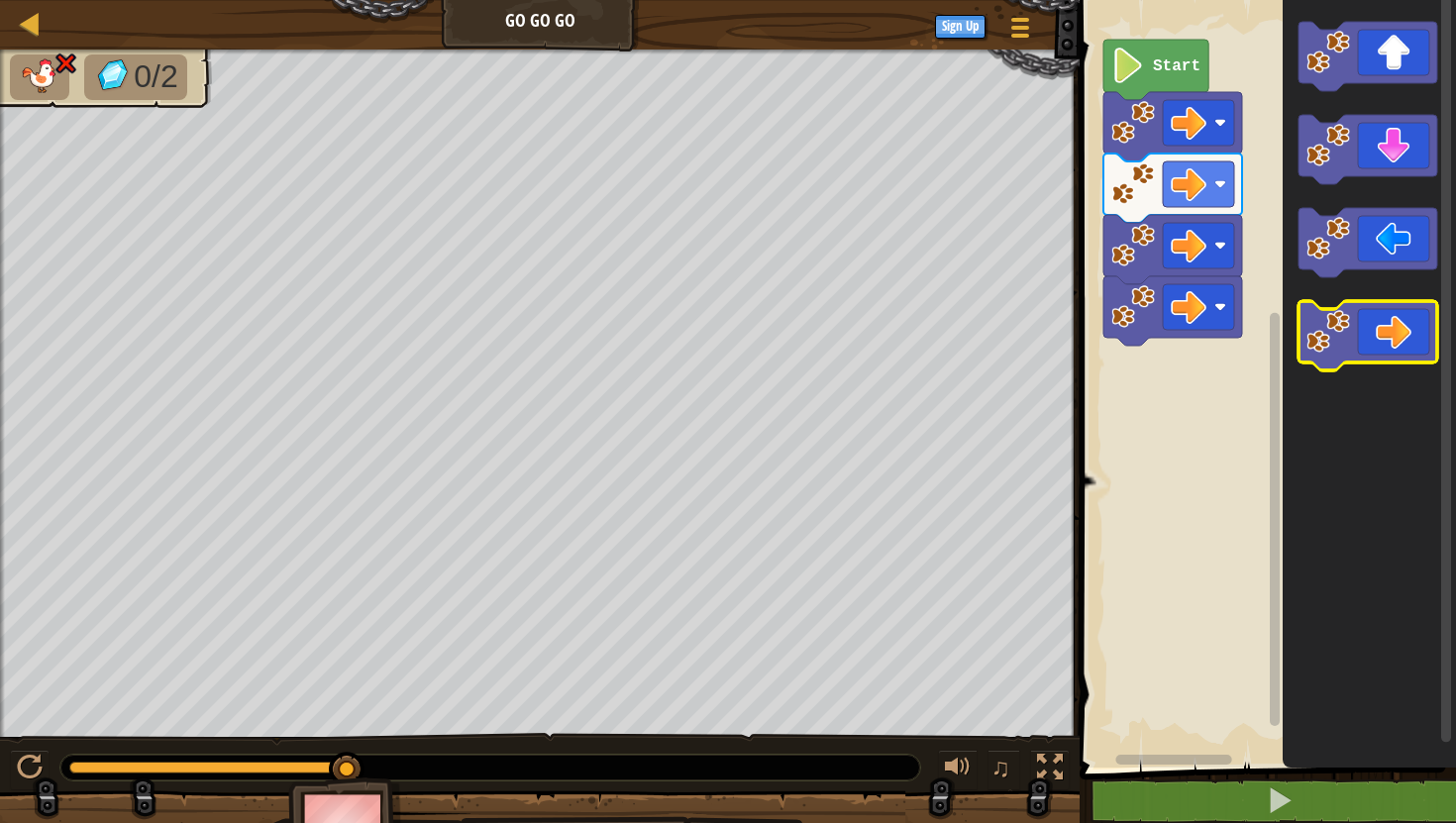 click 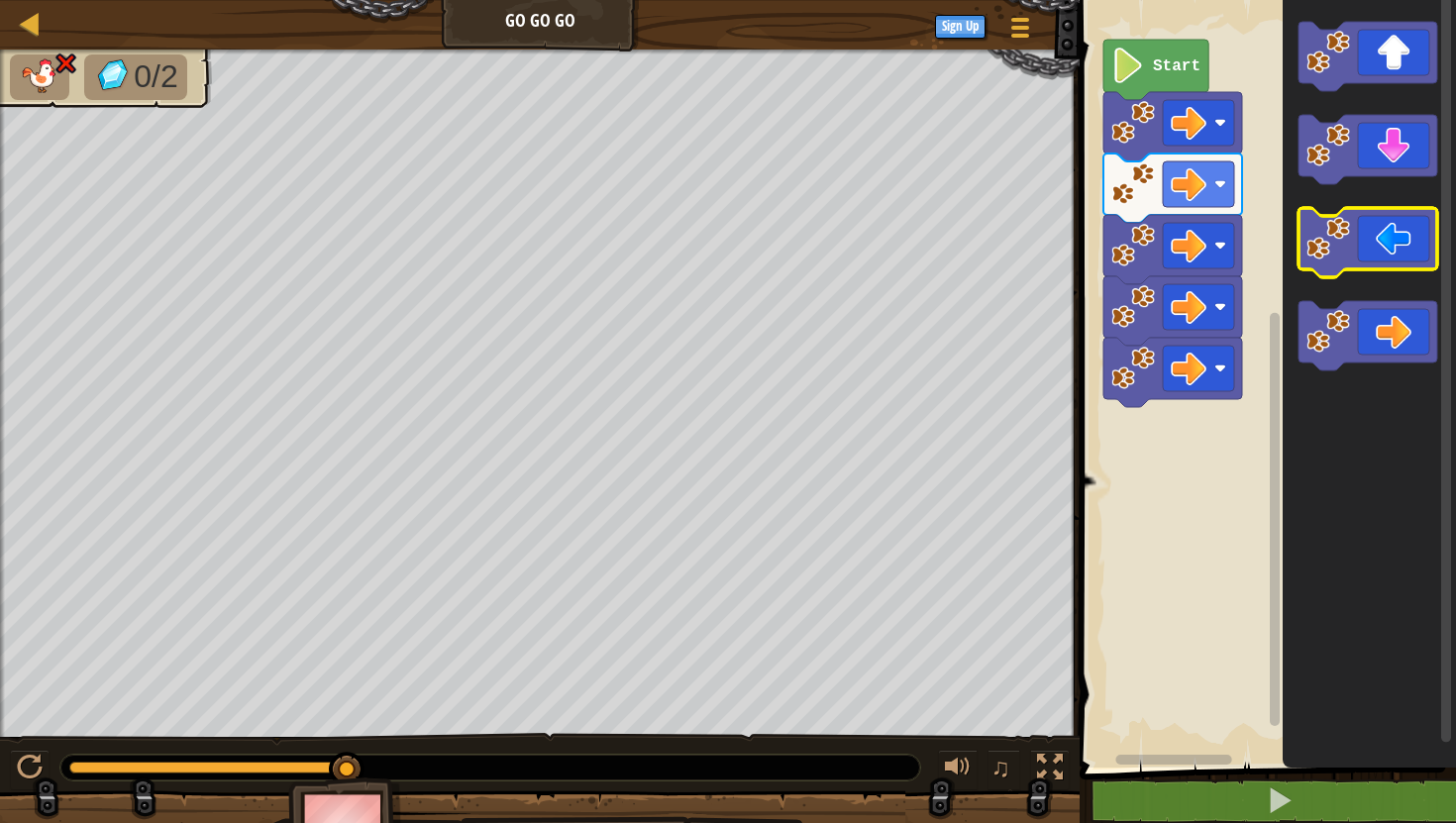 click 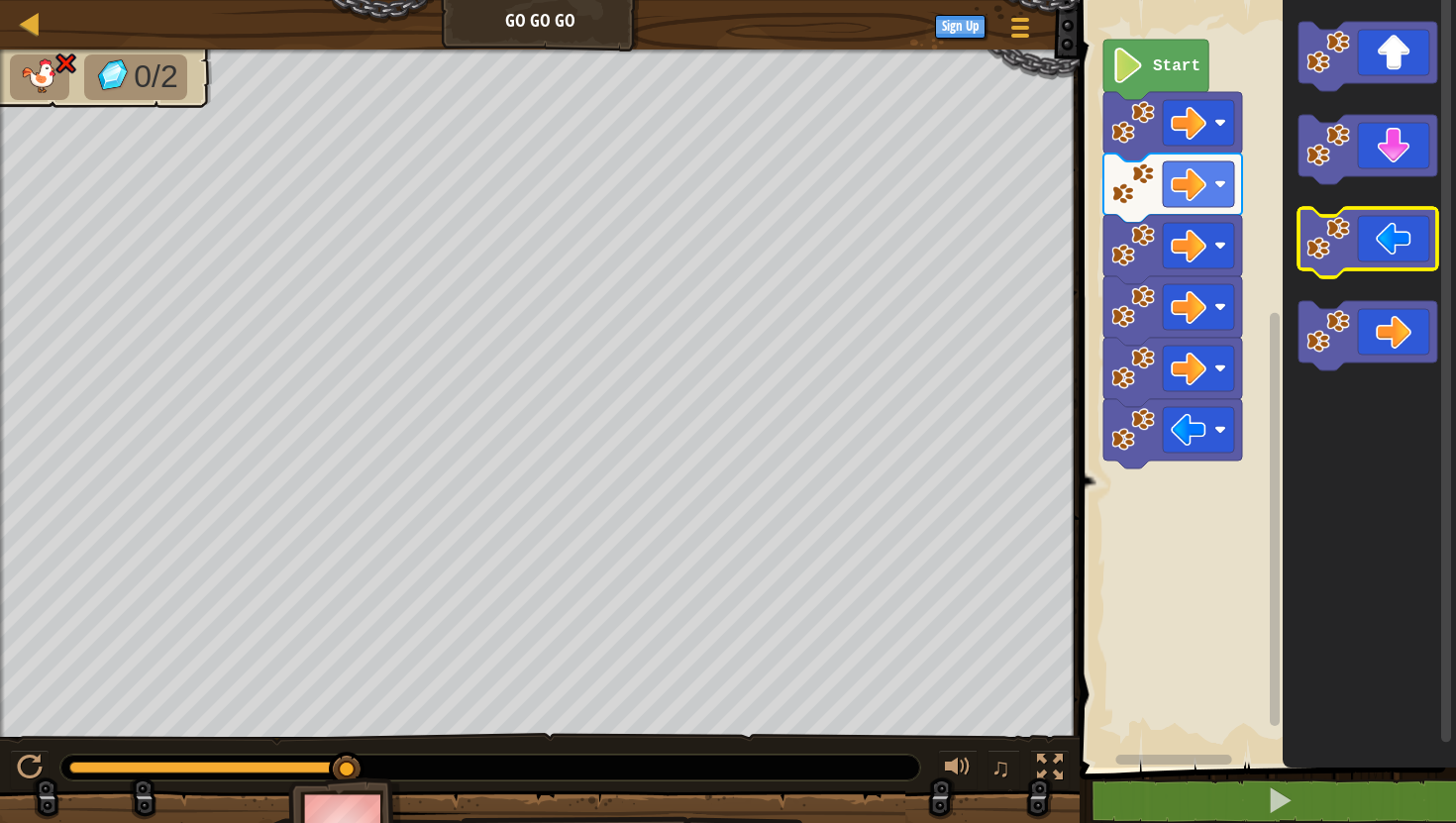 click 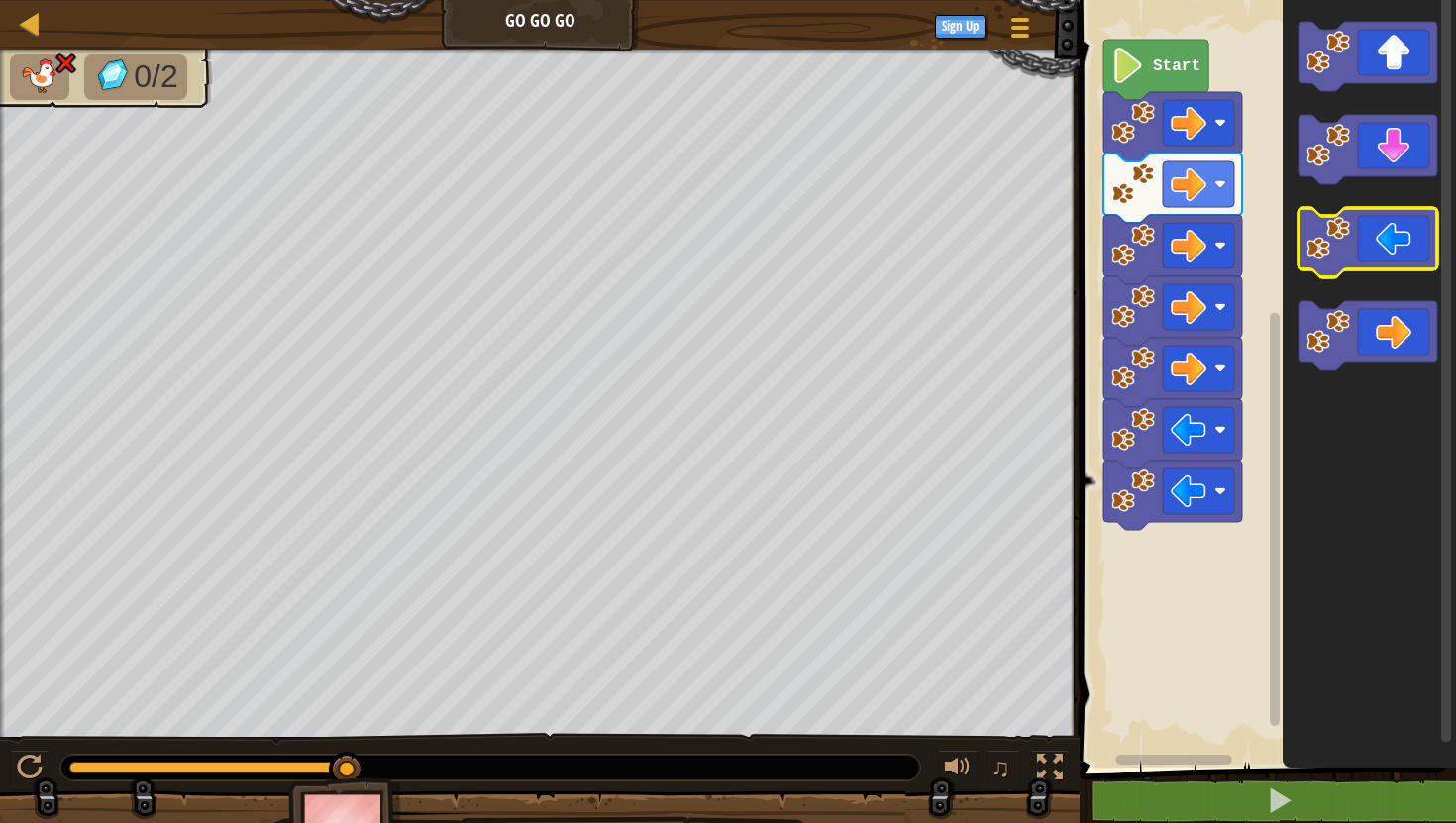 click 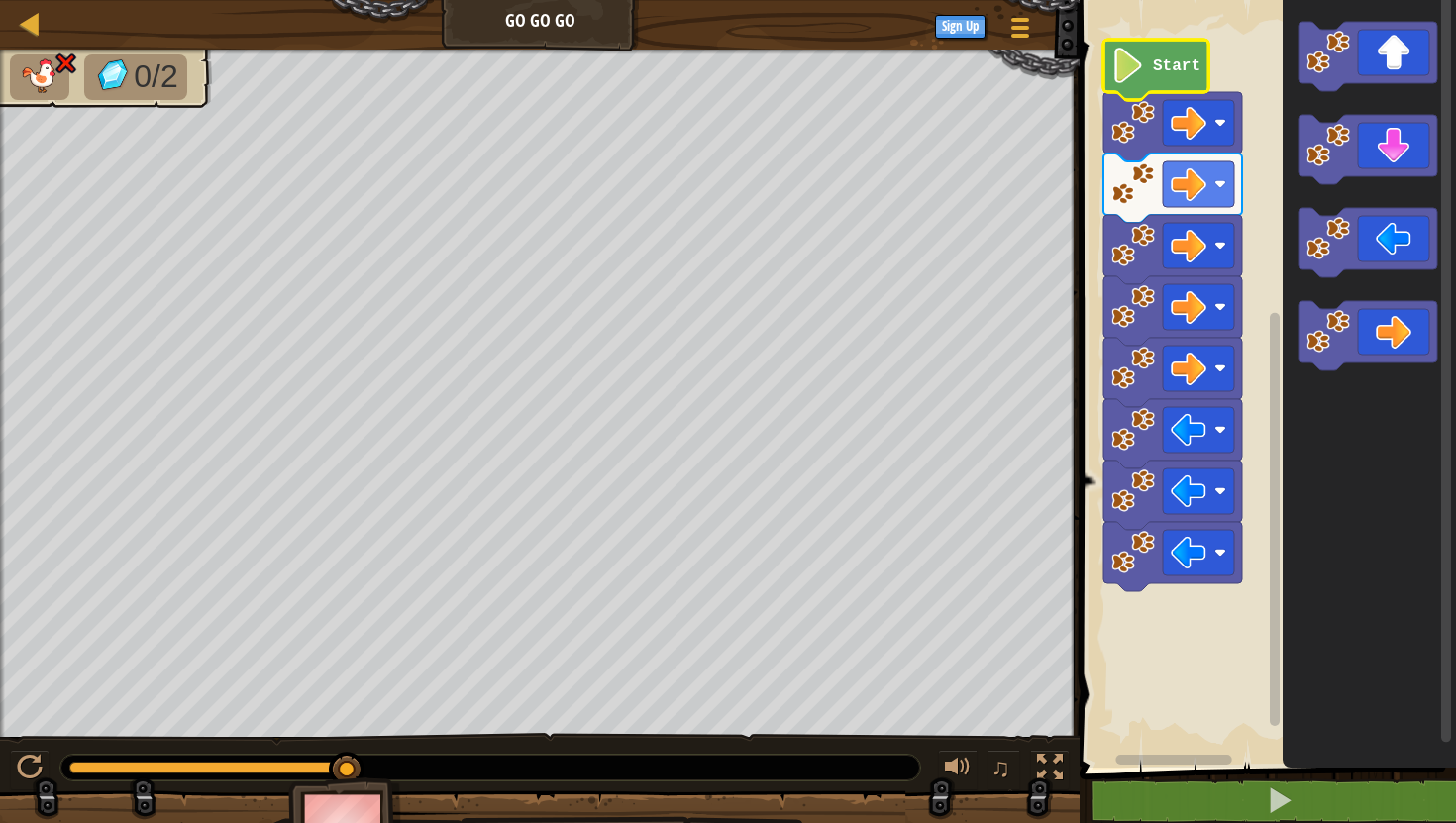 click 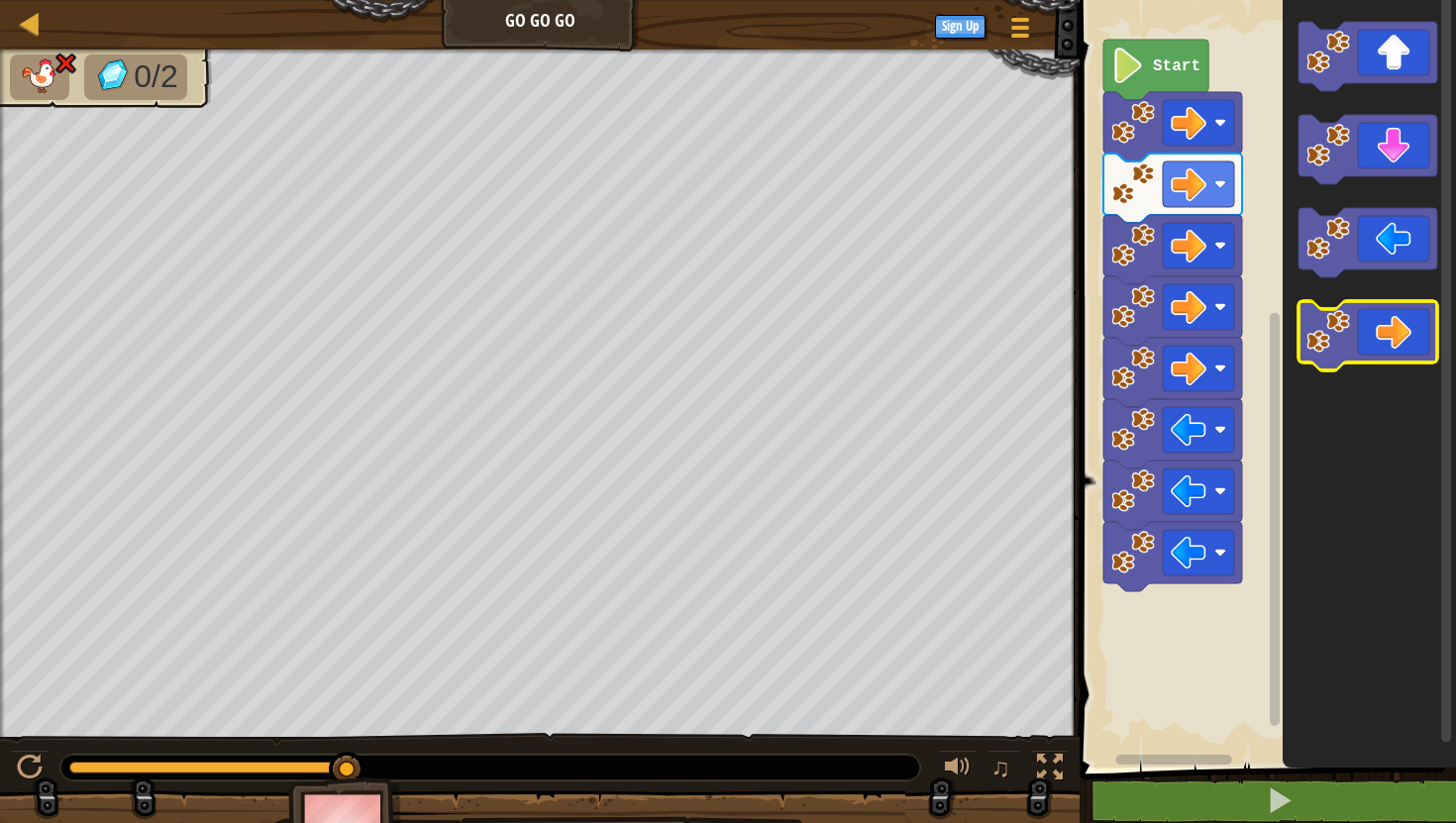 click 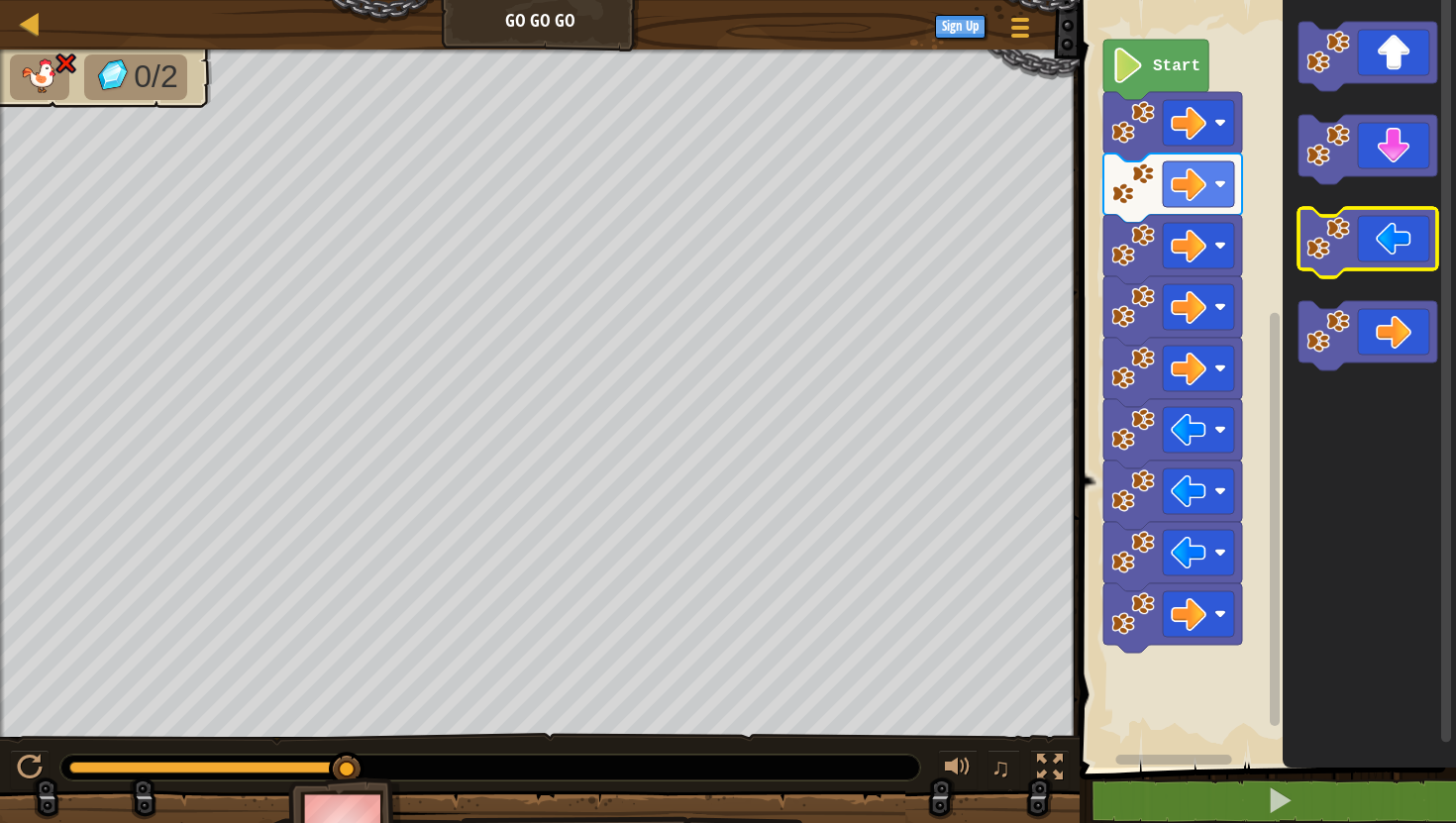click 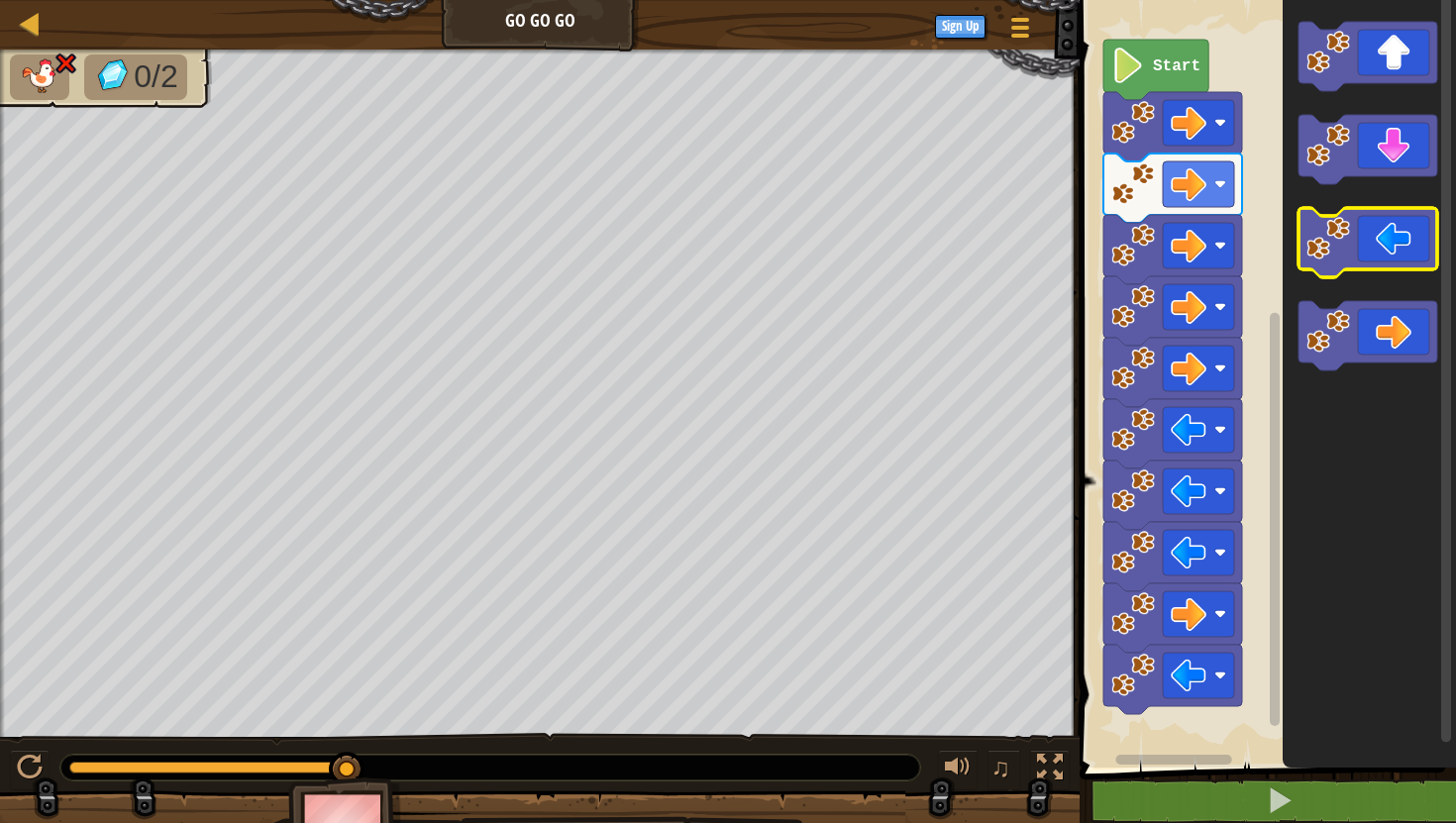 click 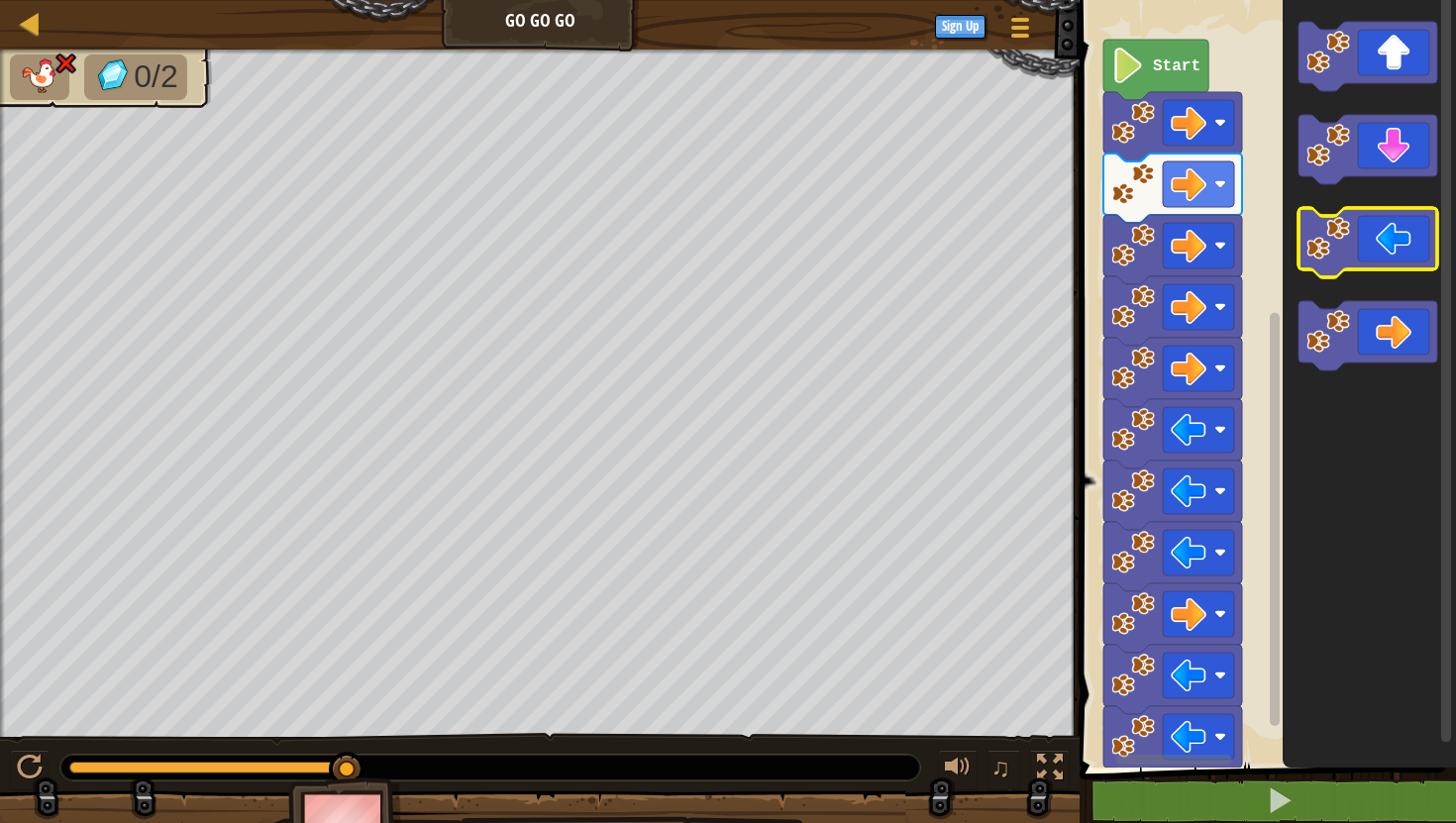click 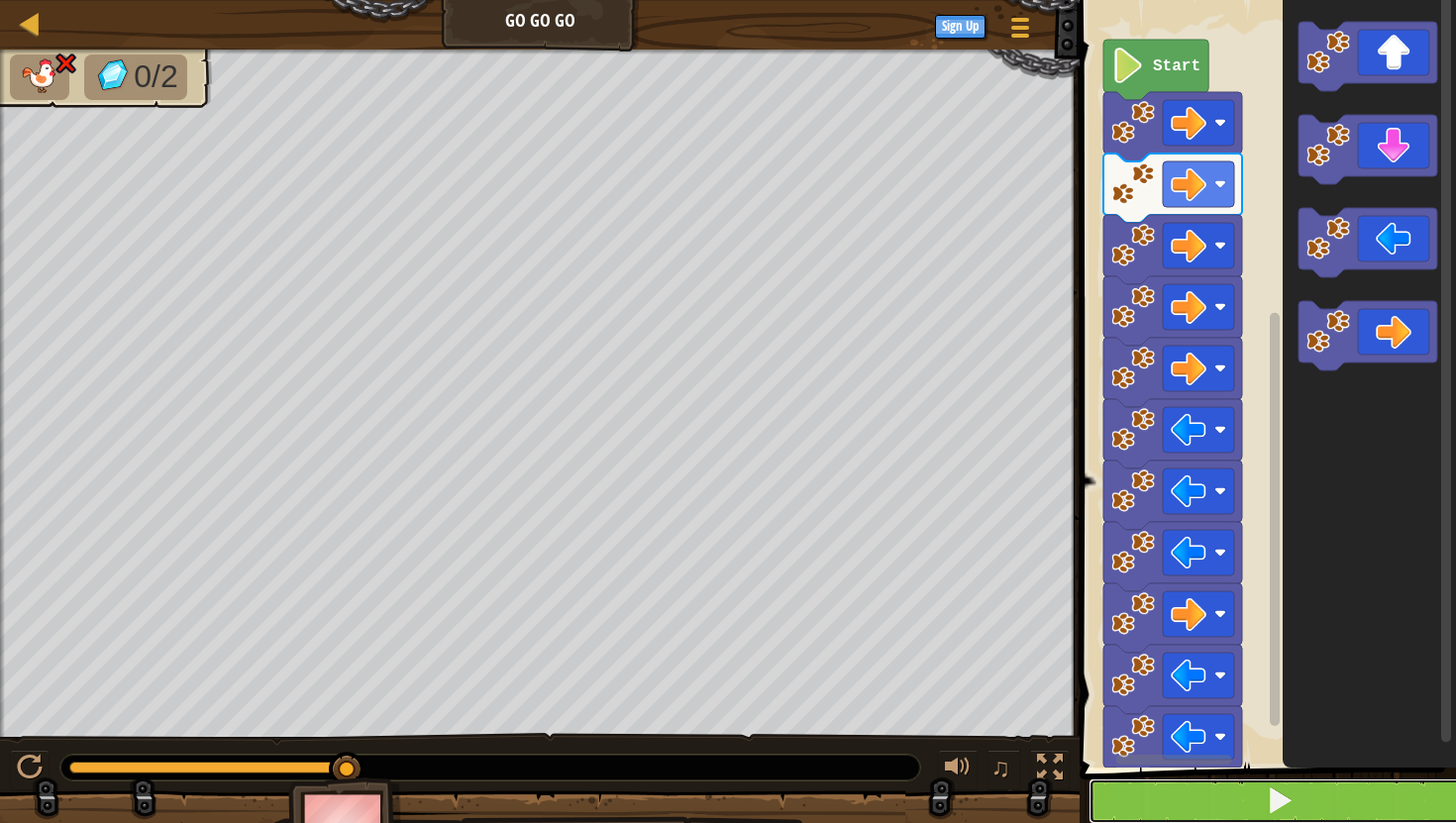 click at bounding box center (1280, 801) 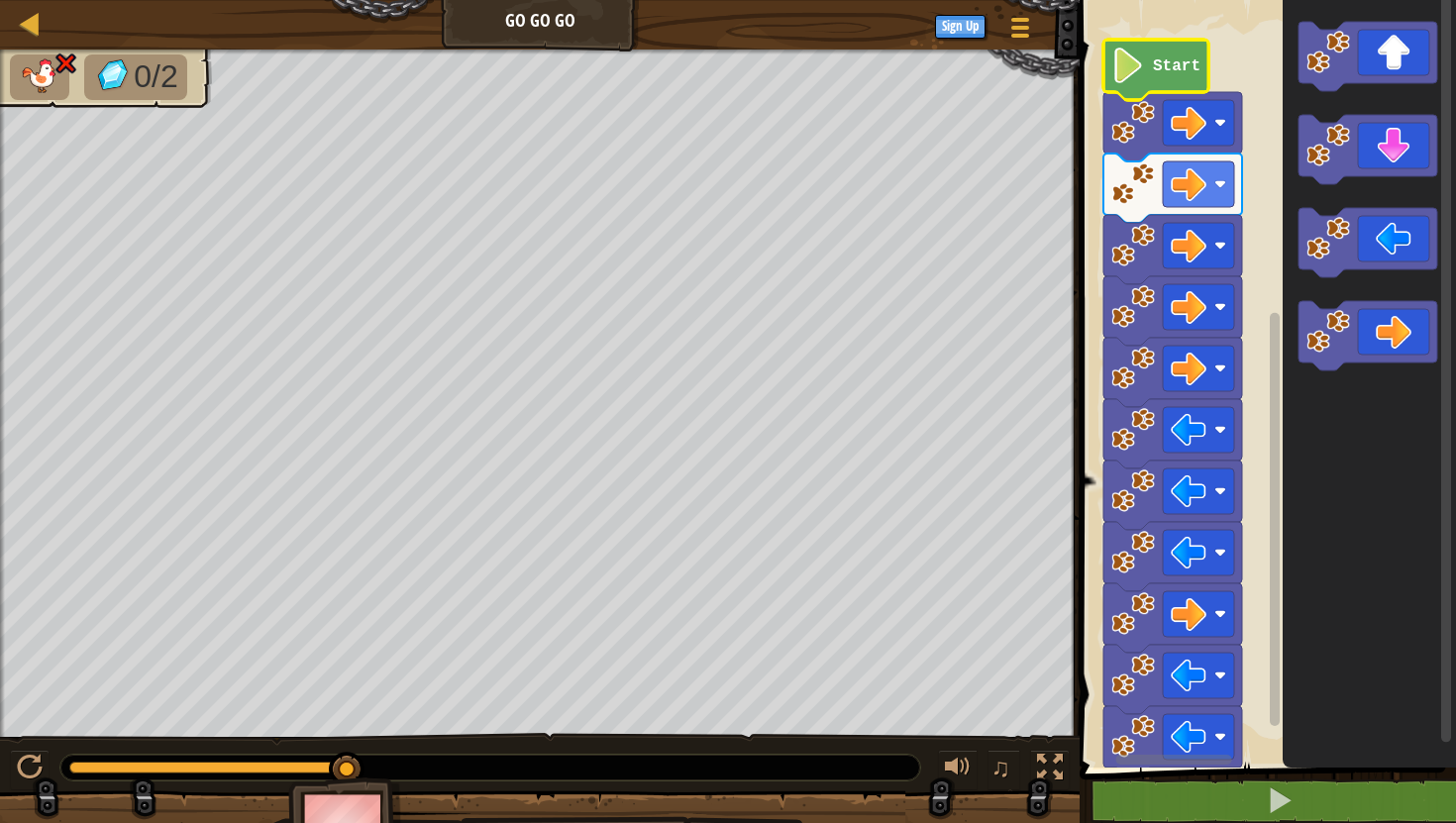 click 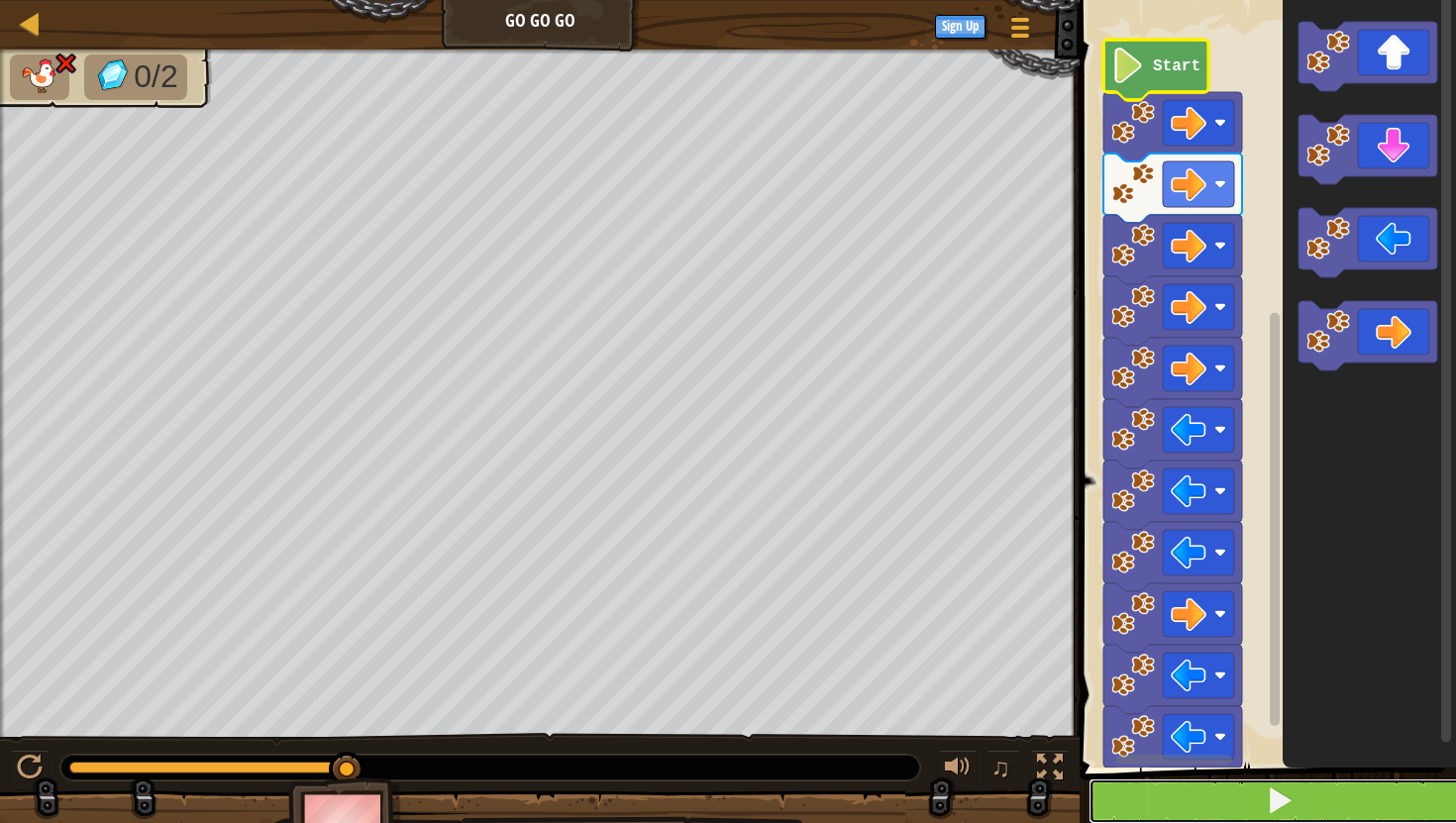 click at bounding box center [1280, 801] 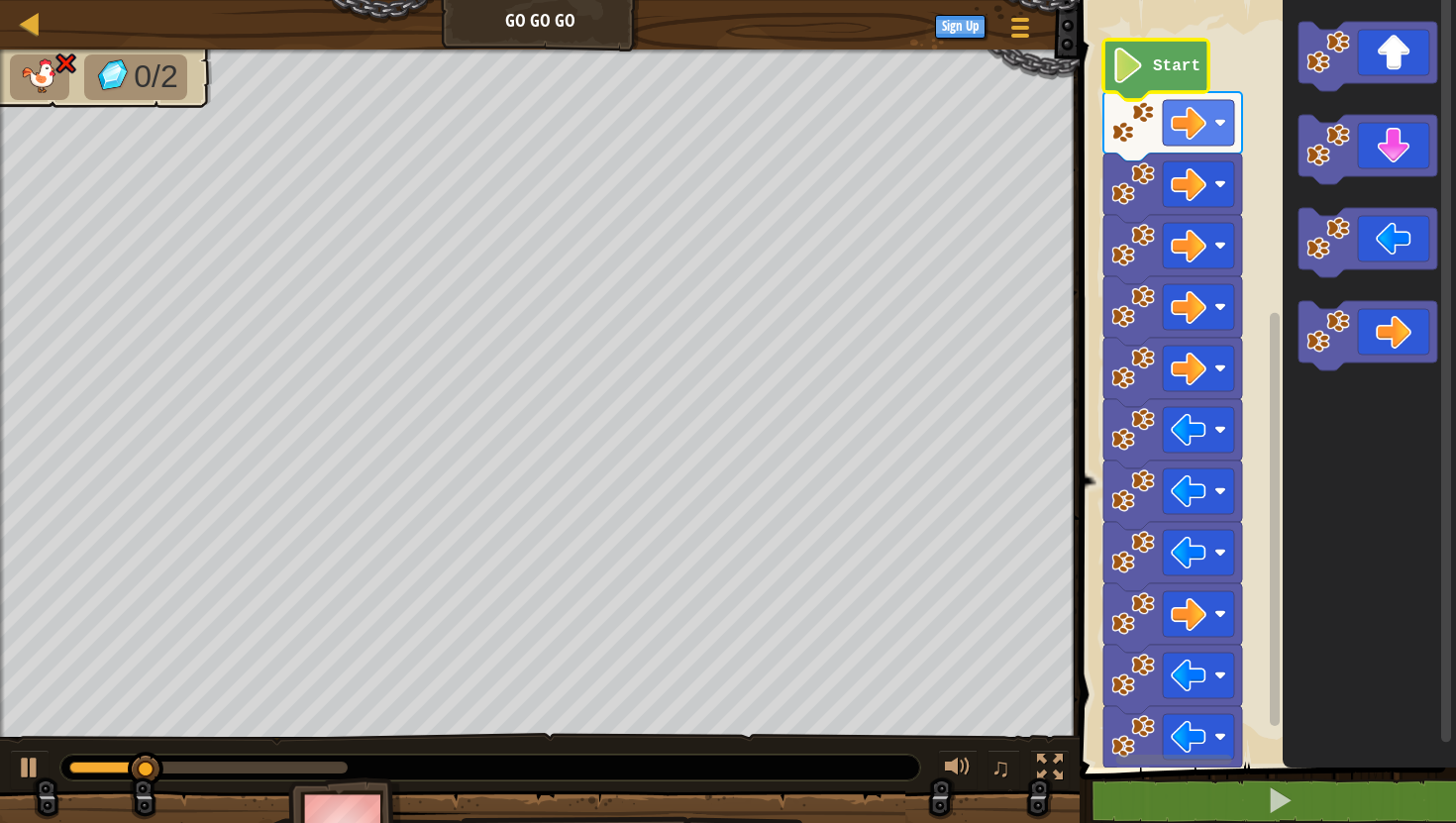 click 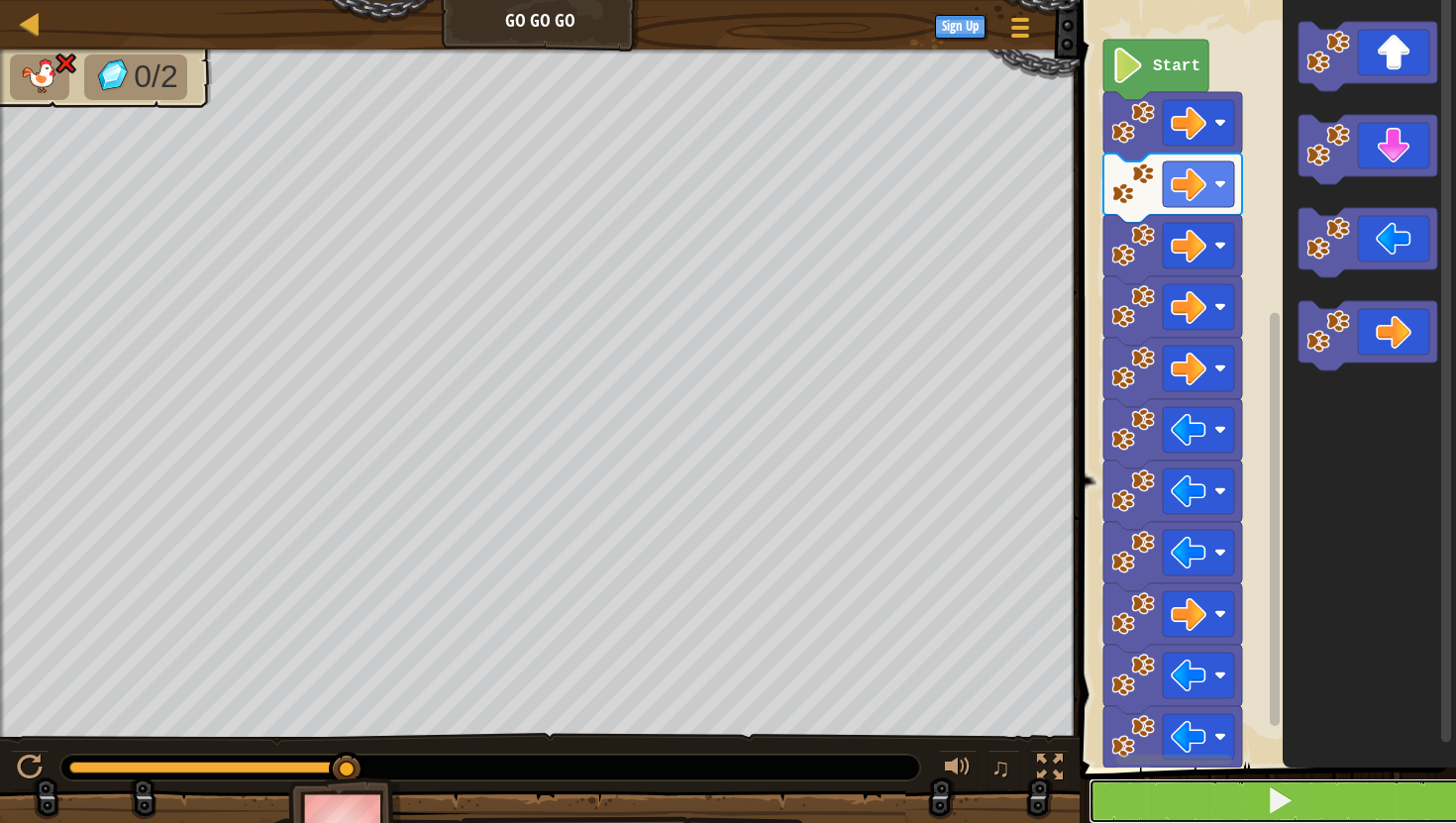 click at bounding box center (1280, 801) 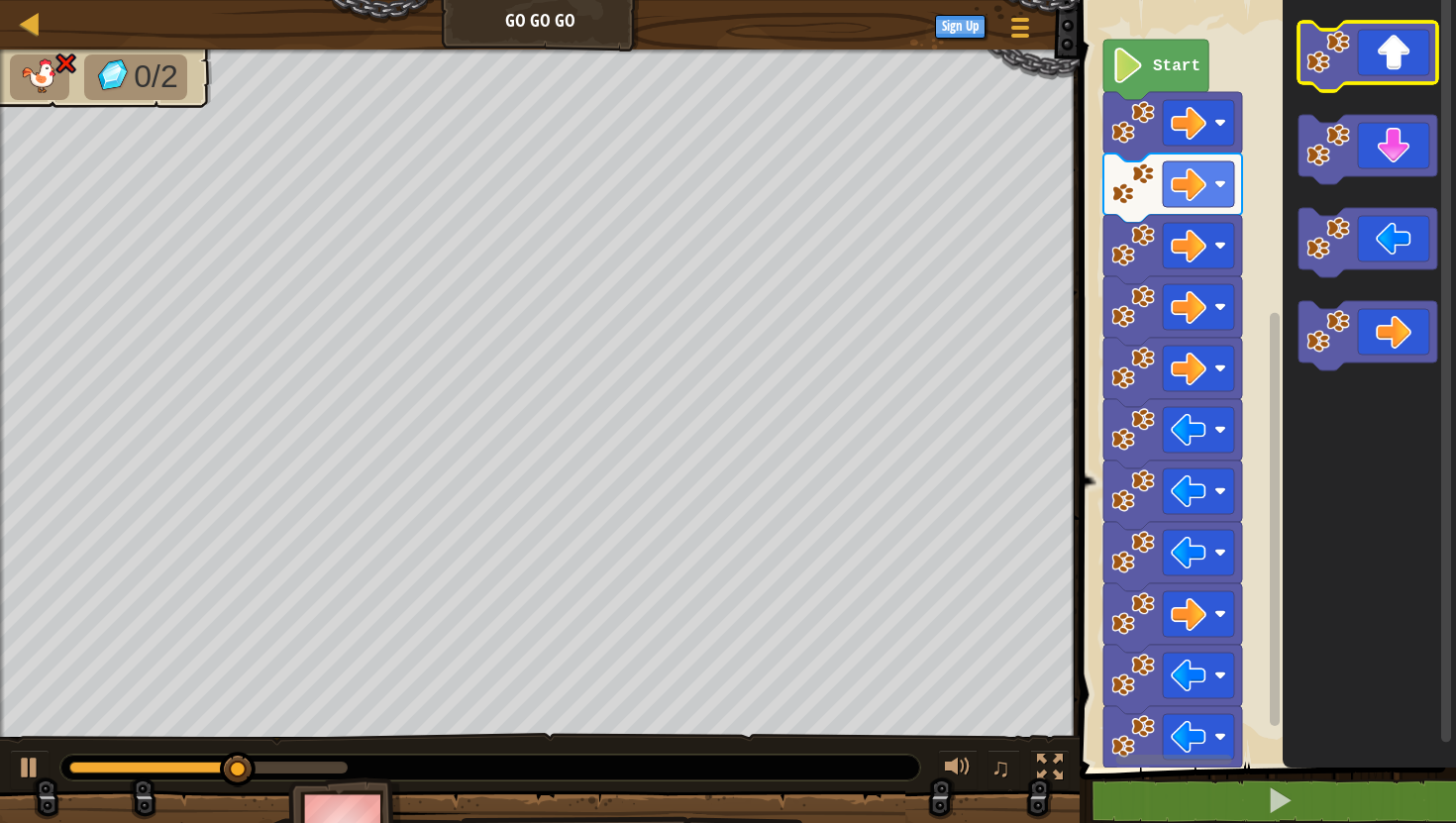 click 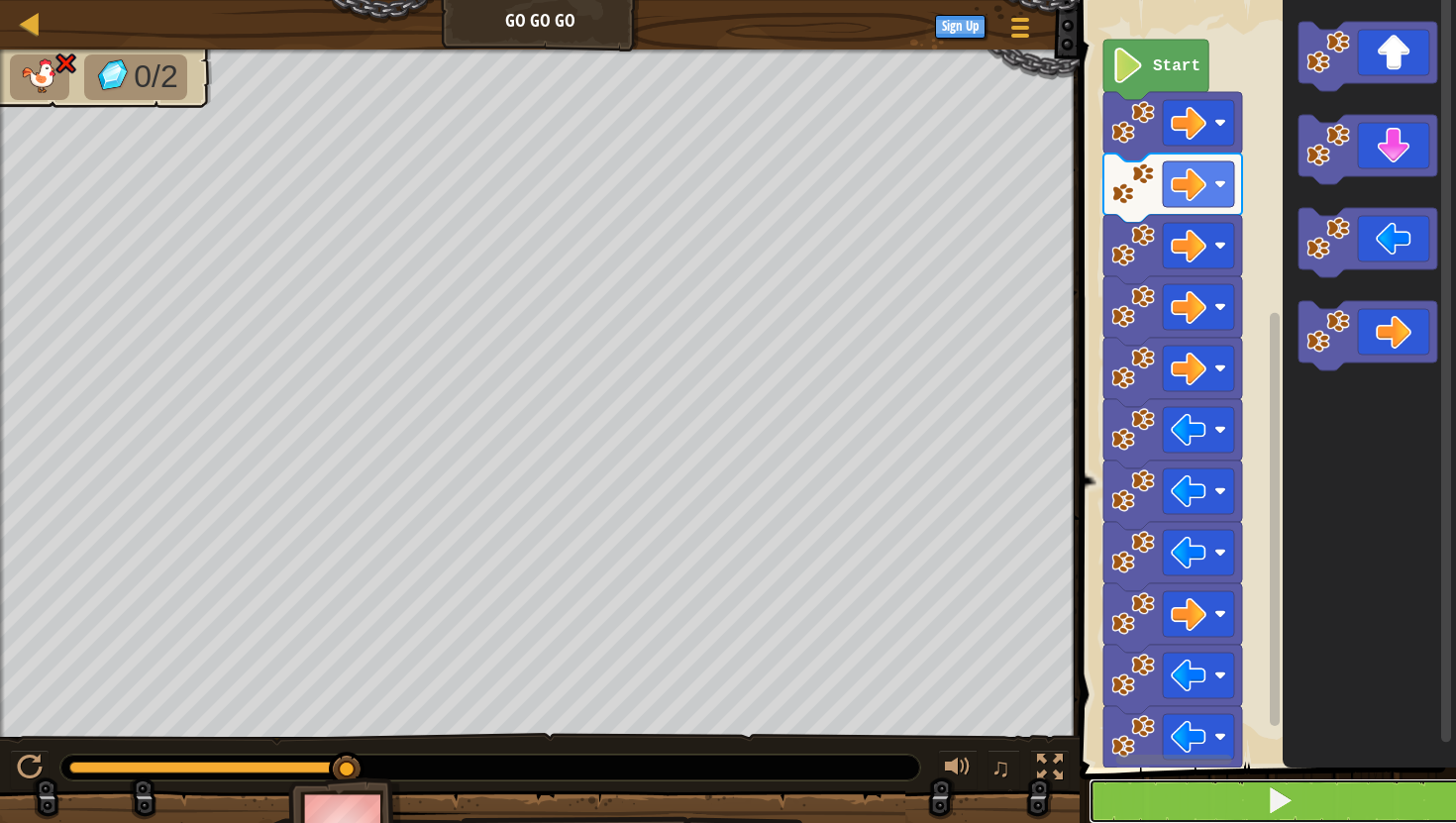 click at bounding box center (1280, 801) 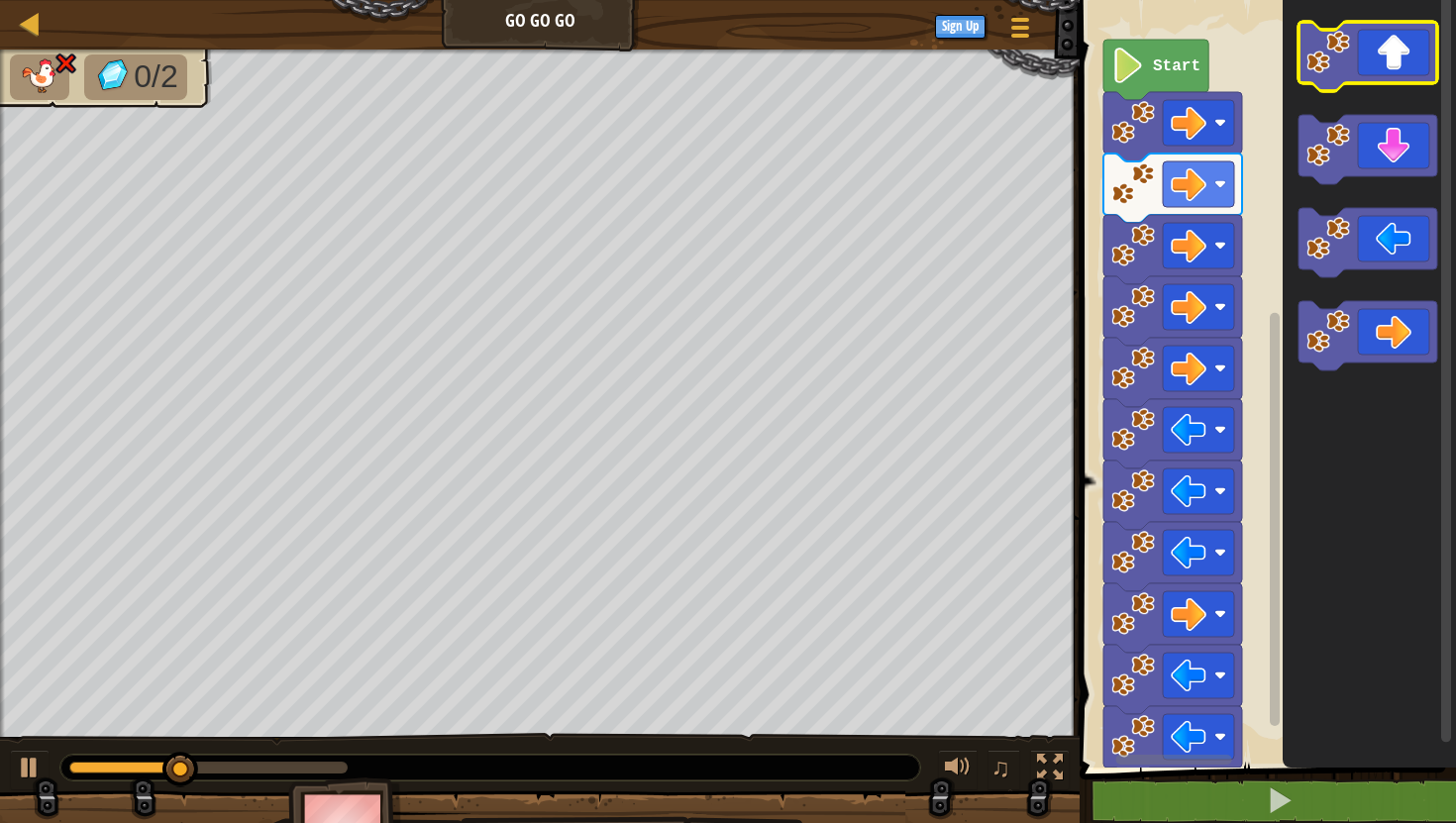 click 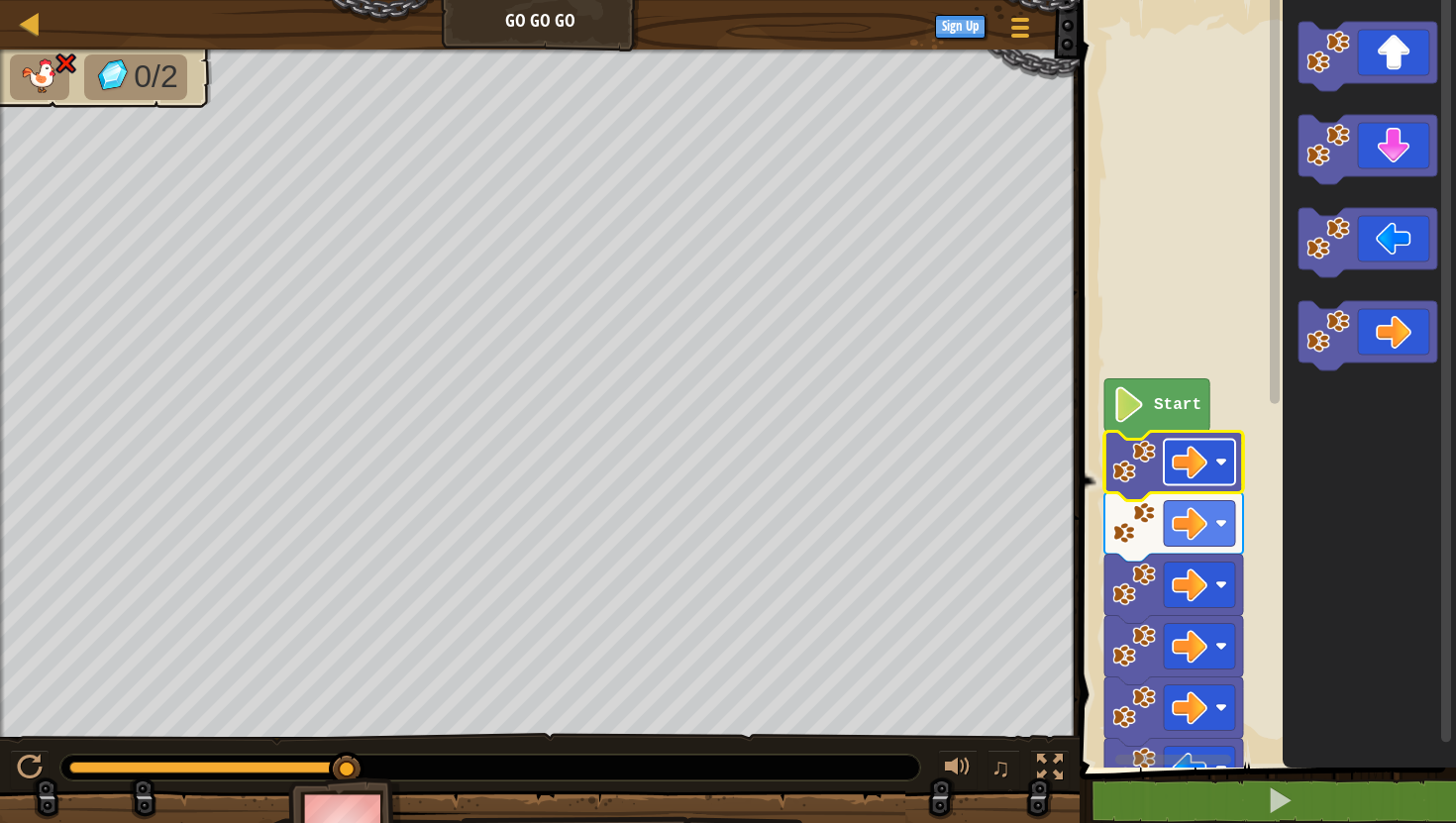 click 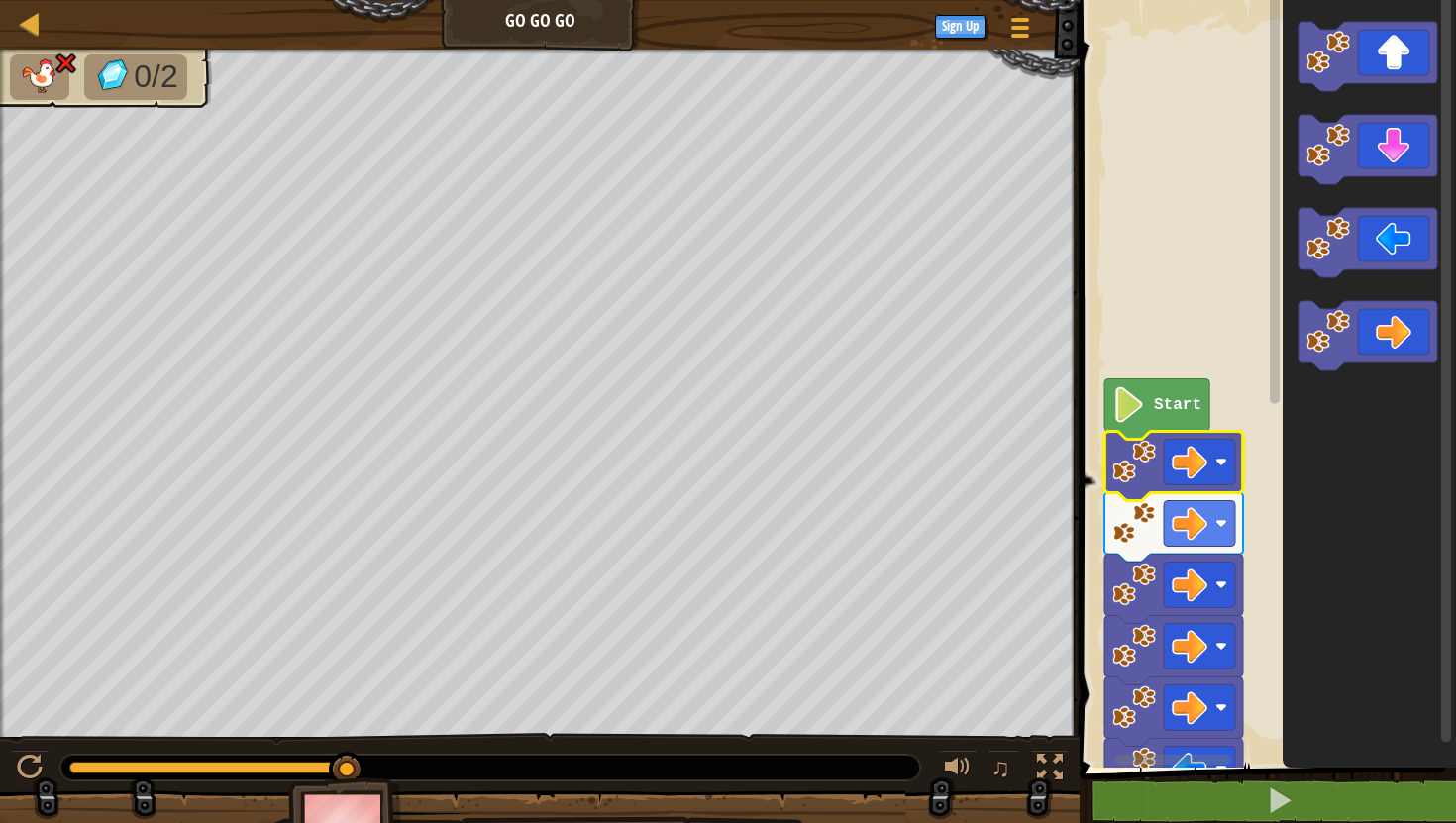 click 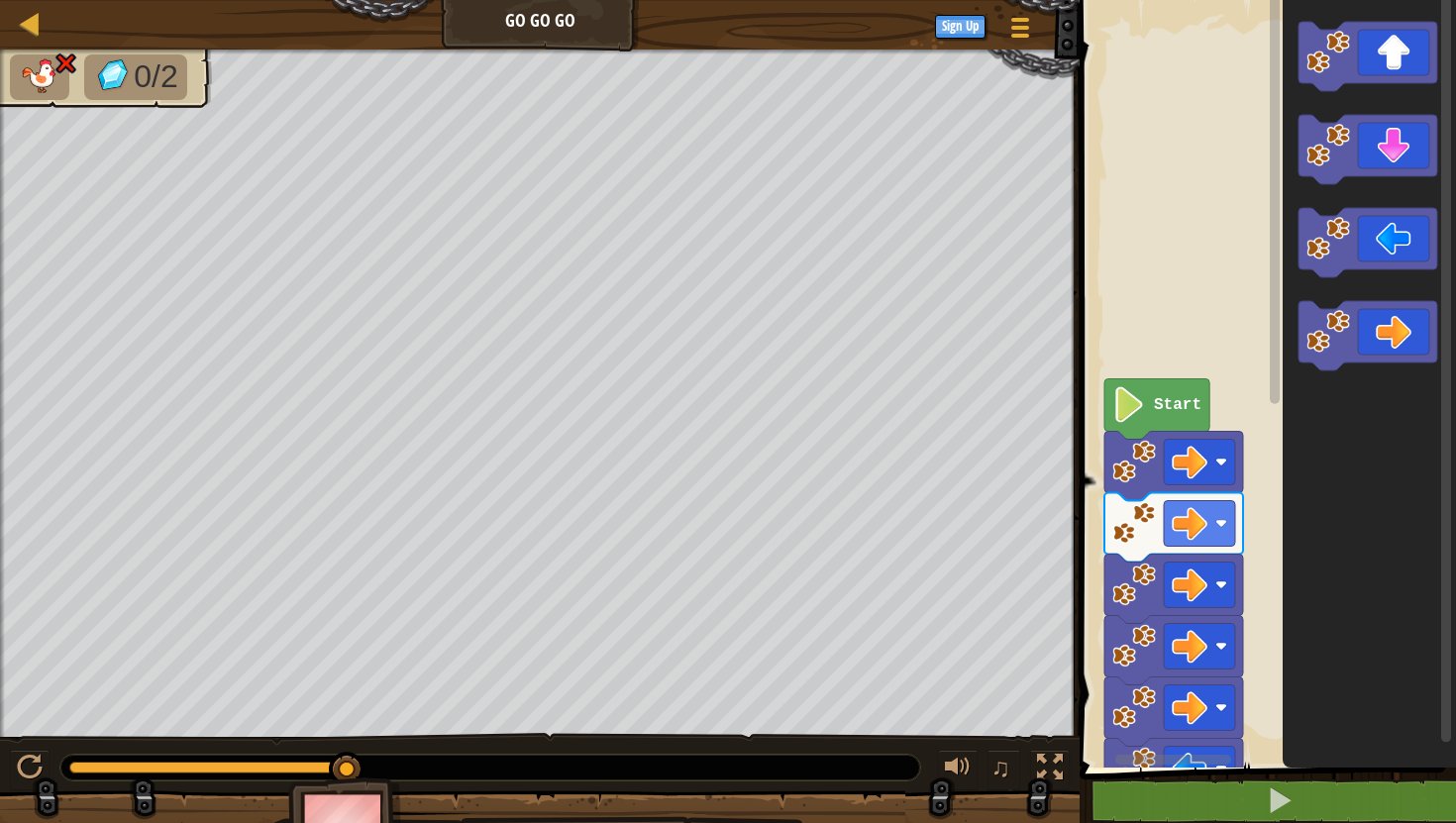 click 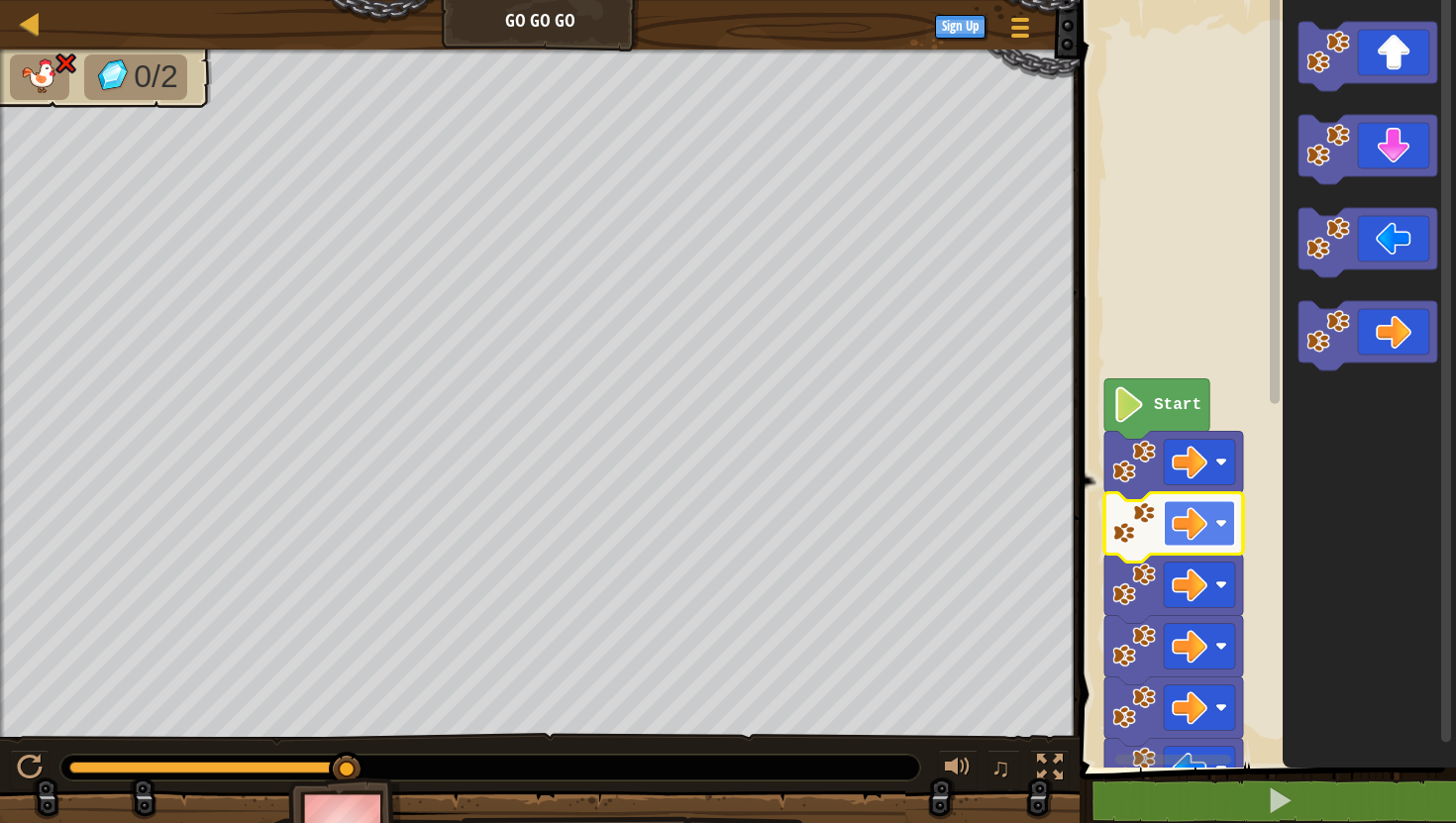 click 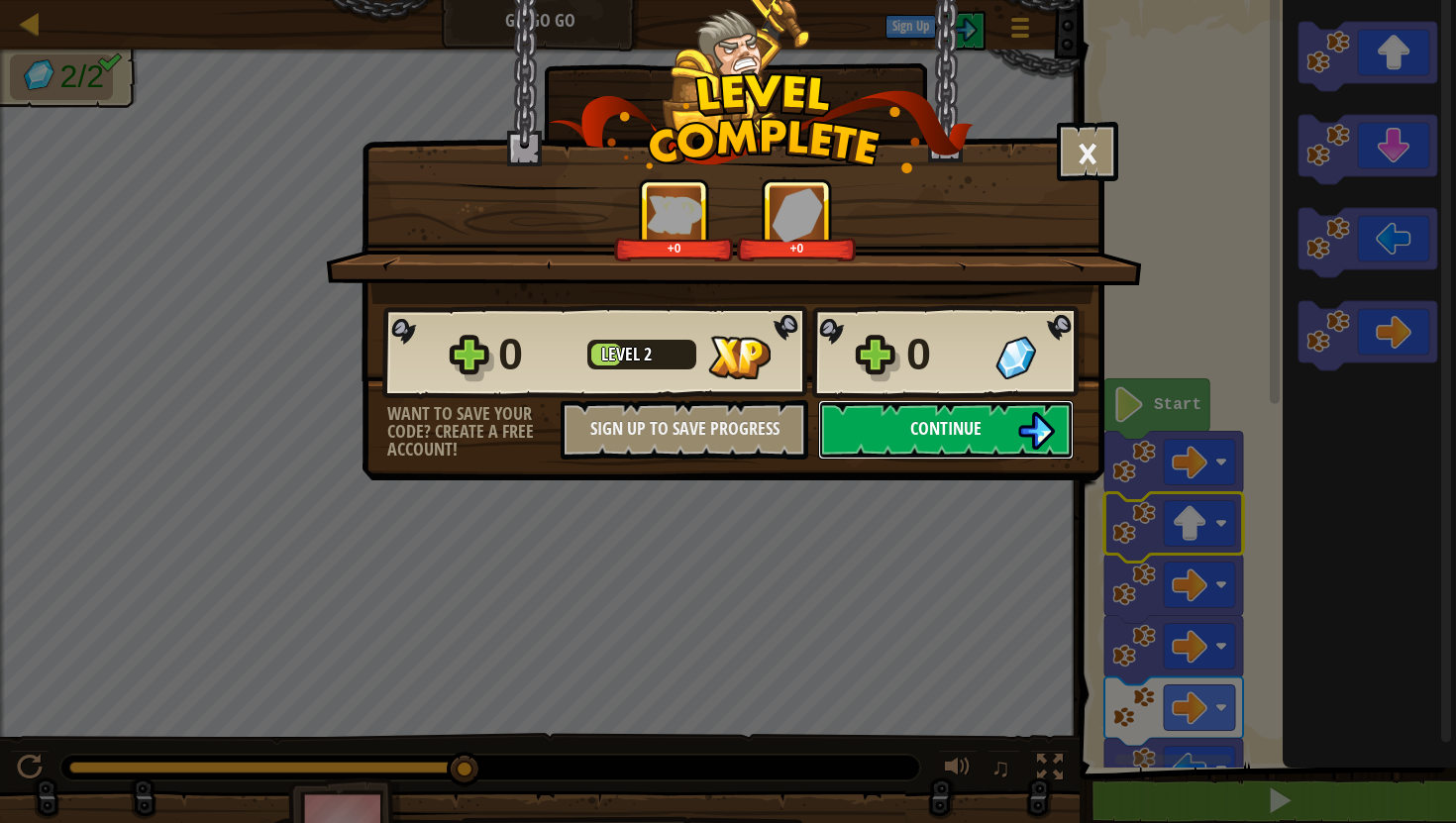 click on "Continue" at bounding box center (946, 428) 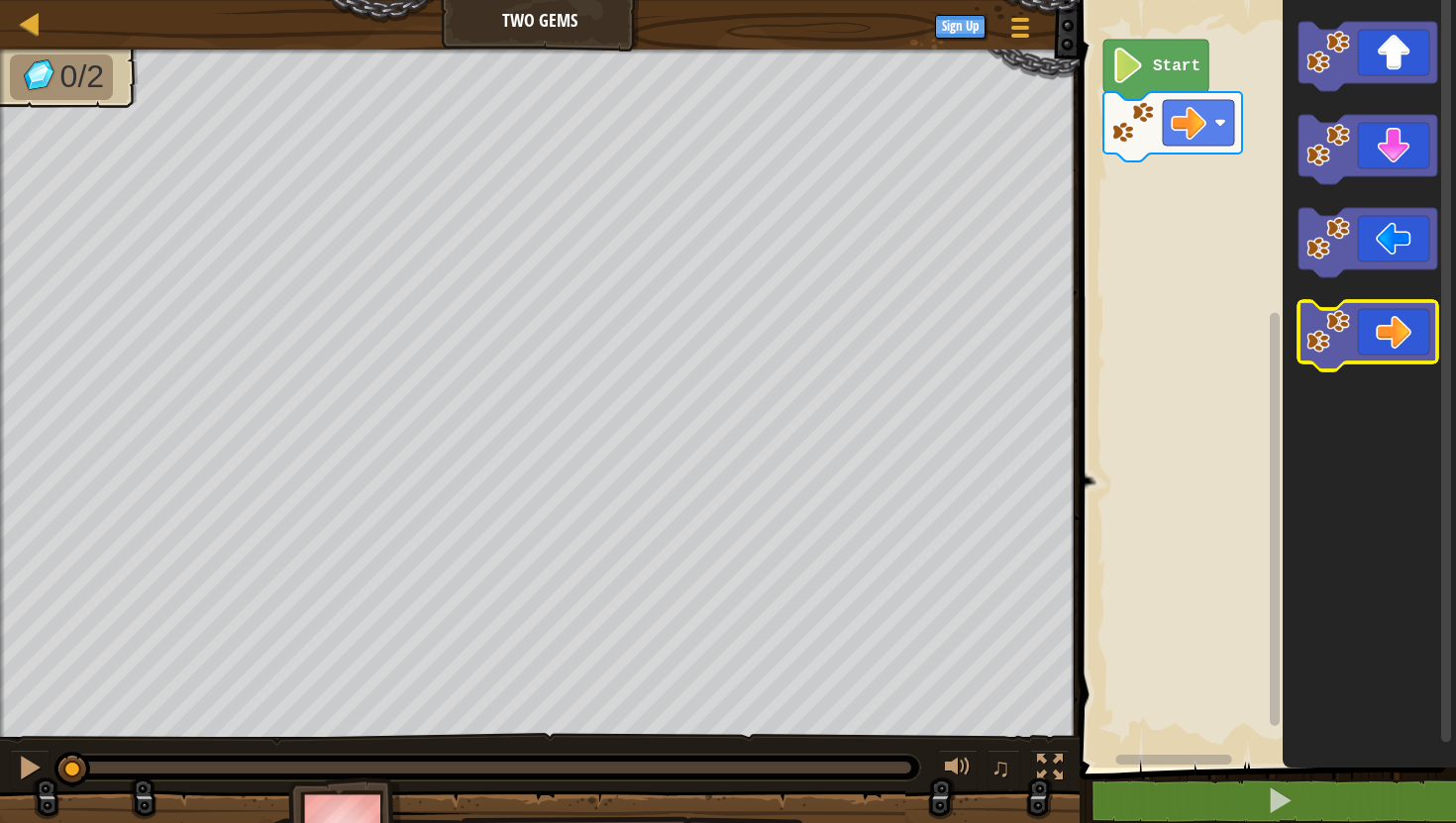 click 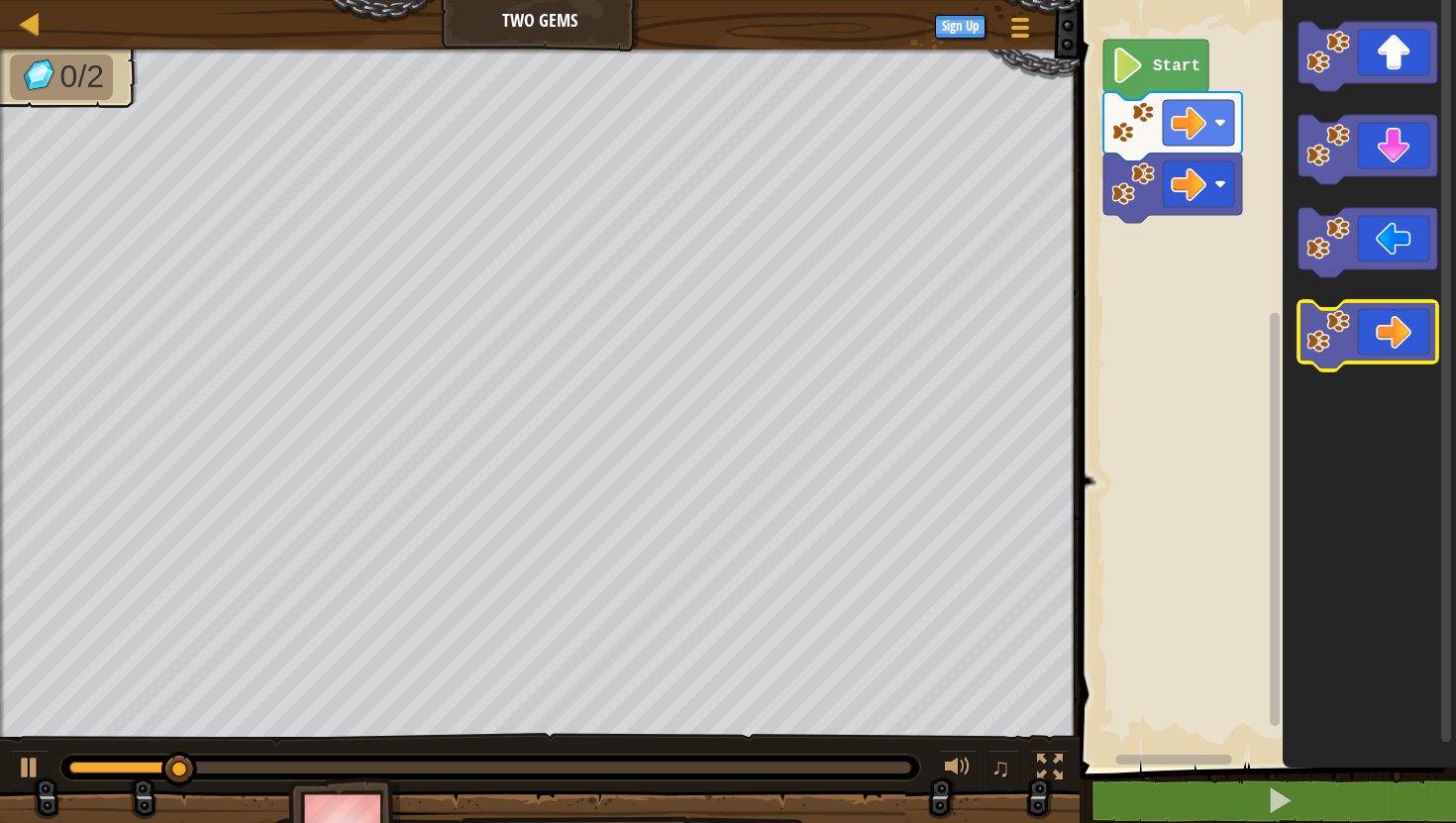 click 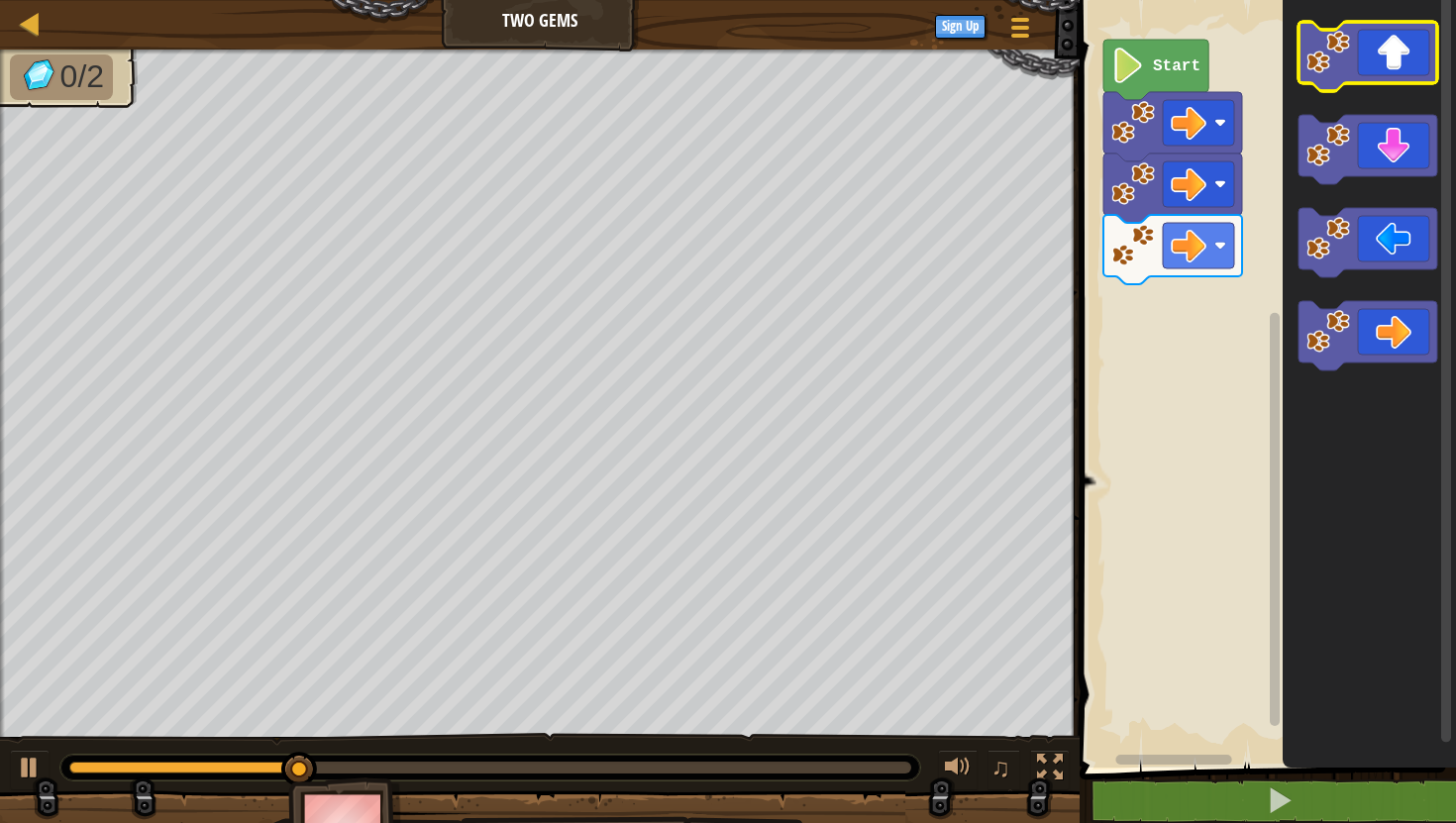 click 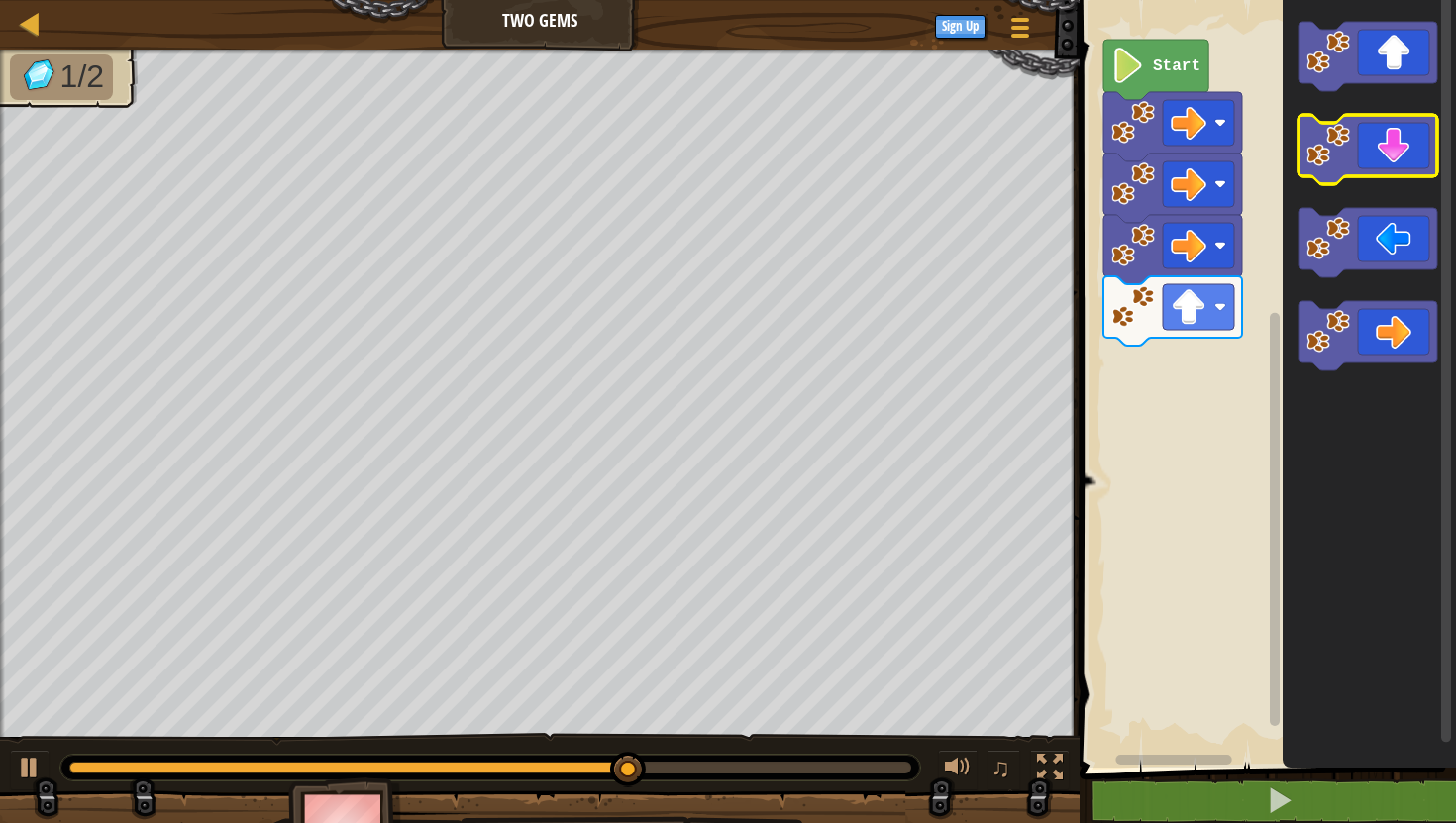 click 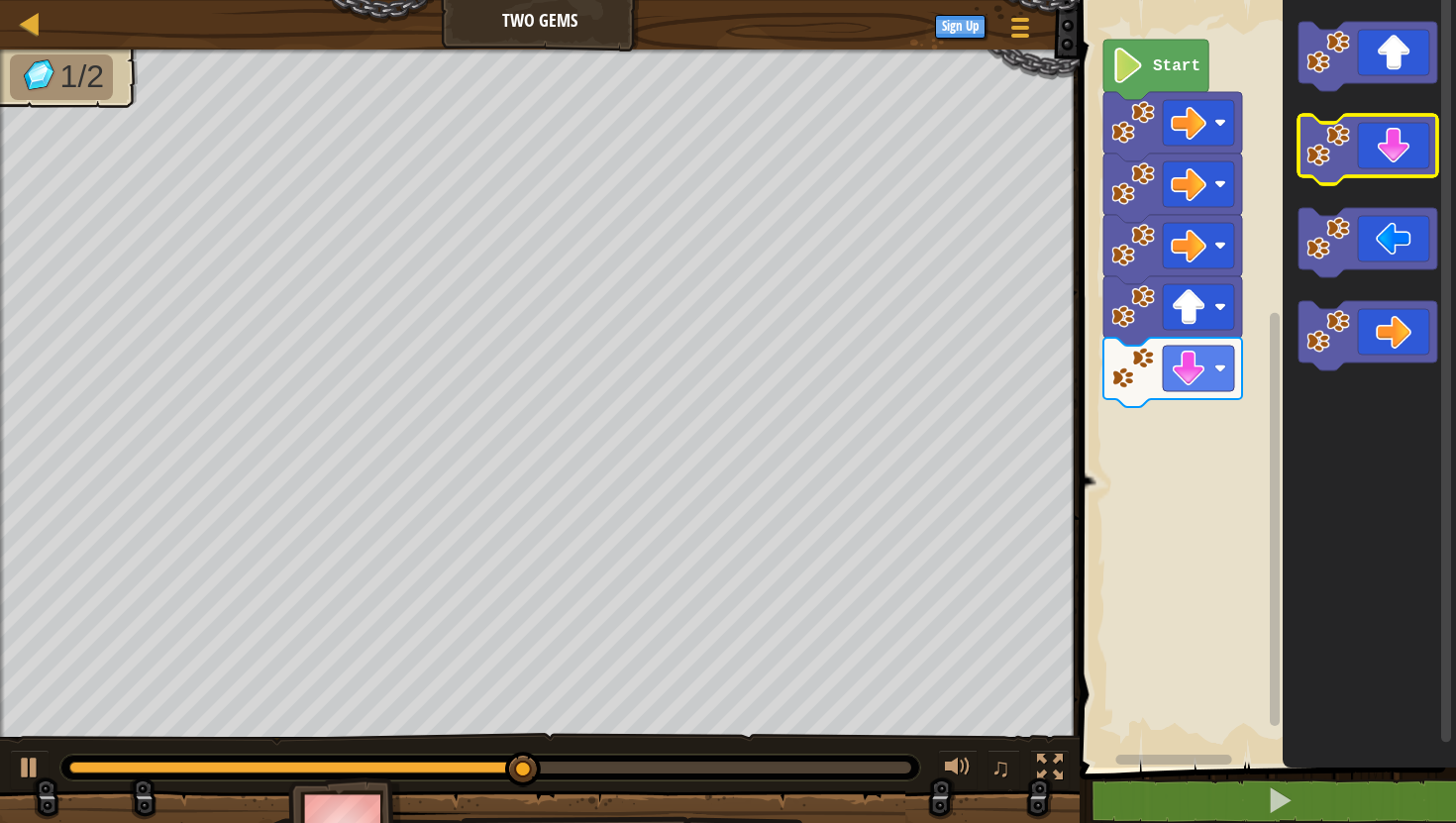 click 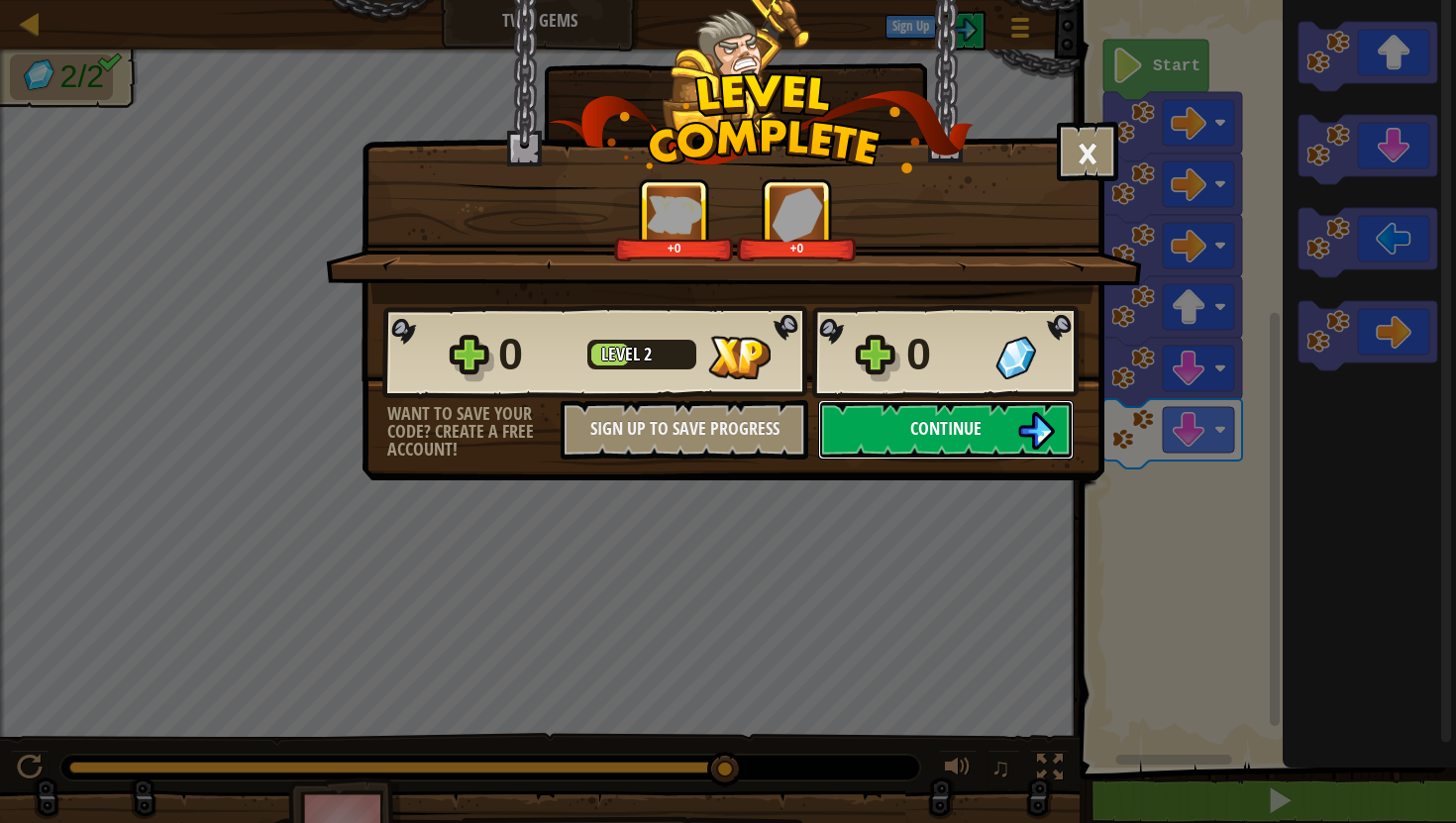 click on "Continue" at bounding box center [946, 428] 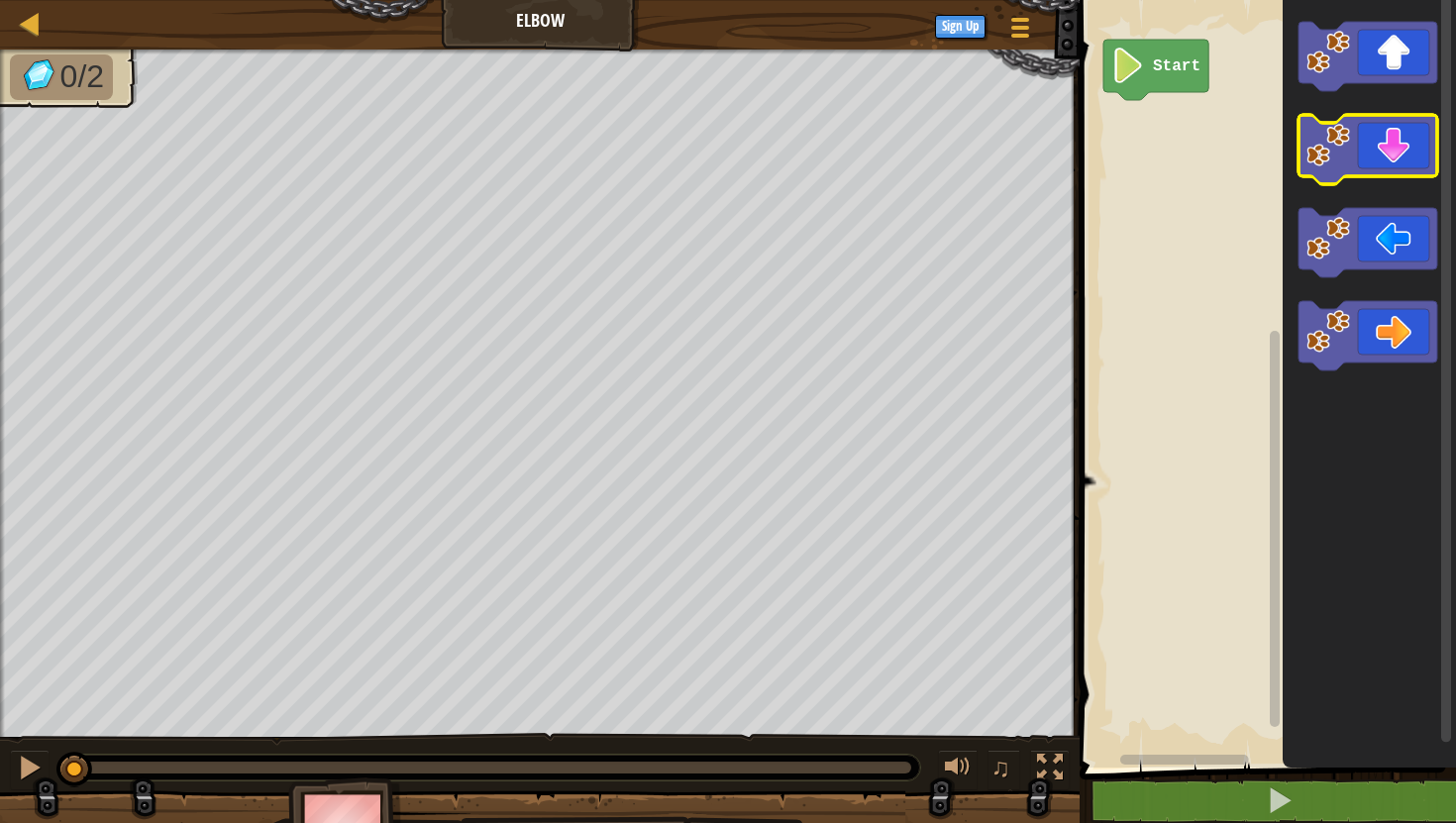 click 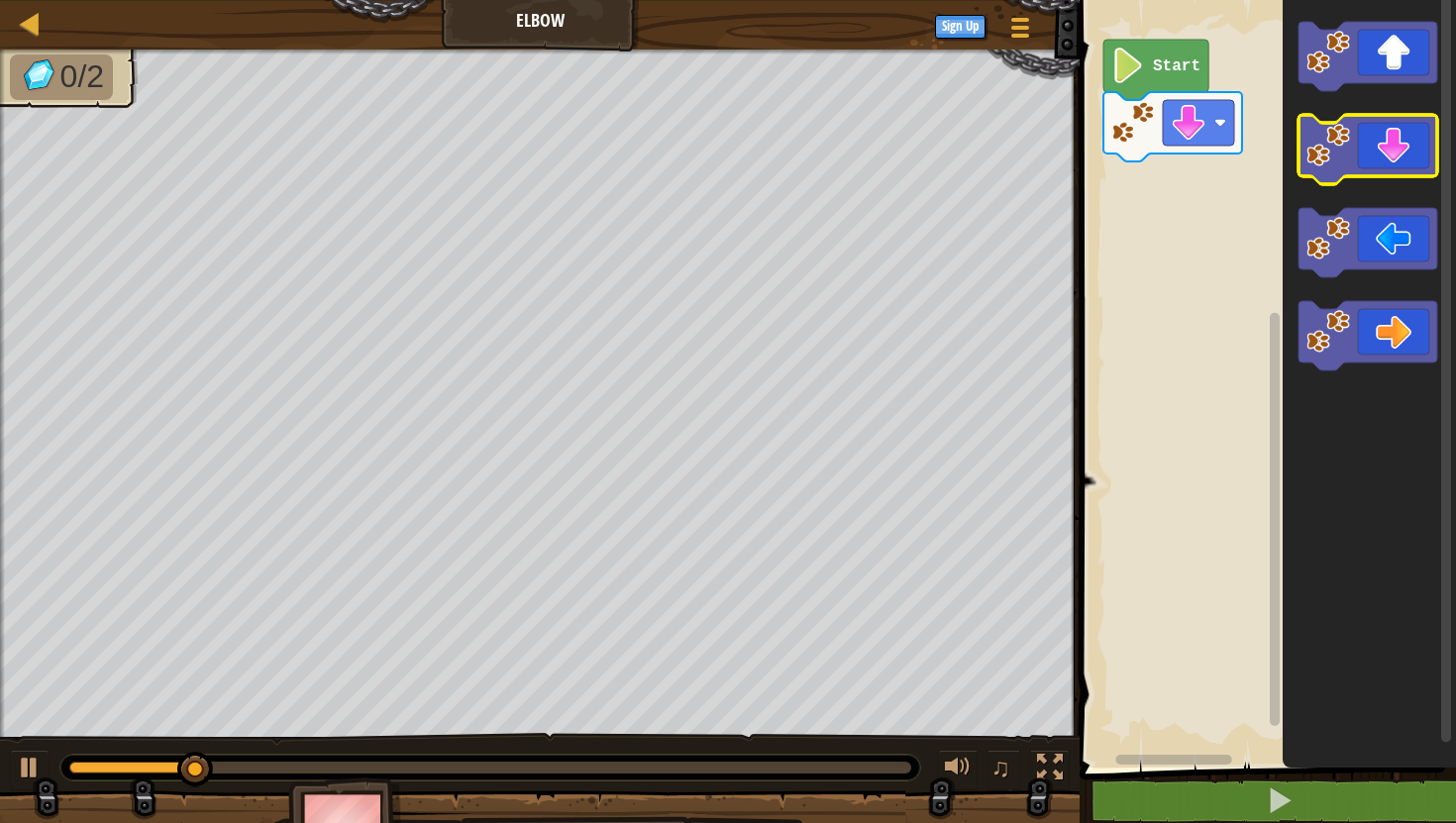 click 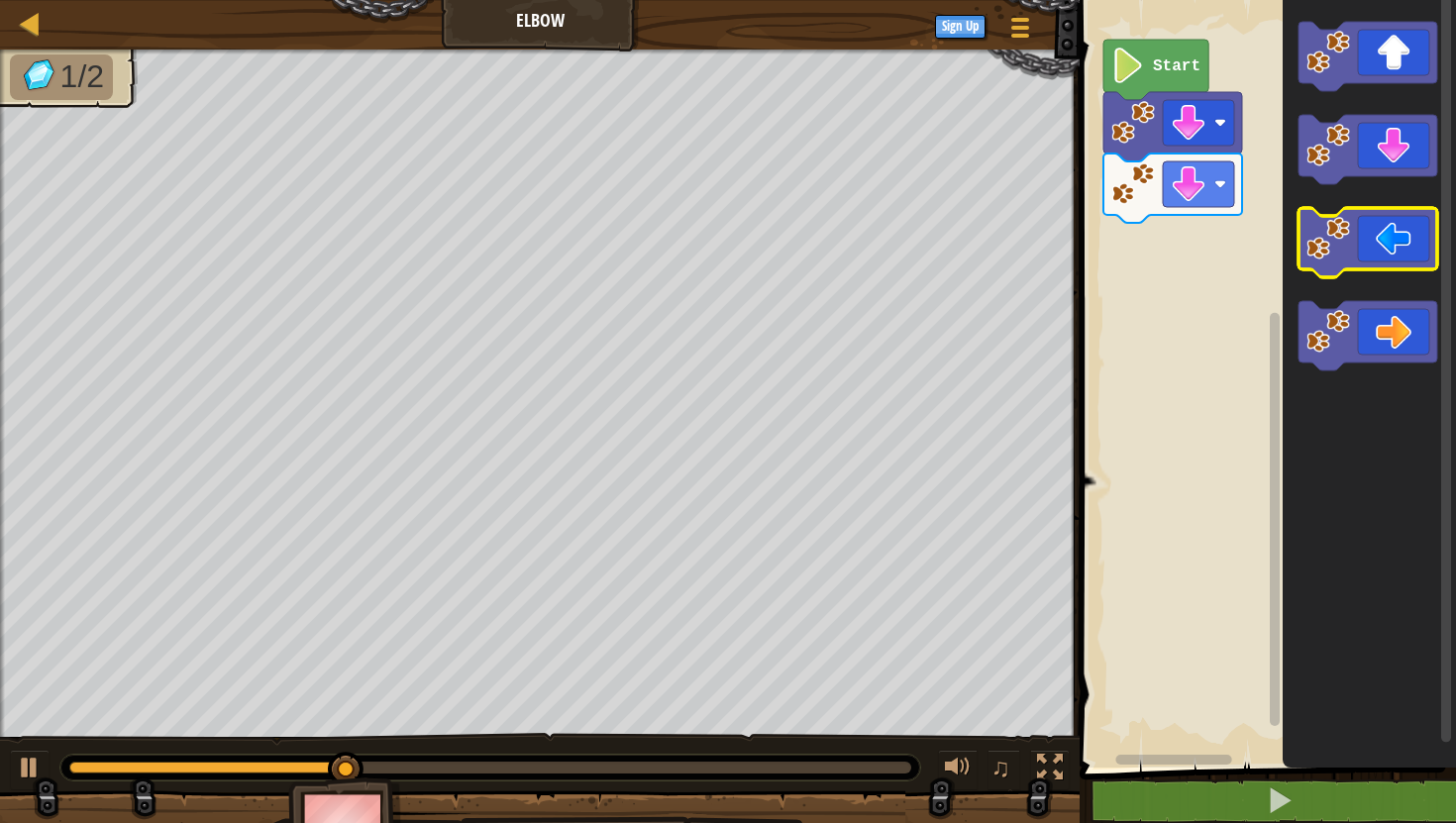 click 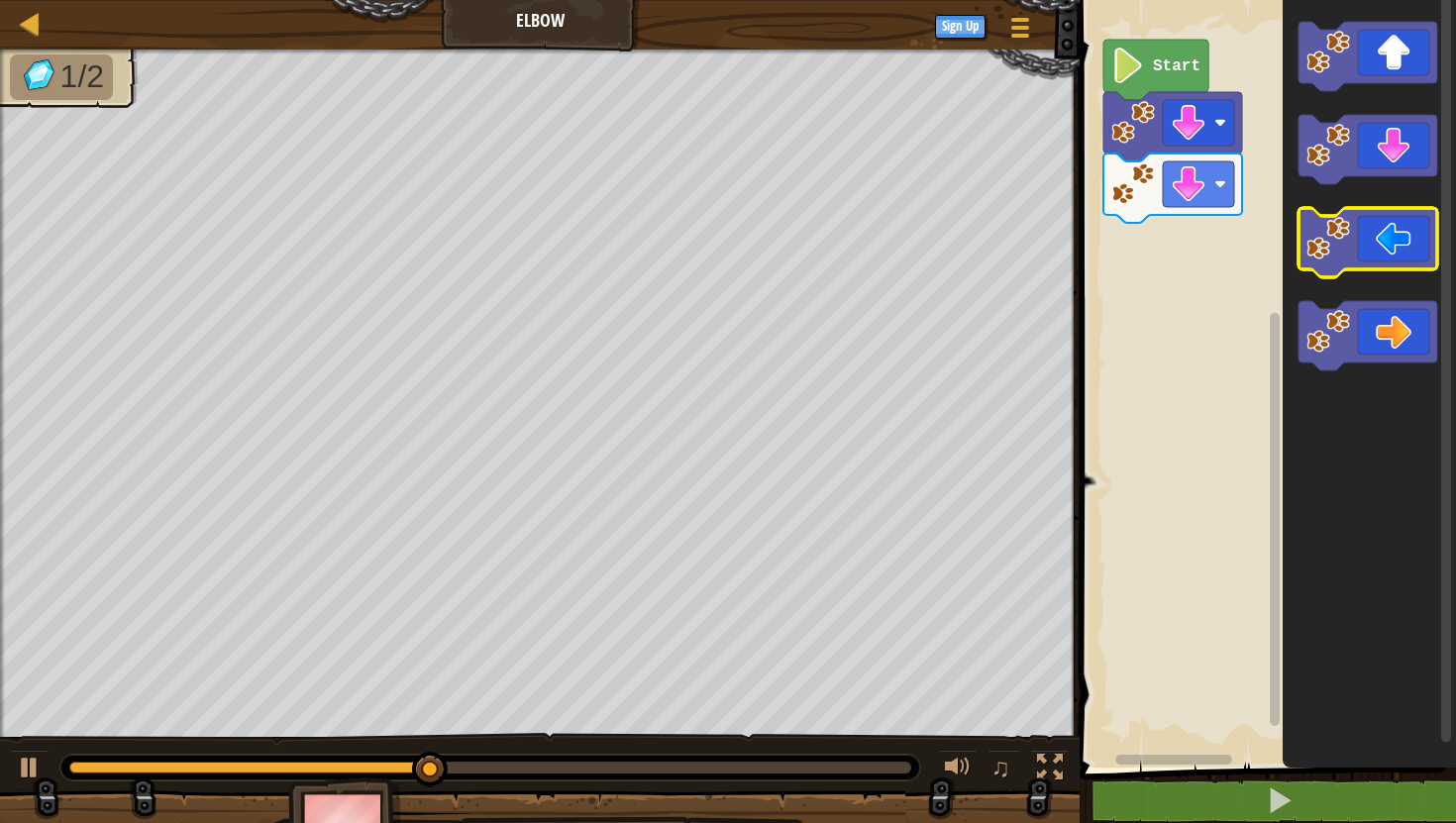 click 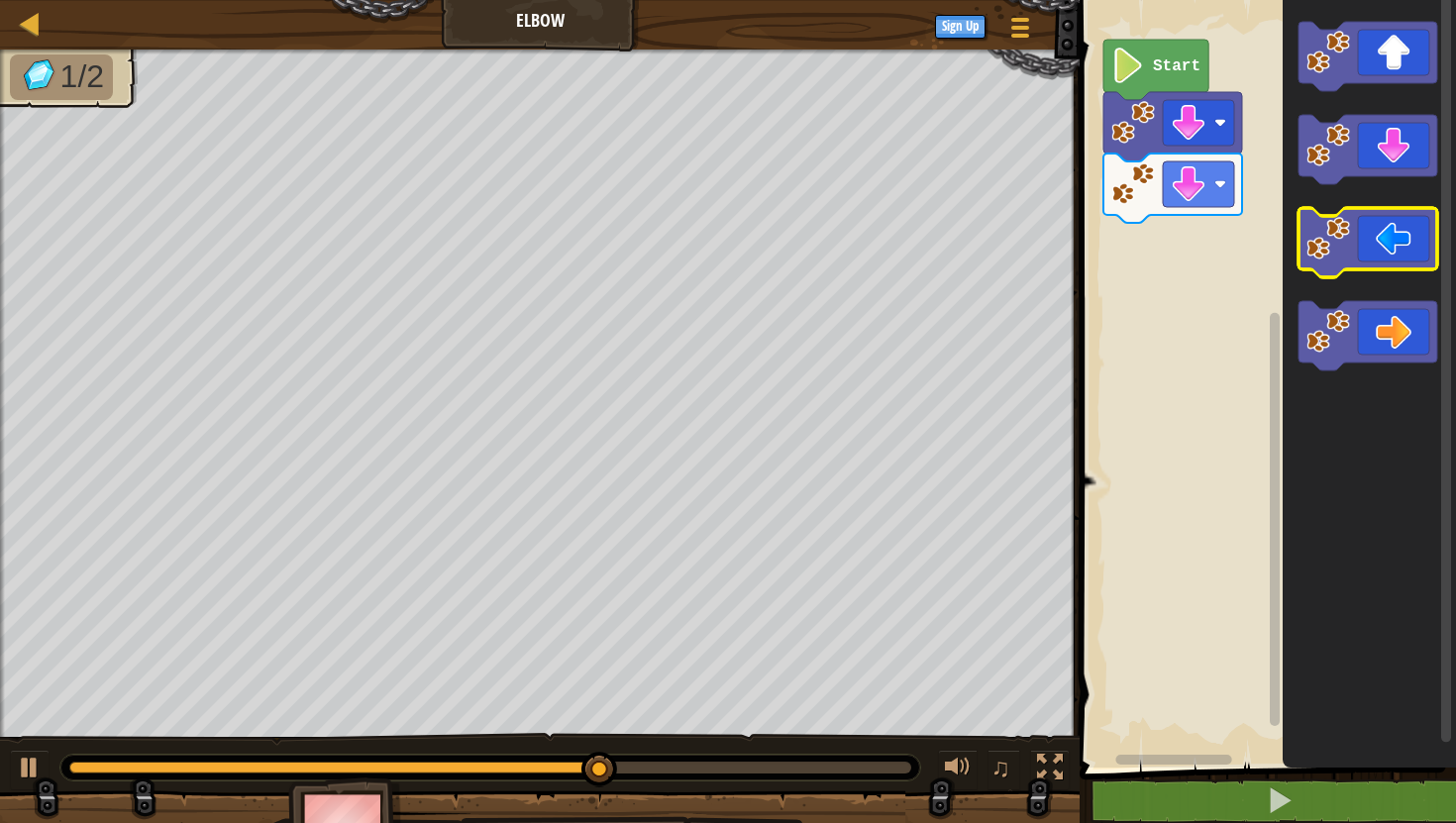 click 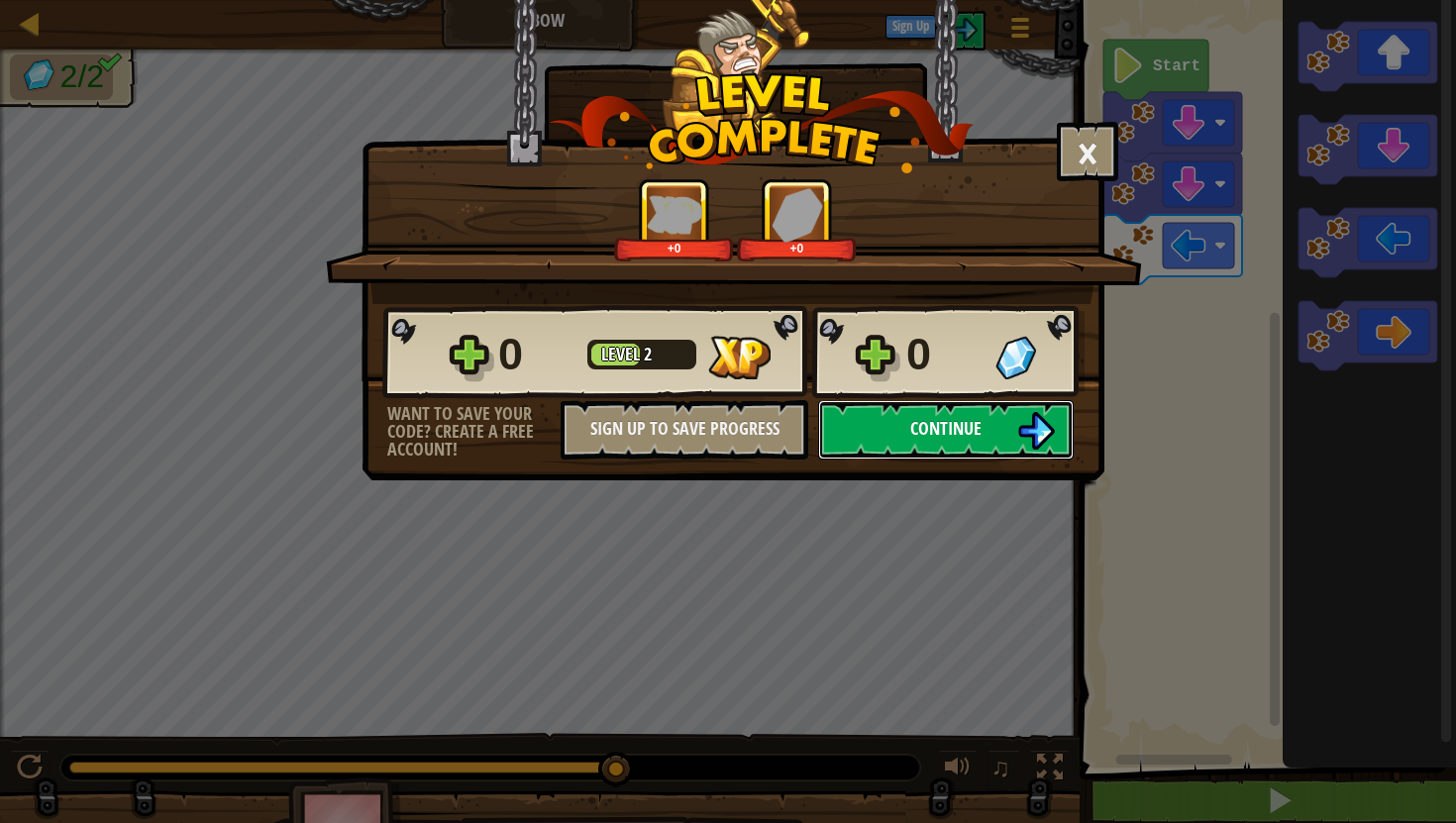 click on "Continue" at bounding box center (946, 428) 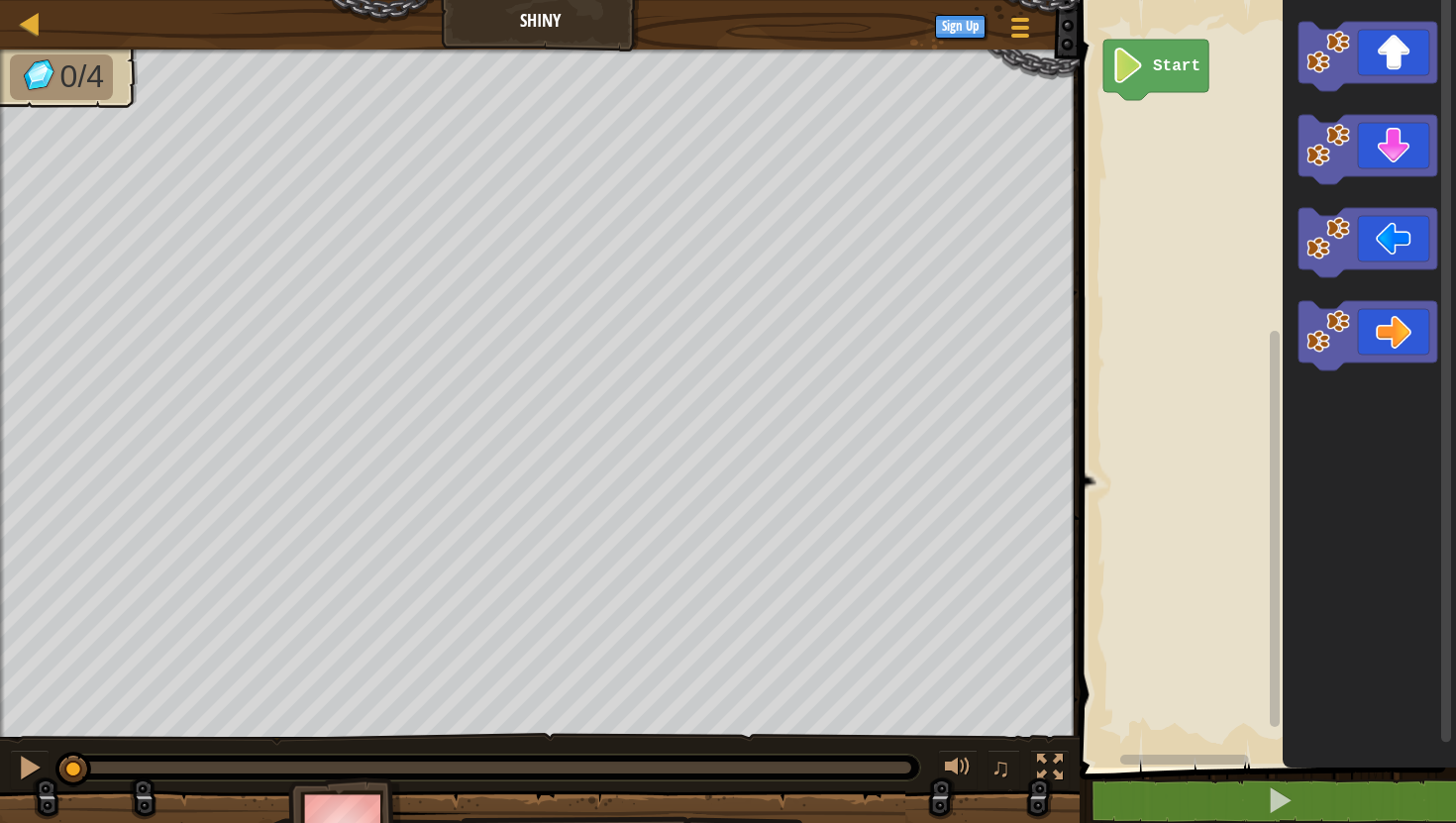 click 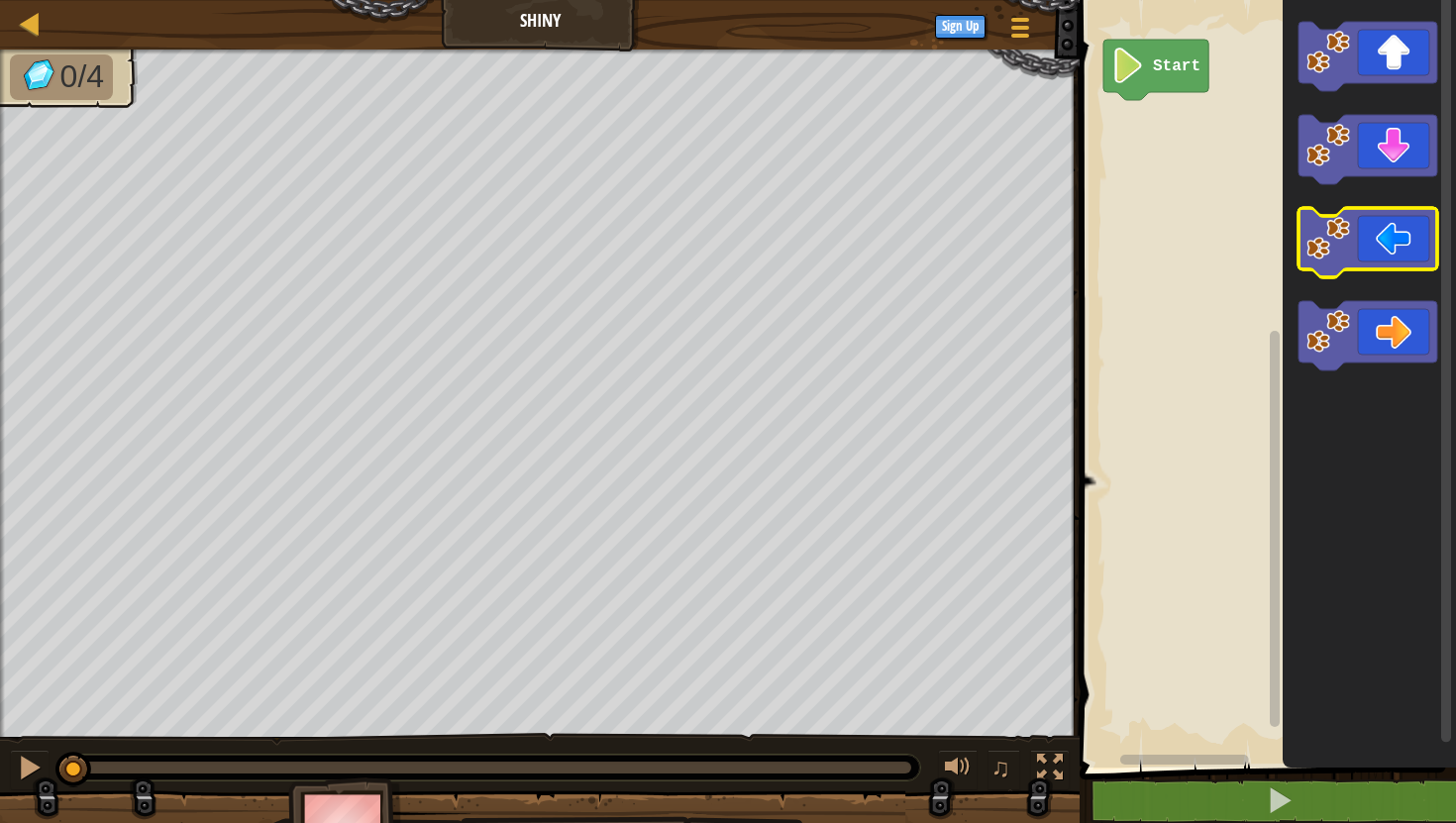 click 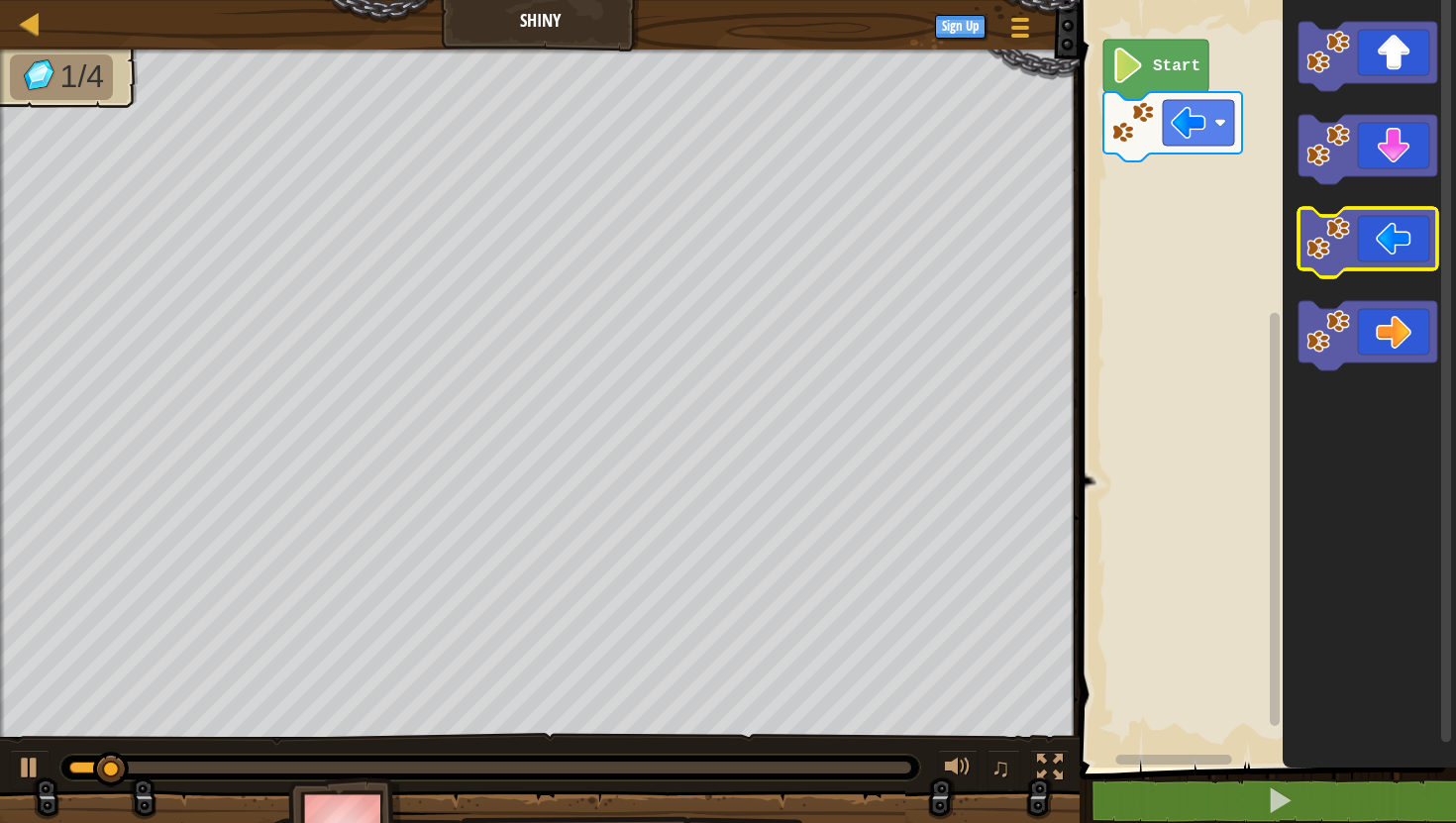click 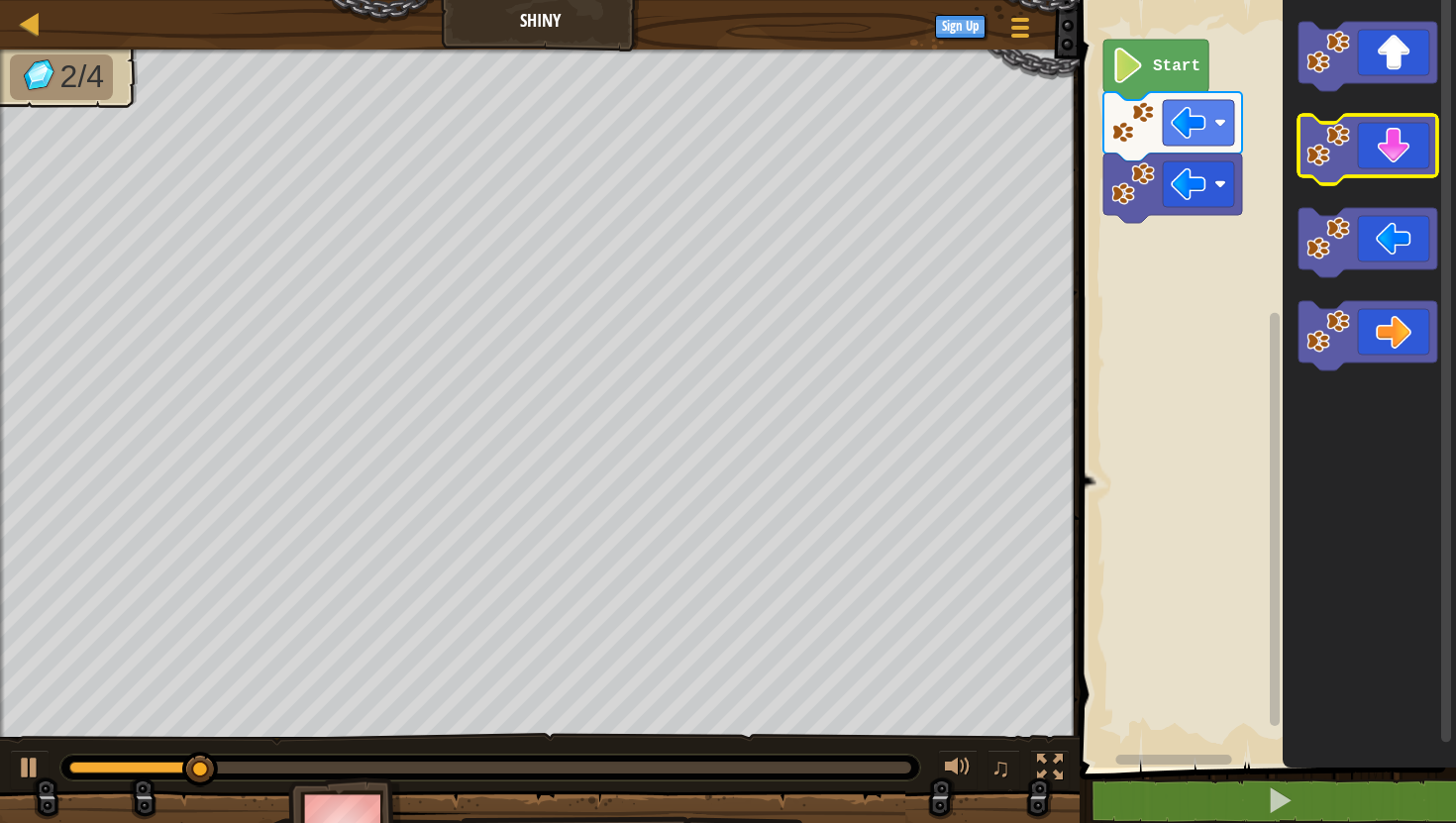 click 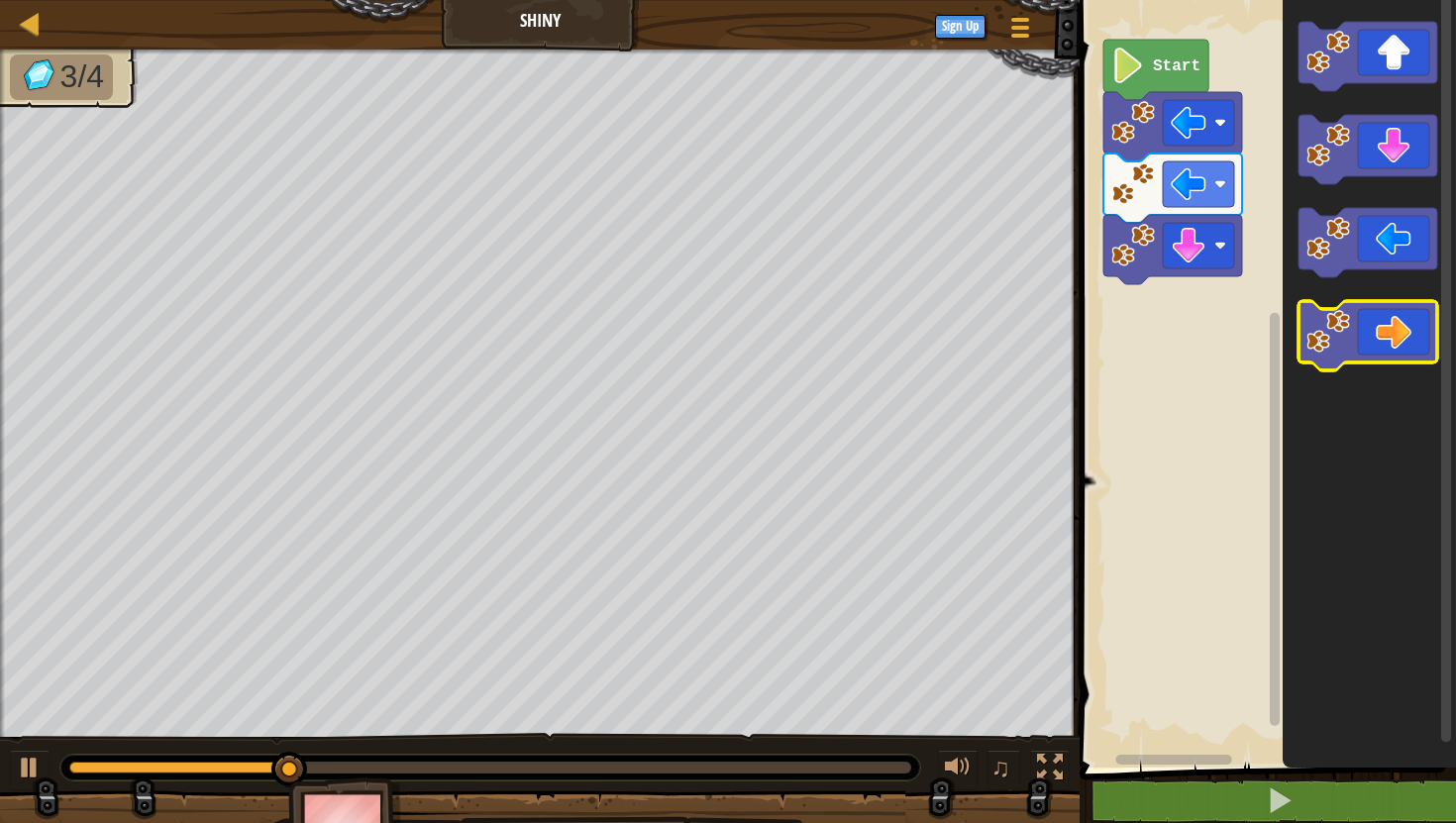 click 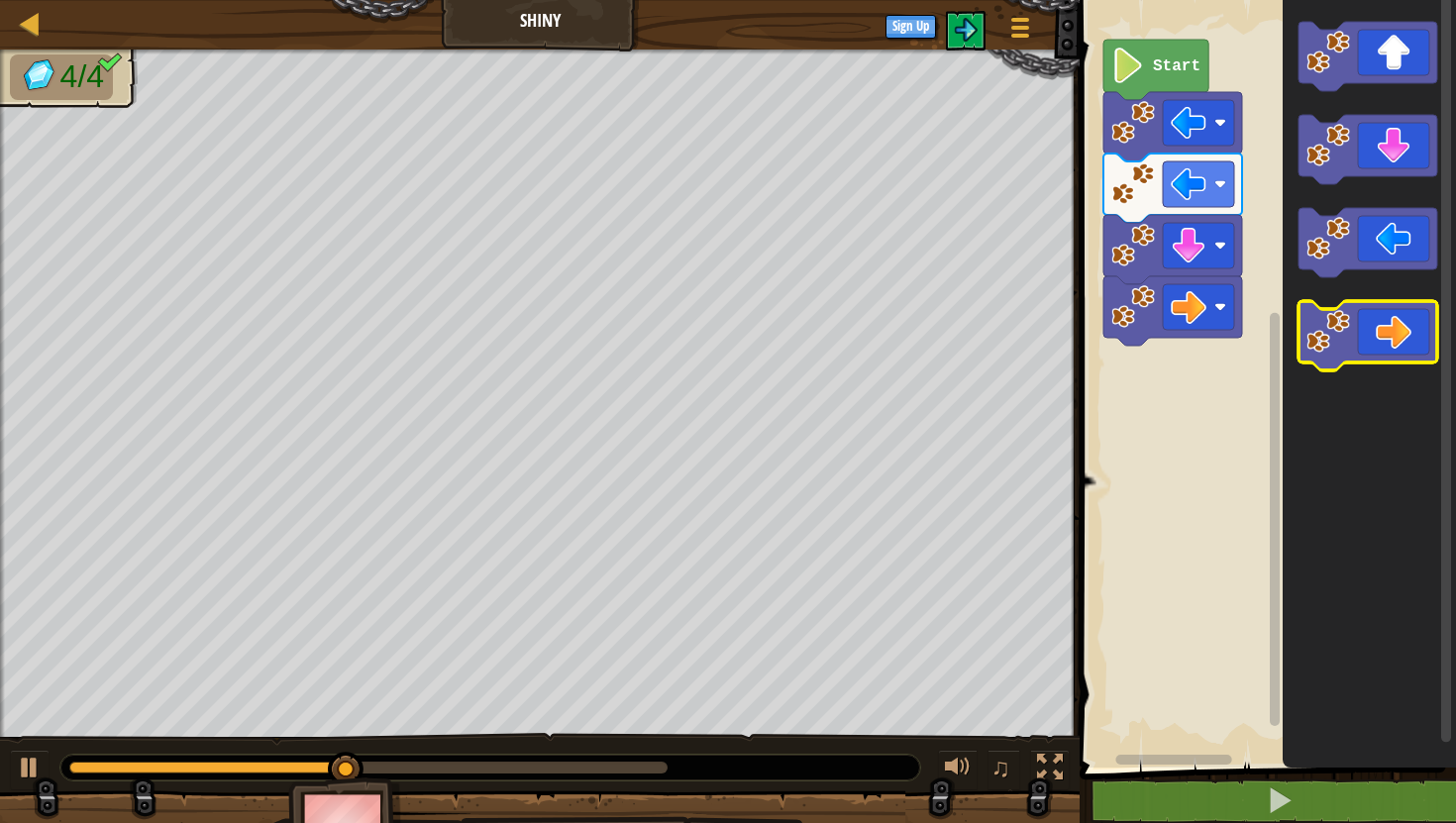 click 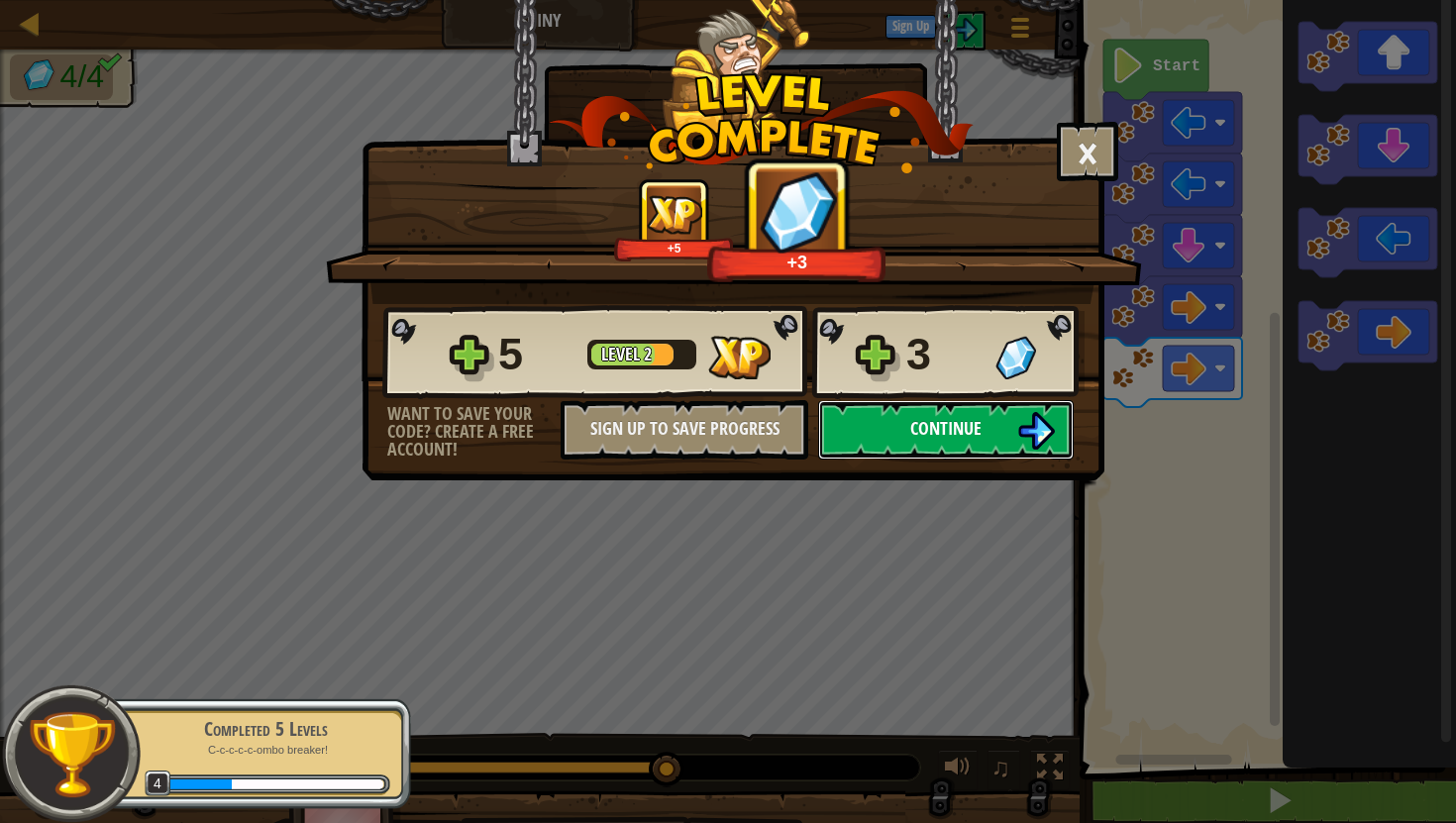 click on "Continue" at bounding box center [946, 430] 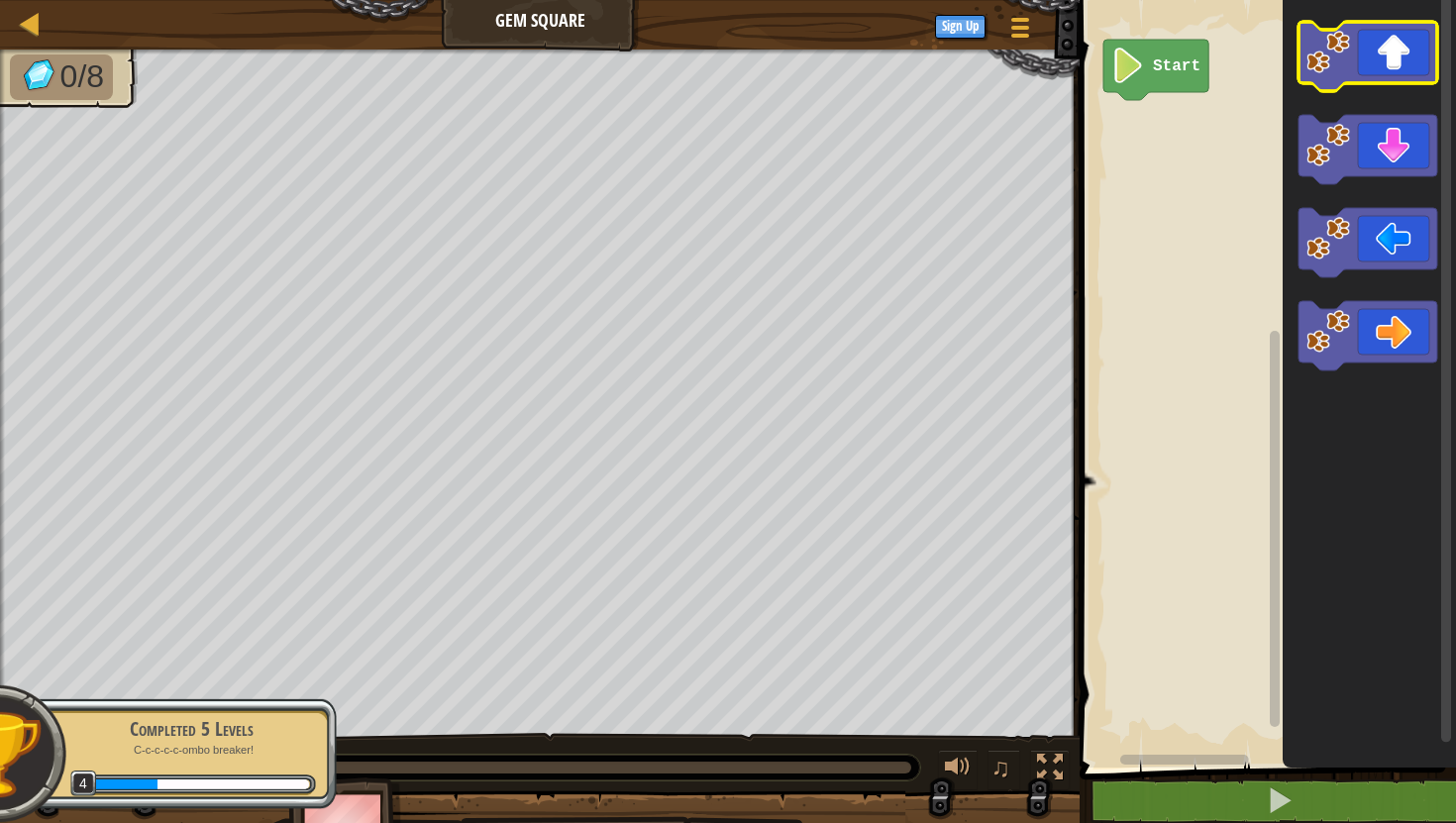 click 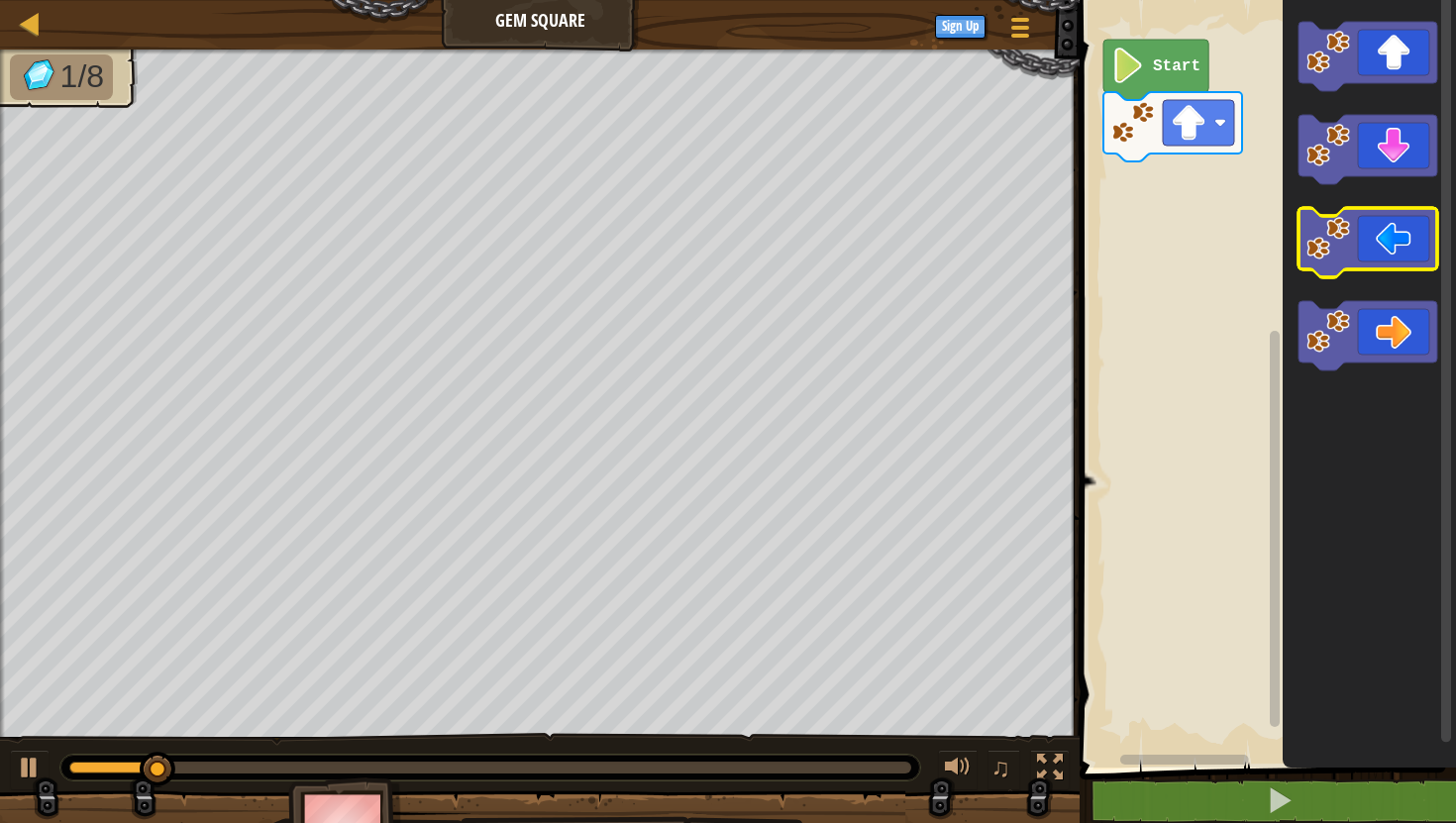 click 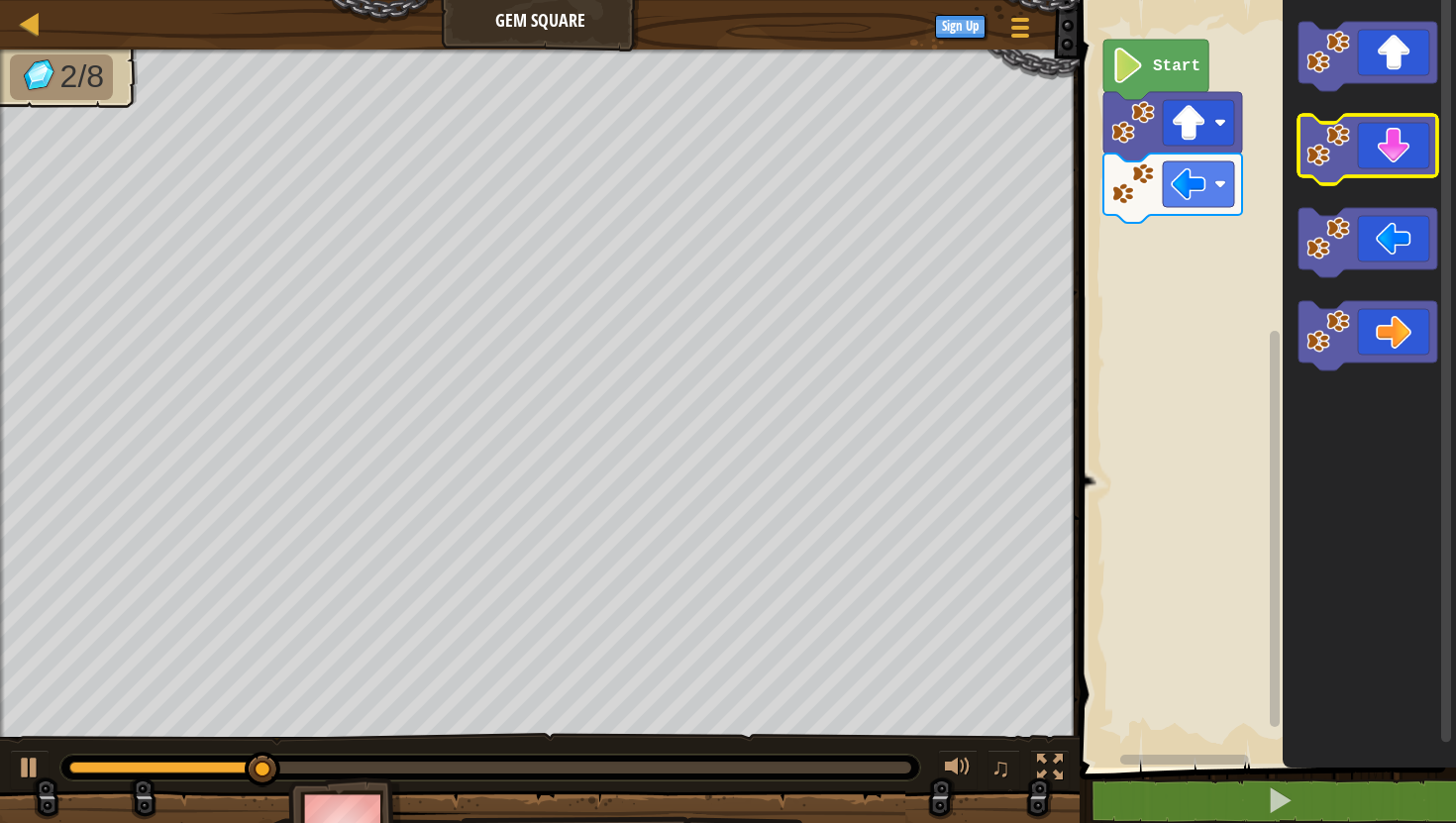 click 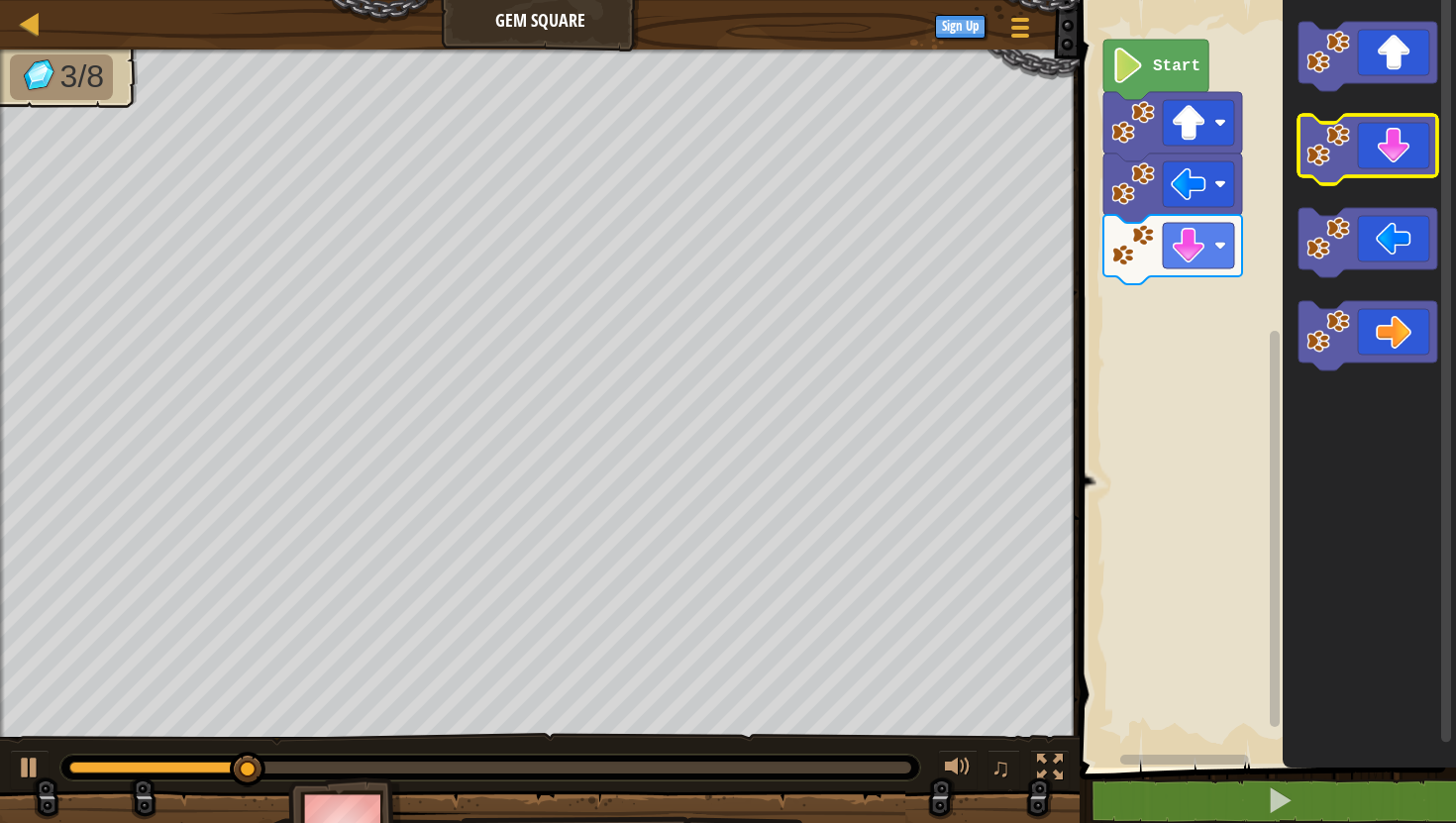 click 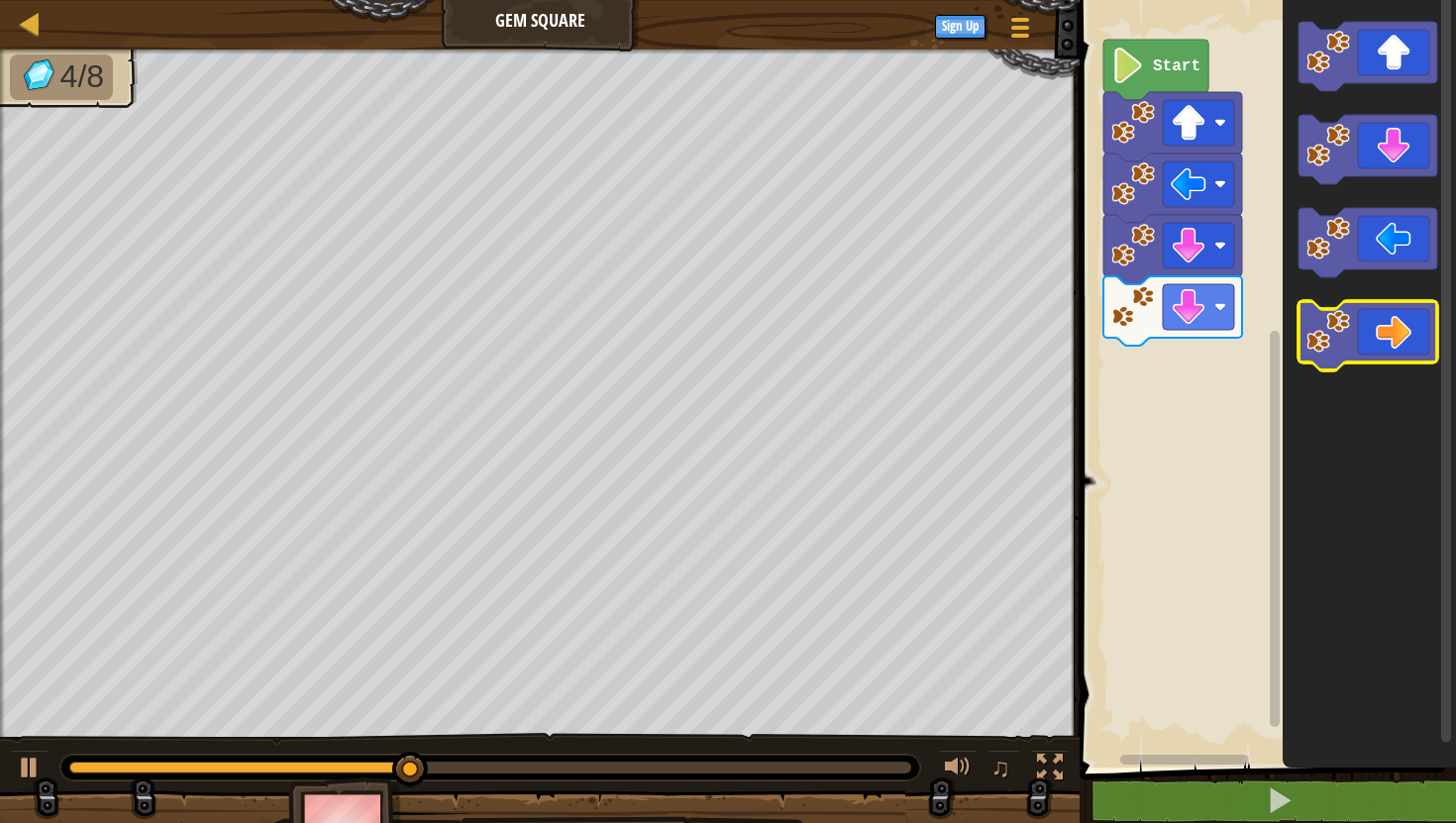 click 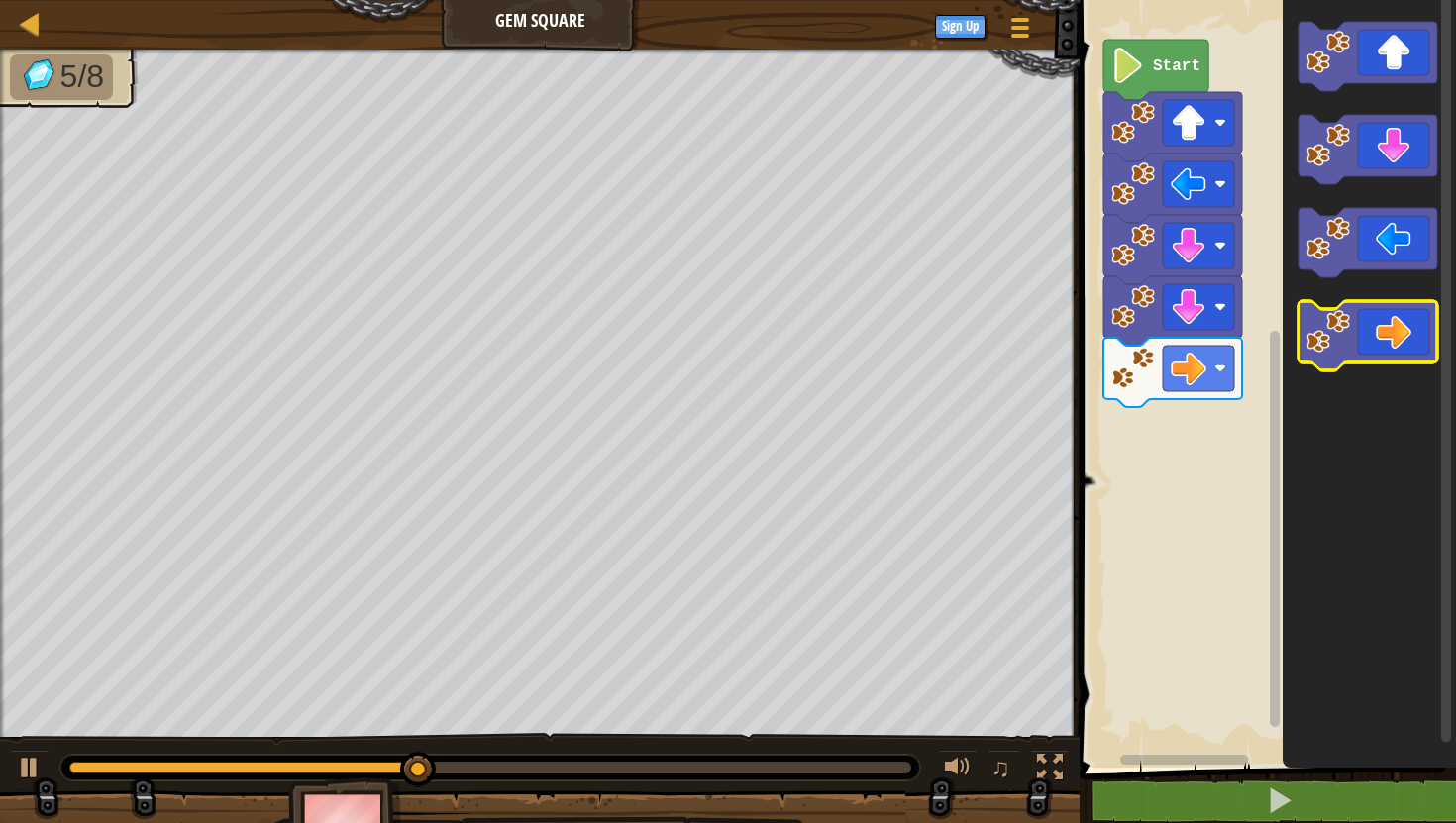 click 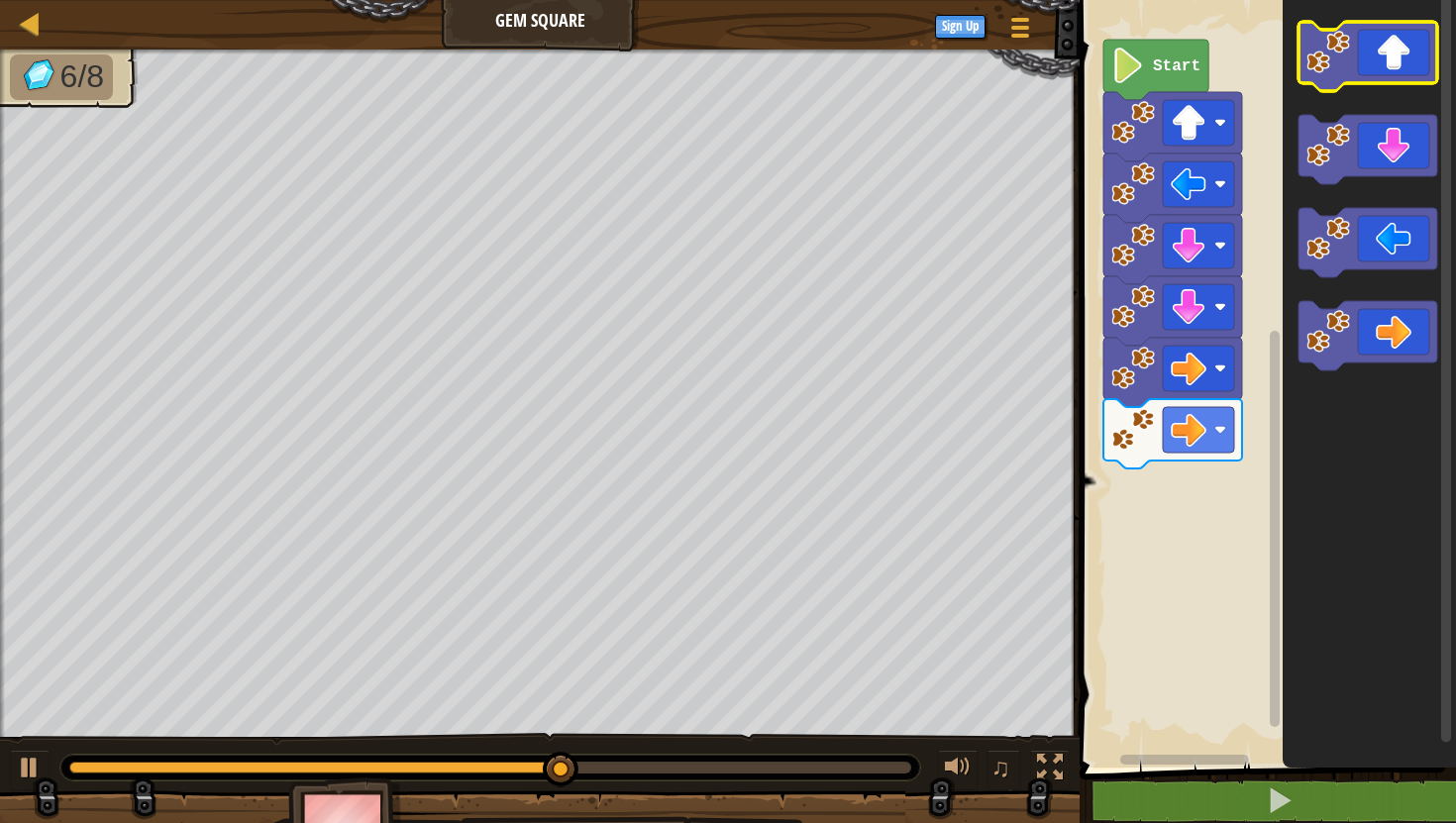 click 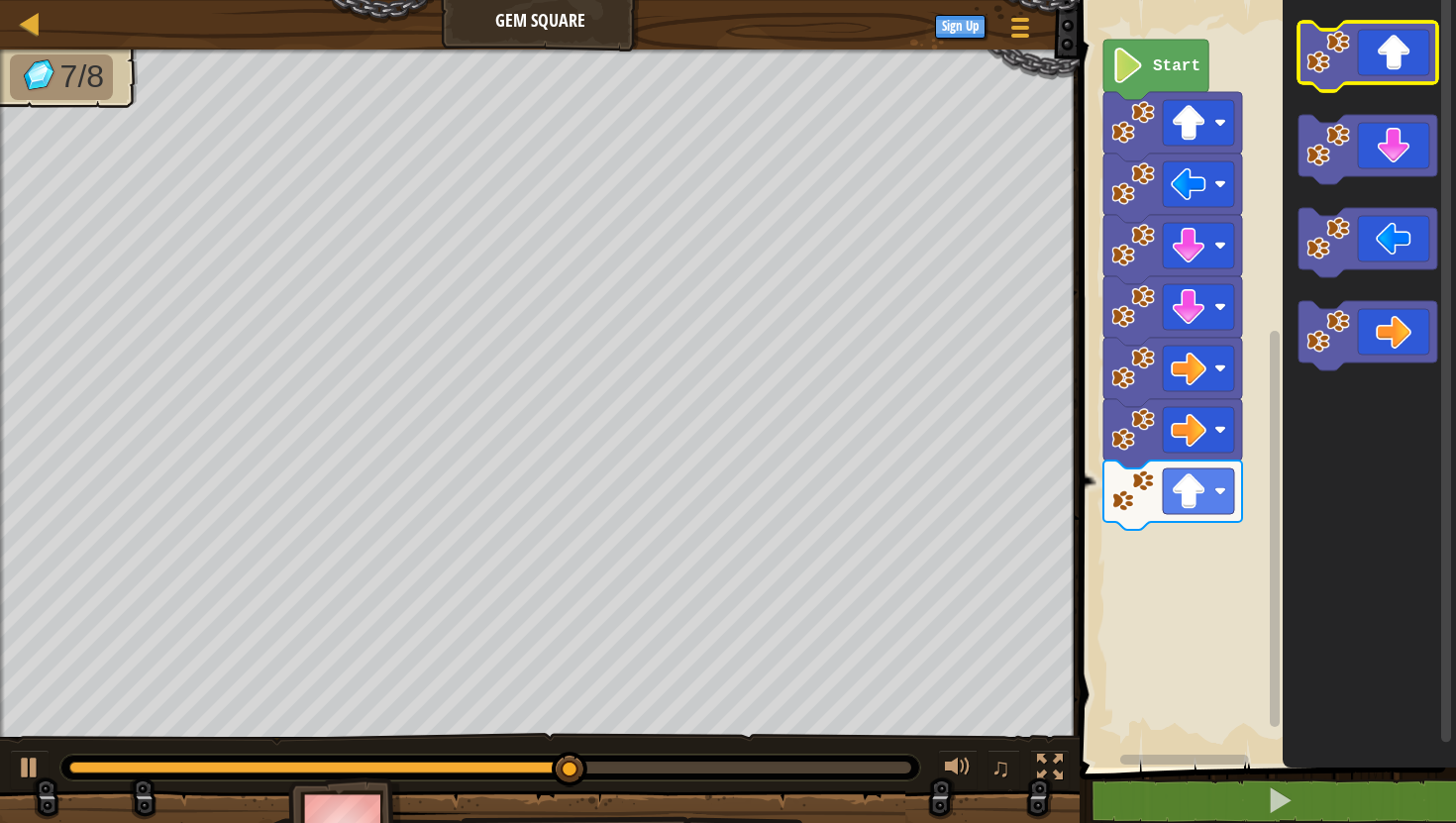 click 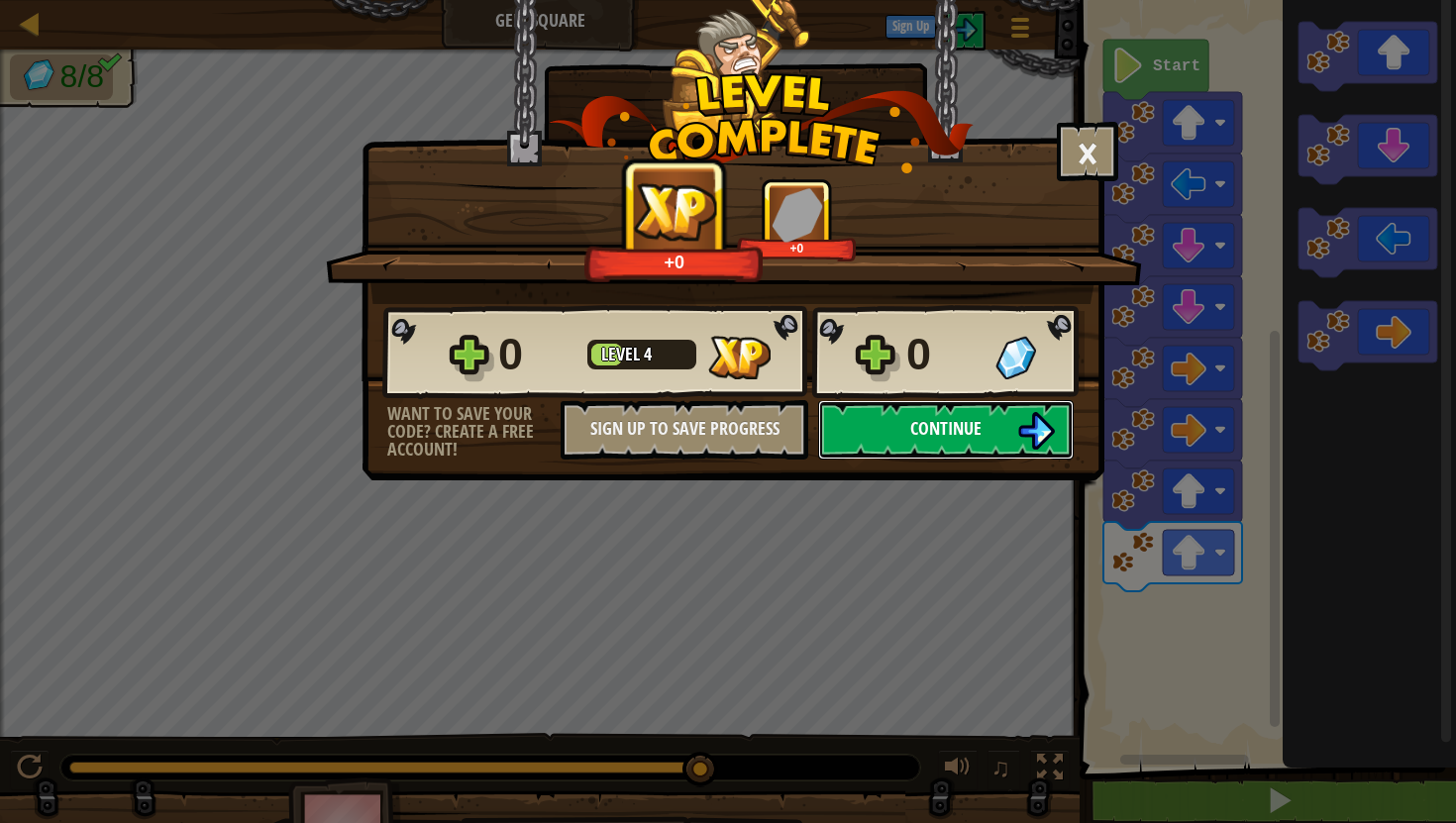 click at bounding box center [1036, 431] 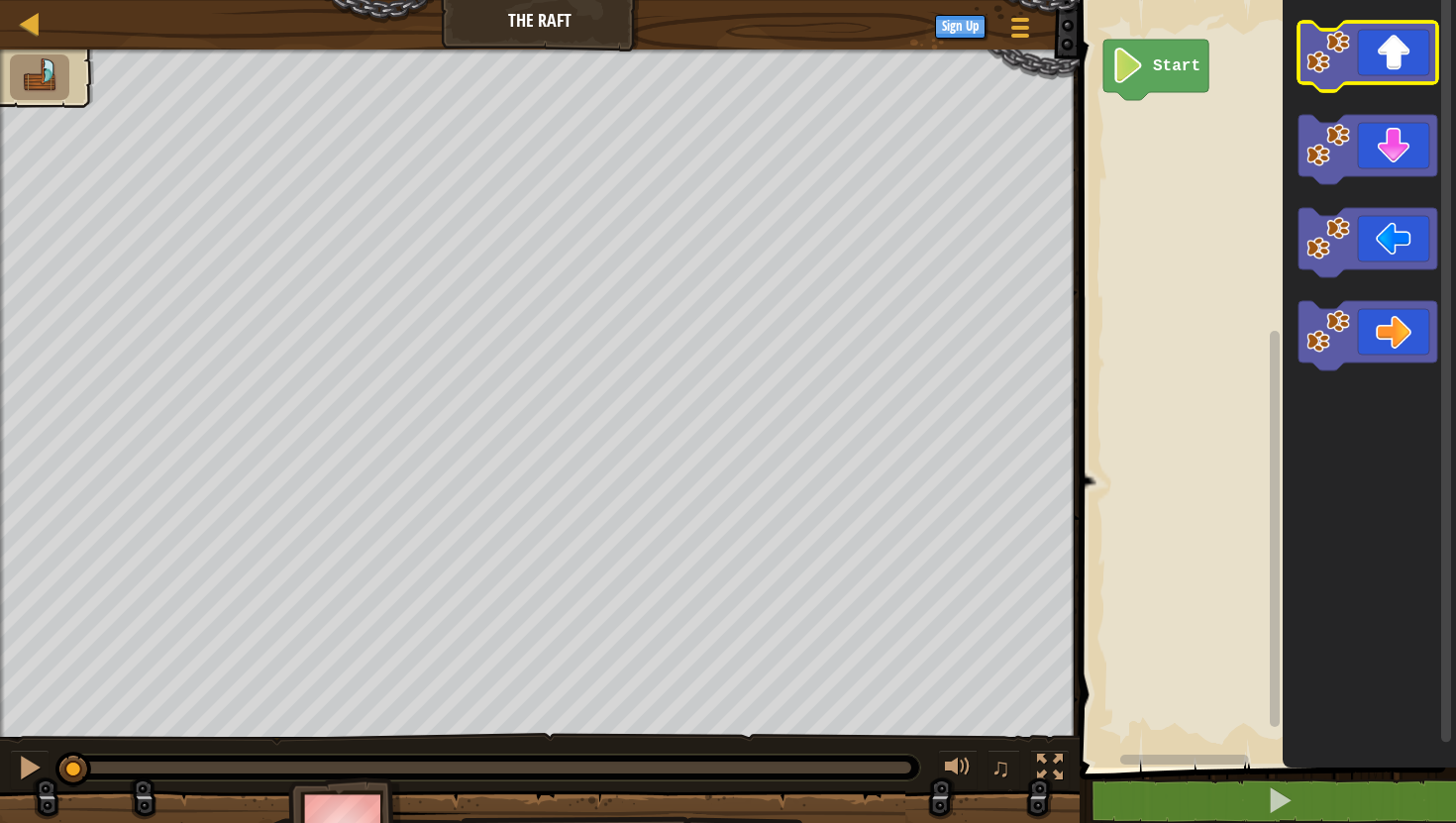 click 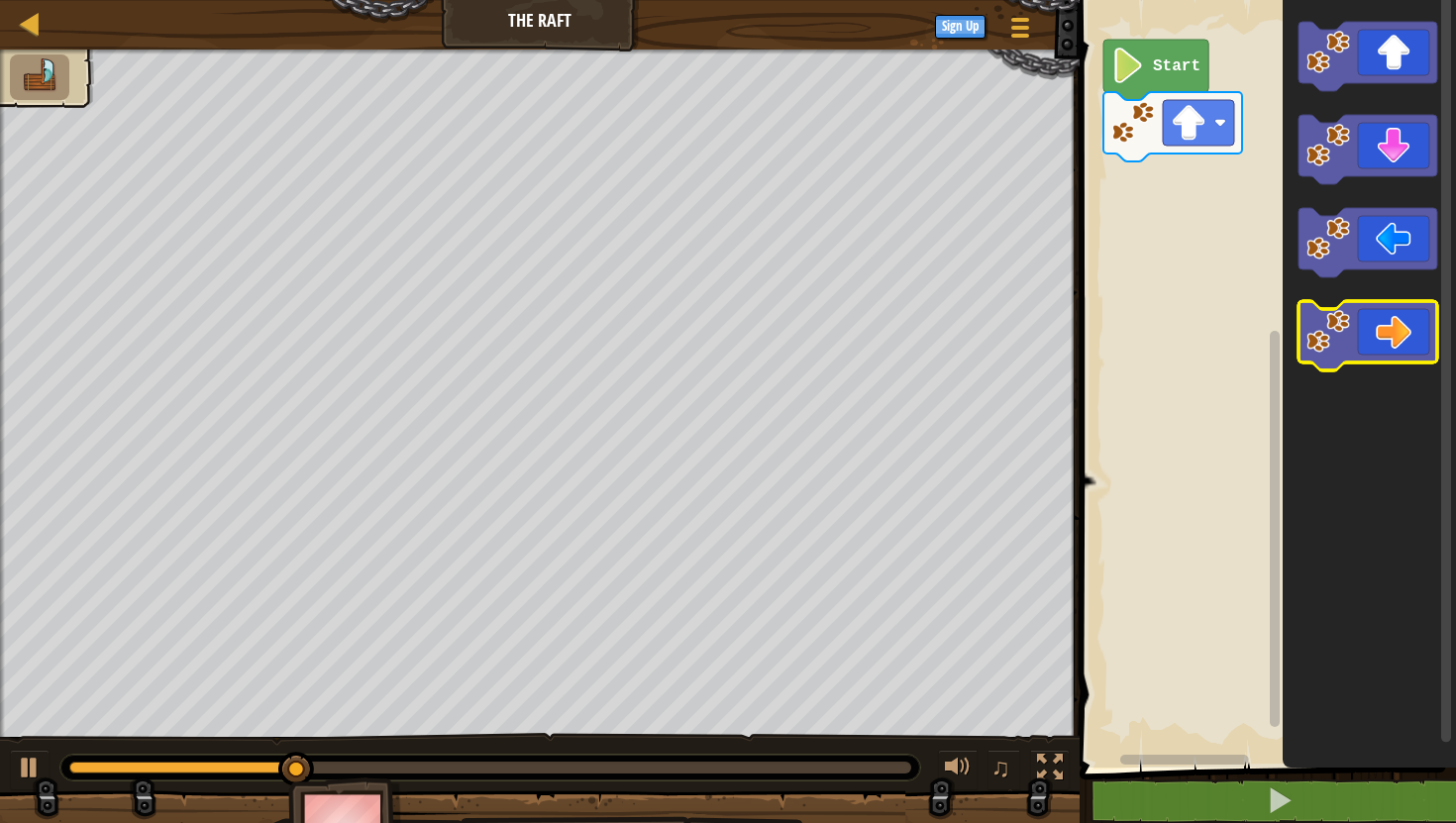 click 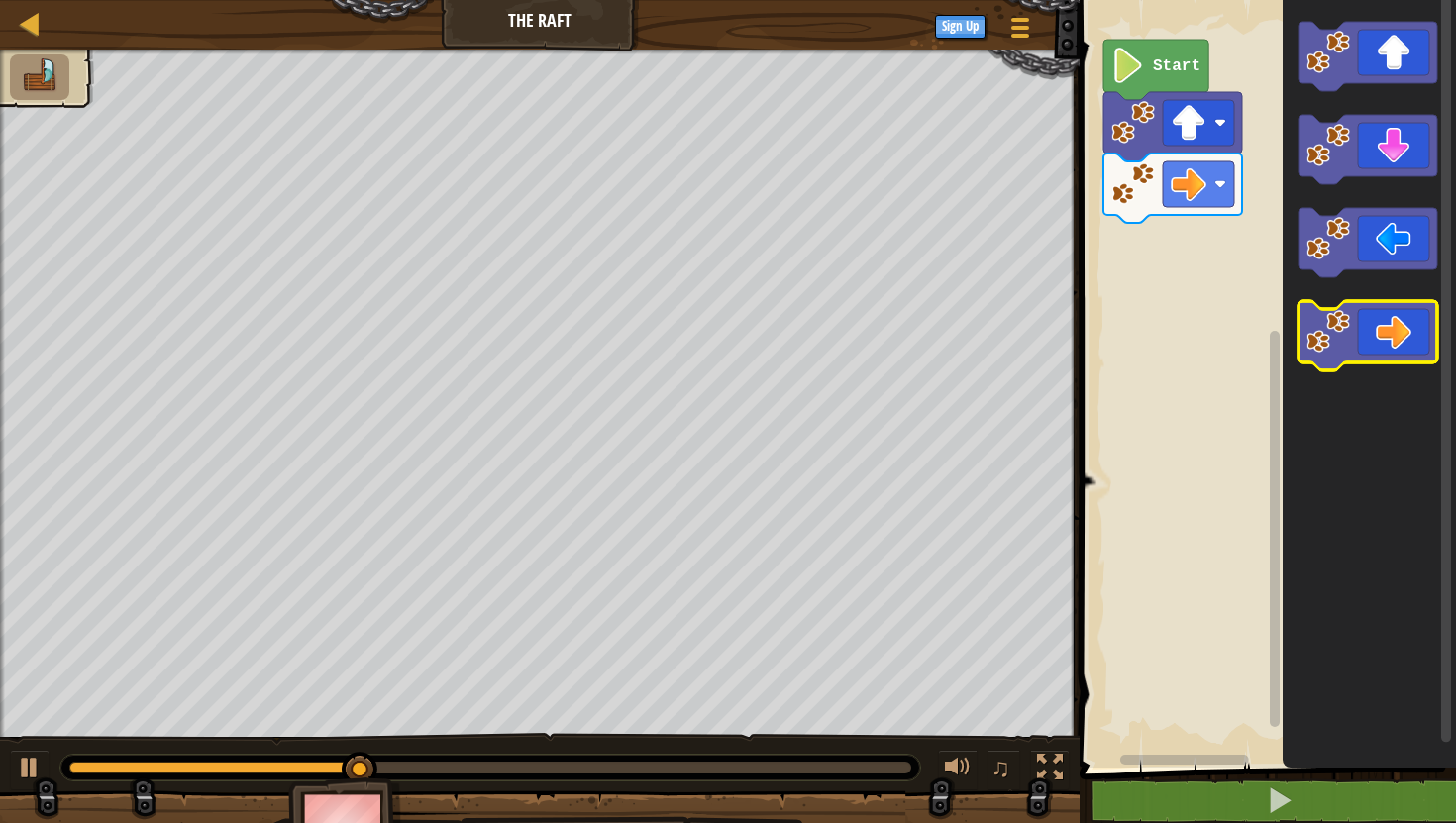 click 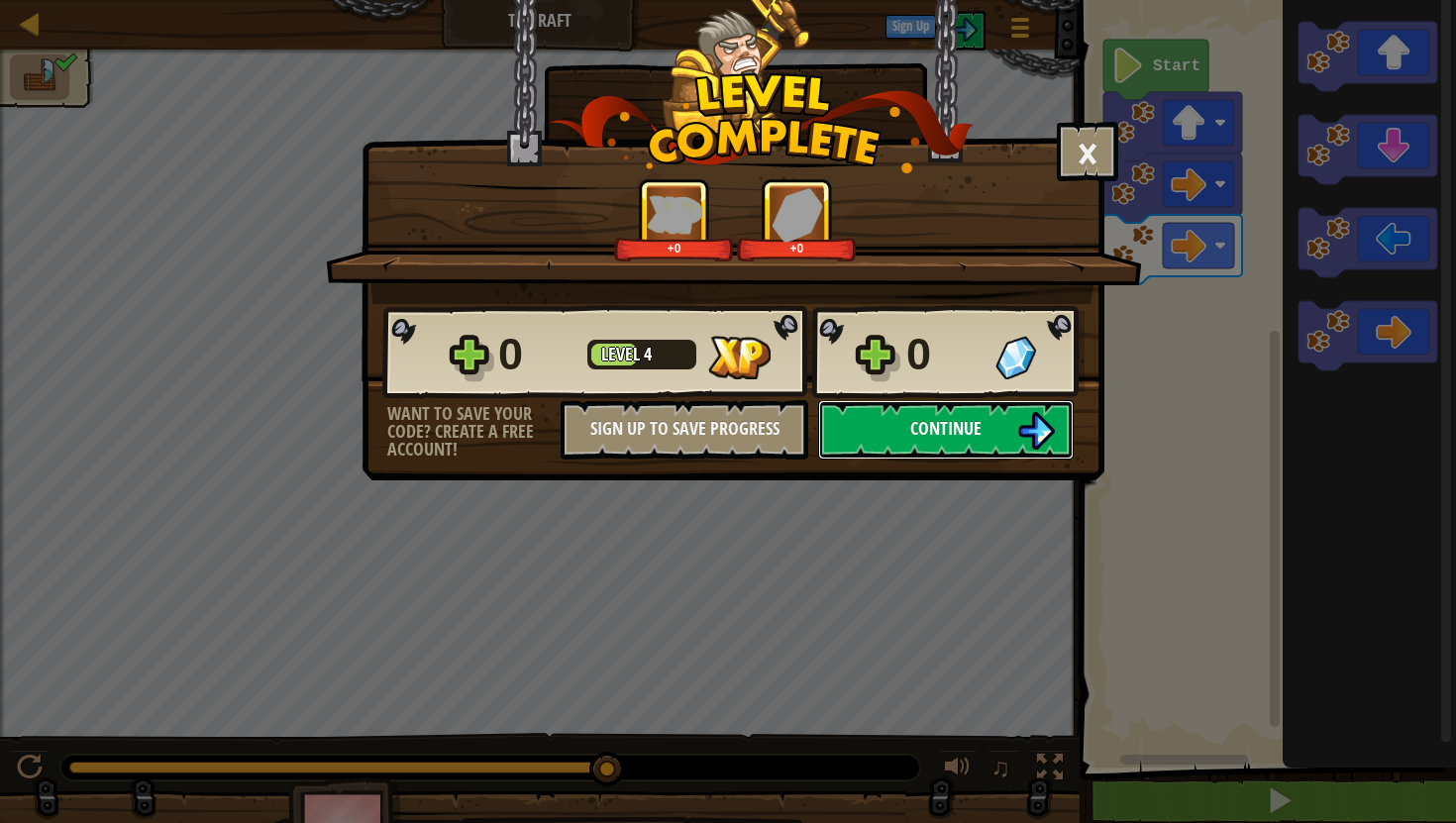 click on "Continue" at bounding box center (946, 428) 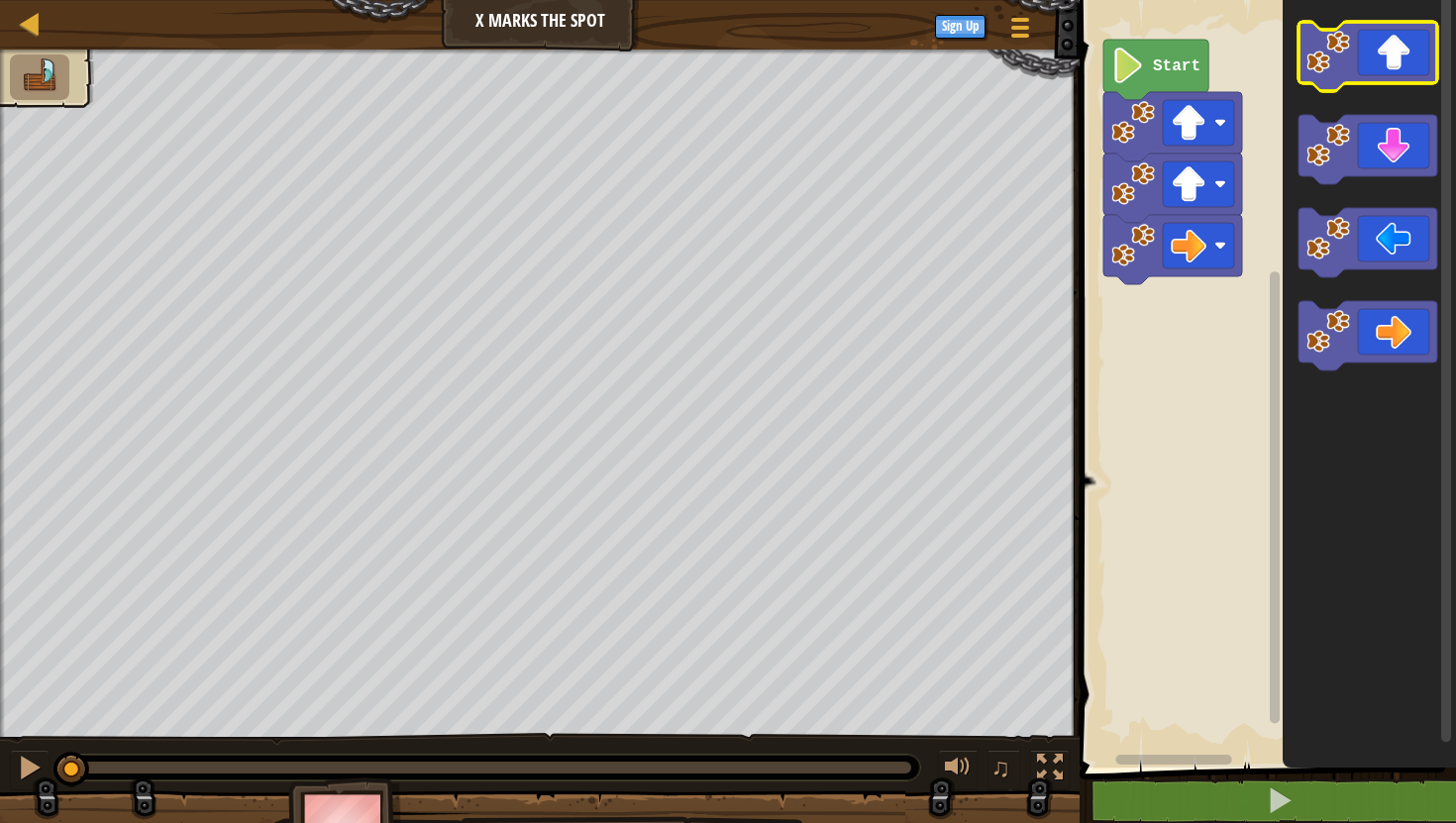click 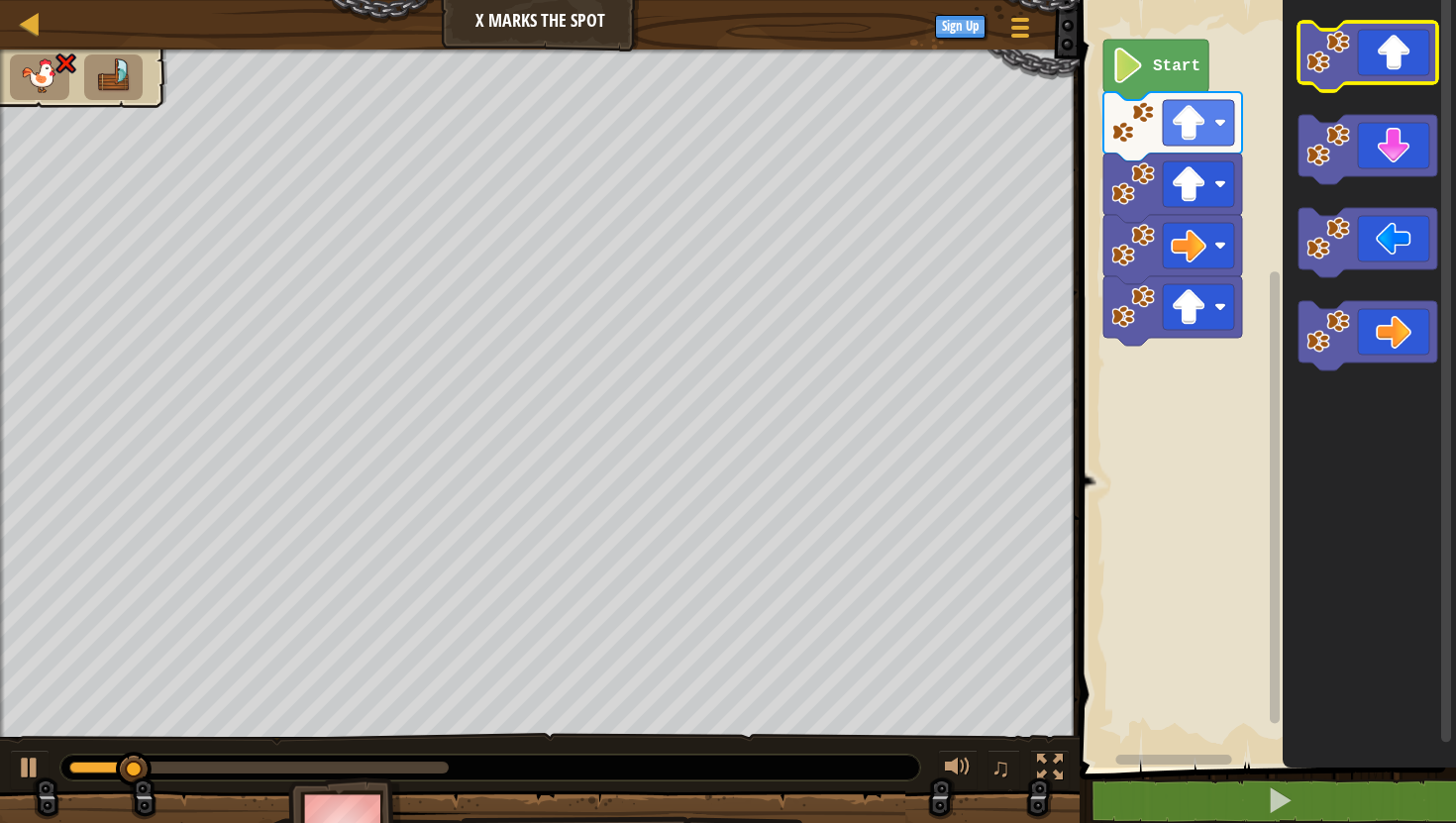 click 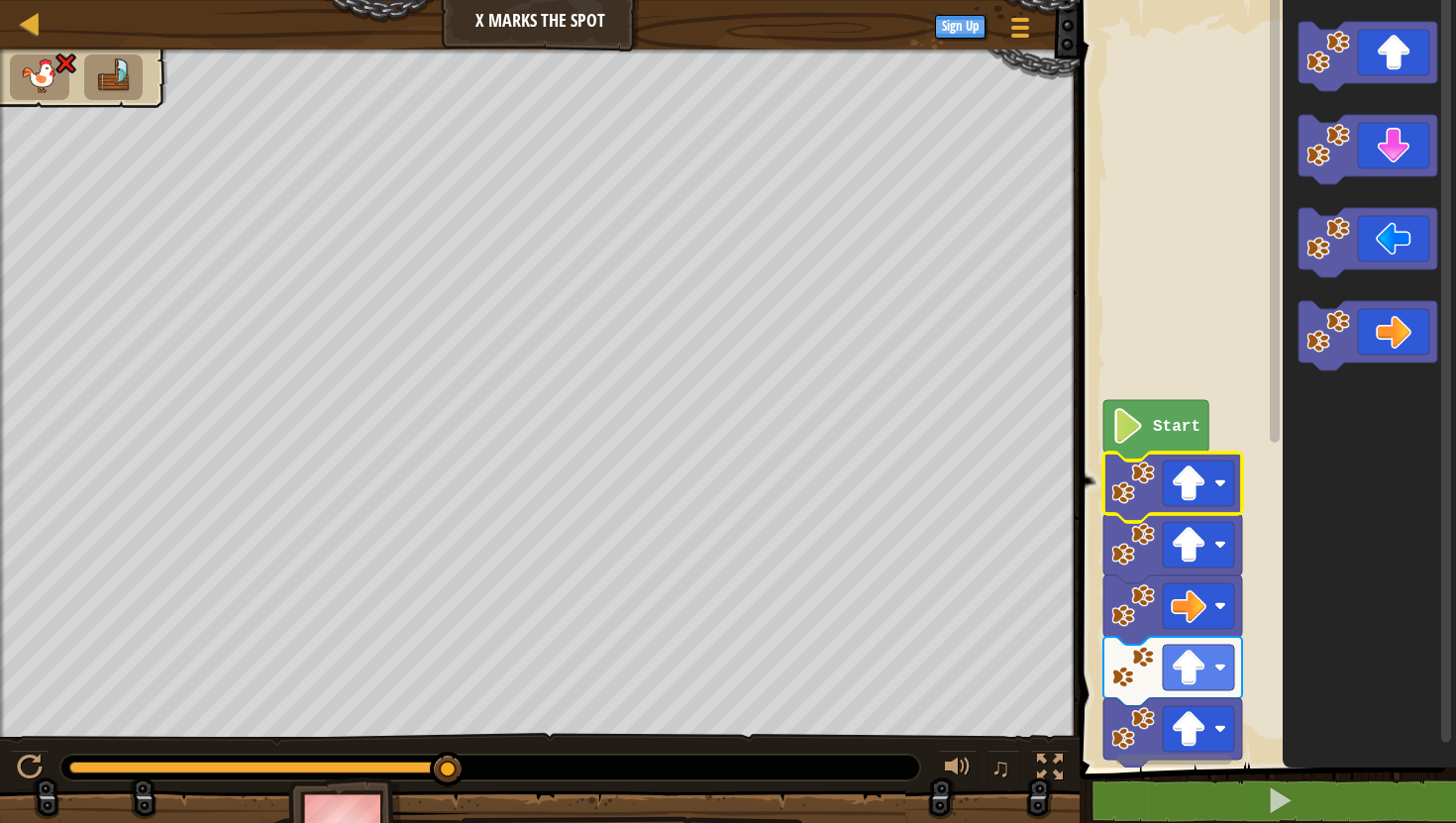 click 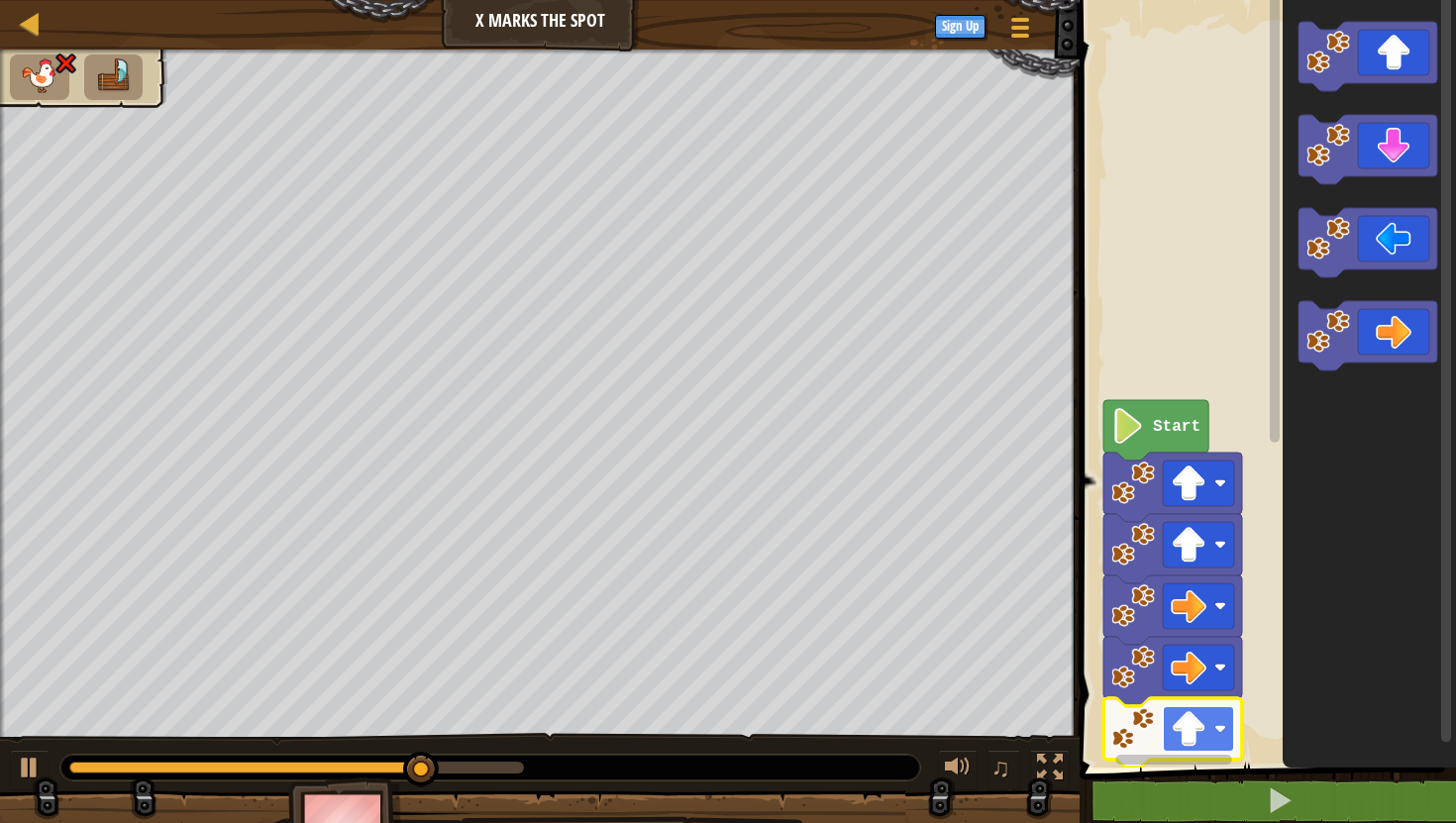 click 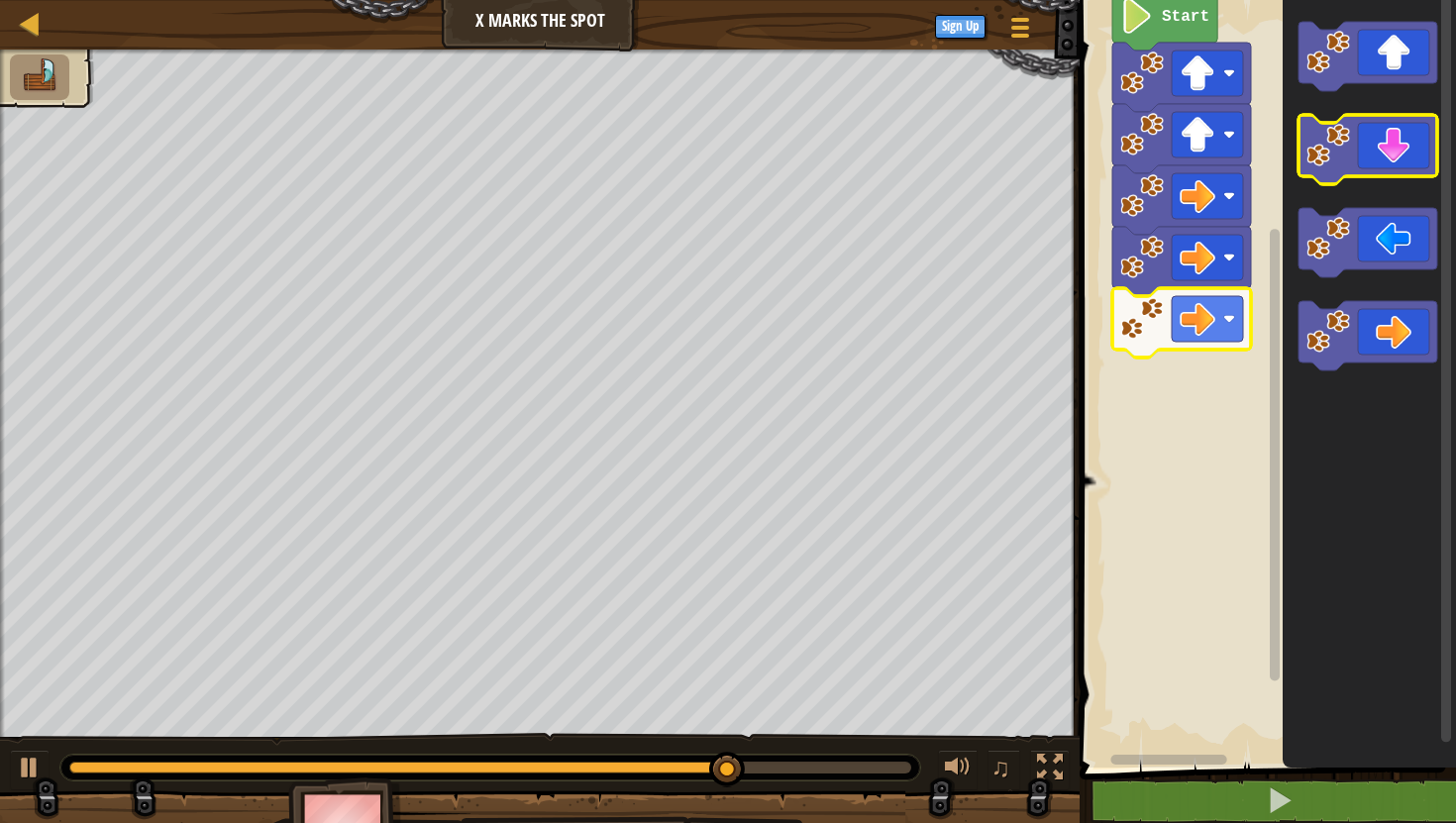 click 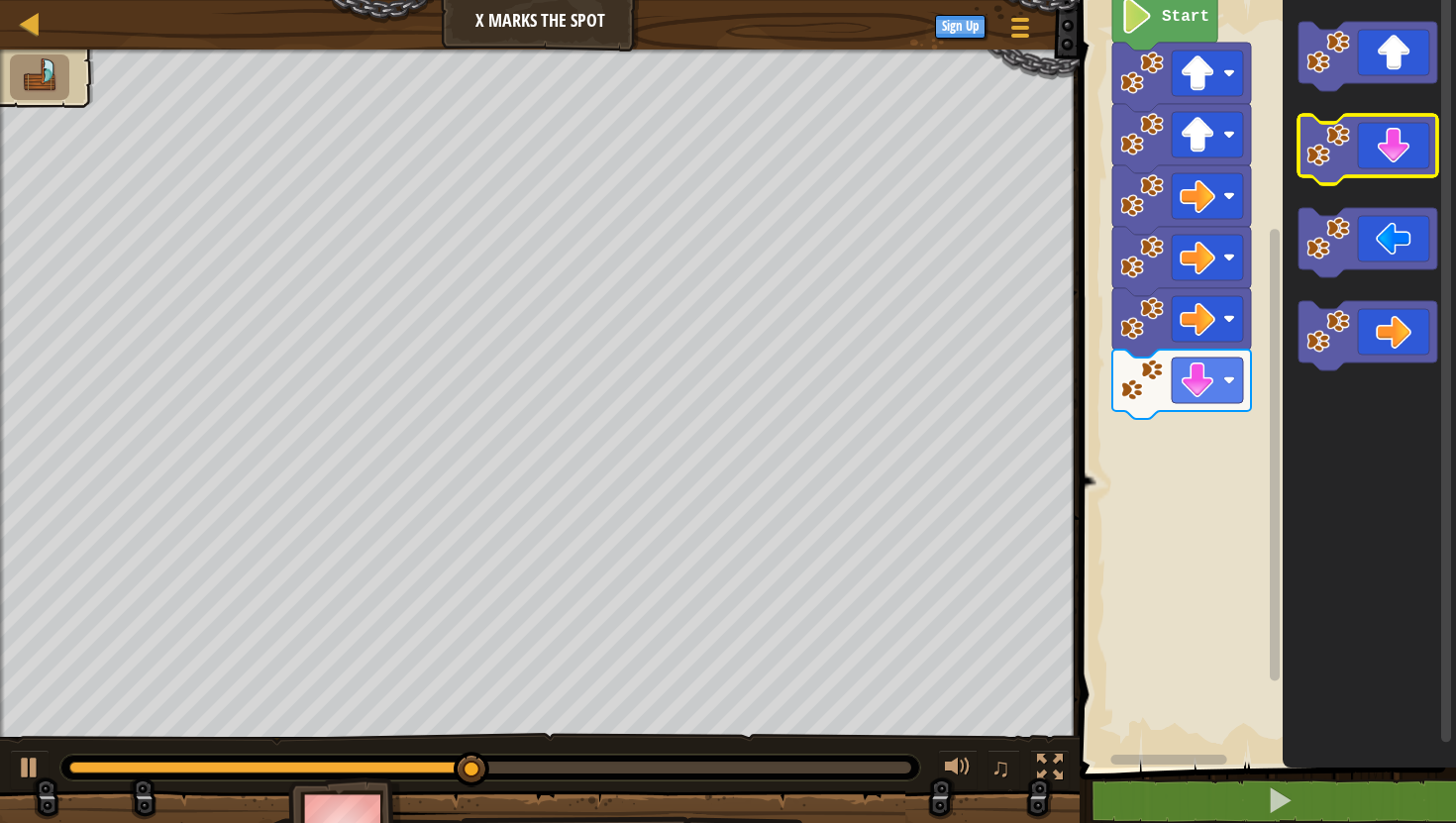 click 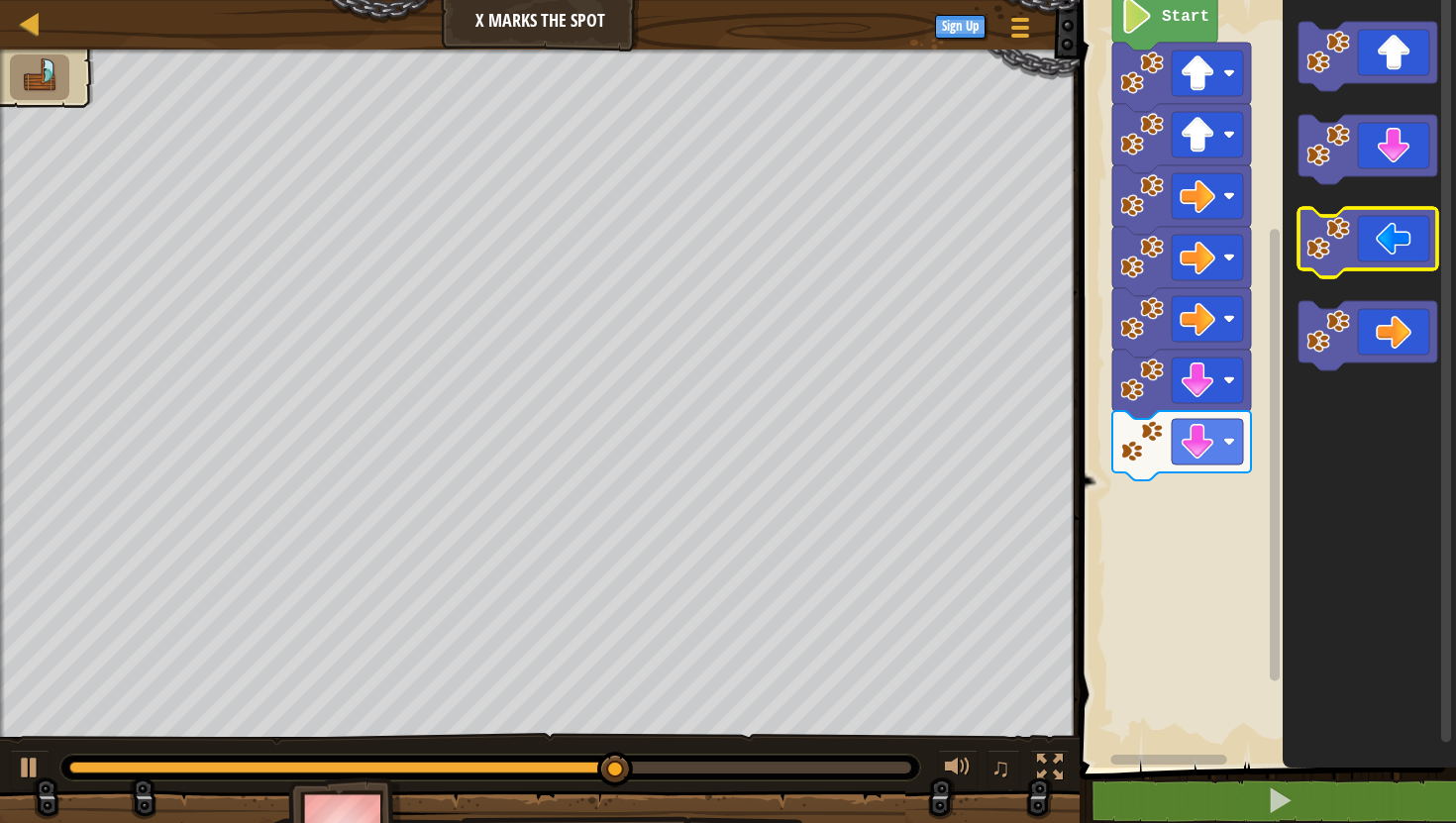 click 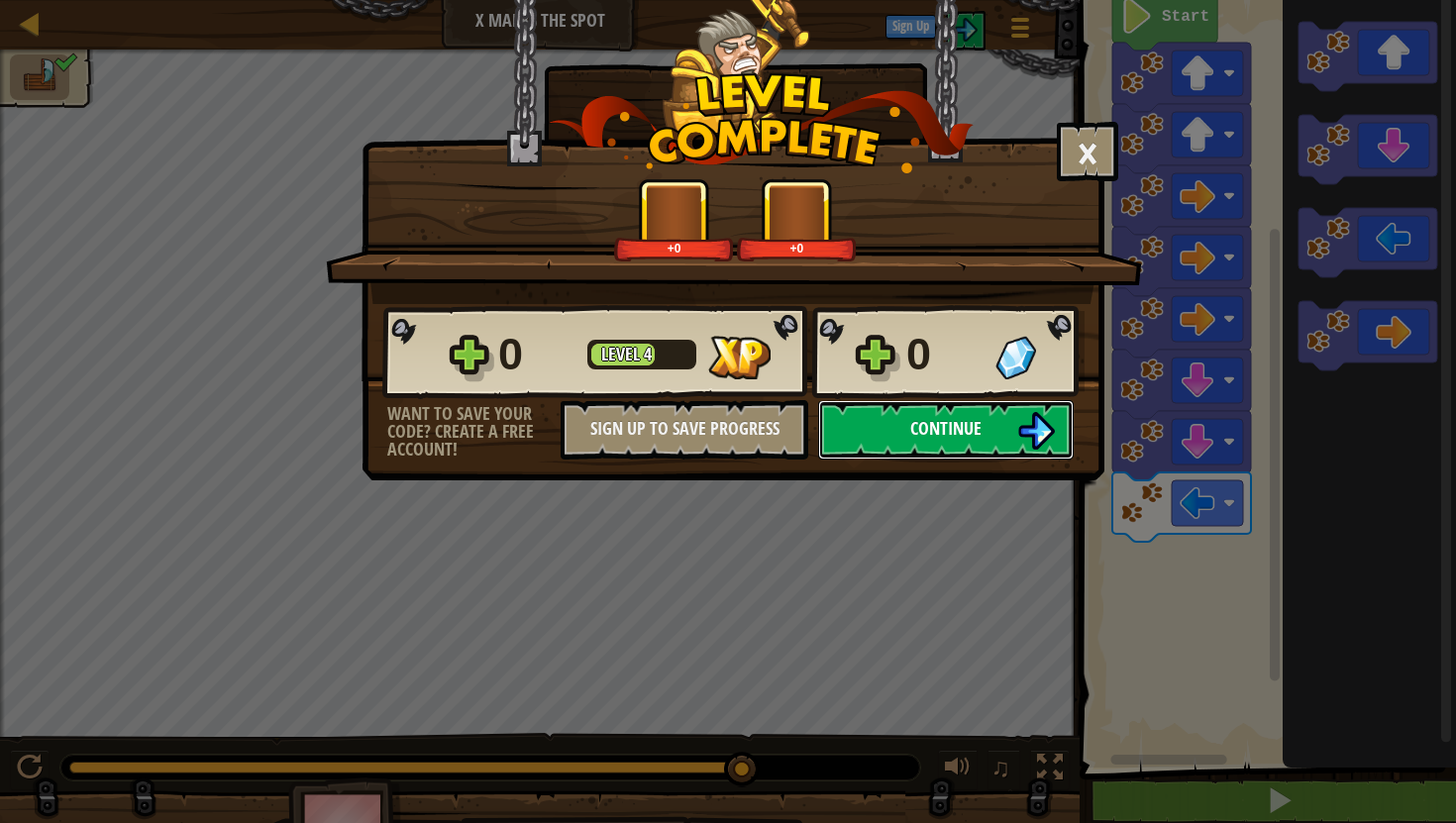 click on "Continue" at bounding box center (946, 428) 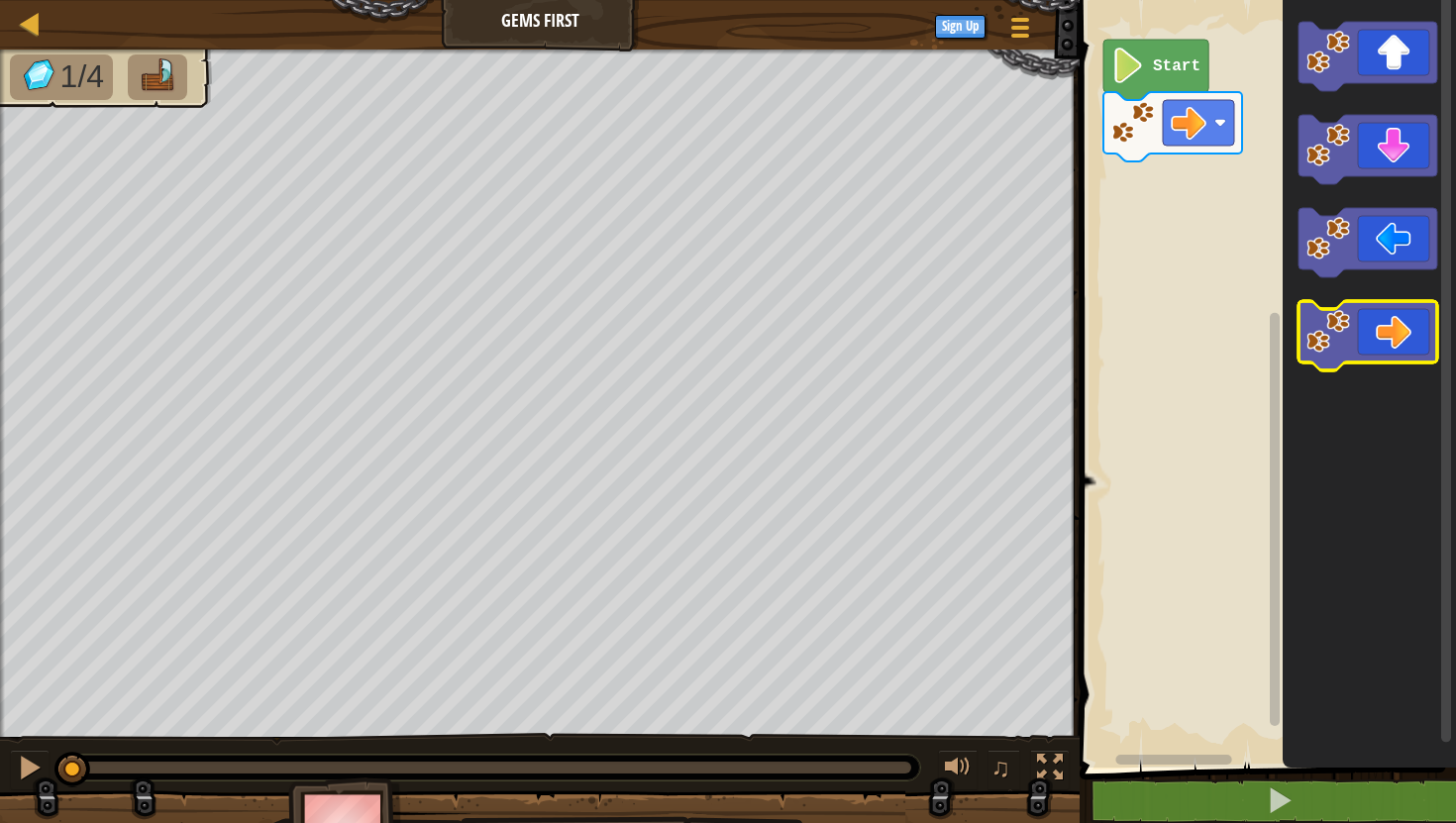 click 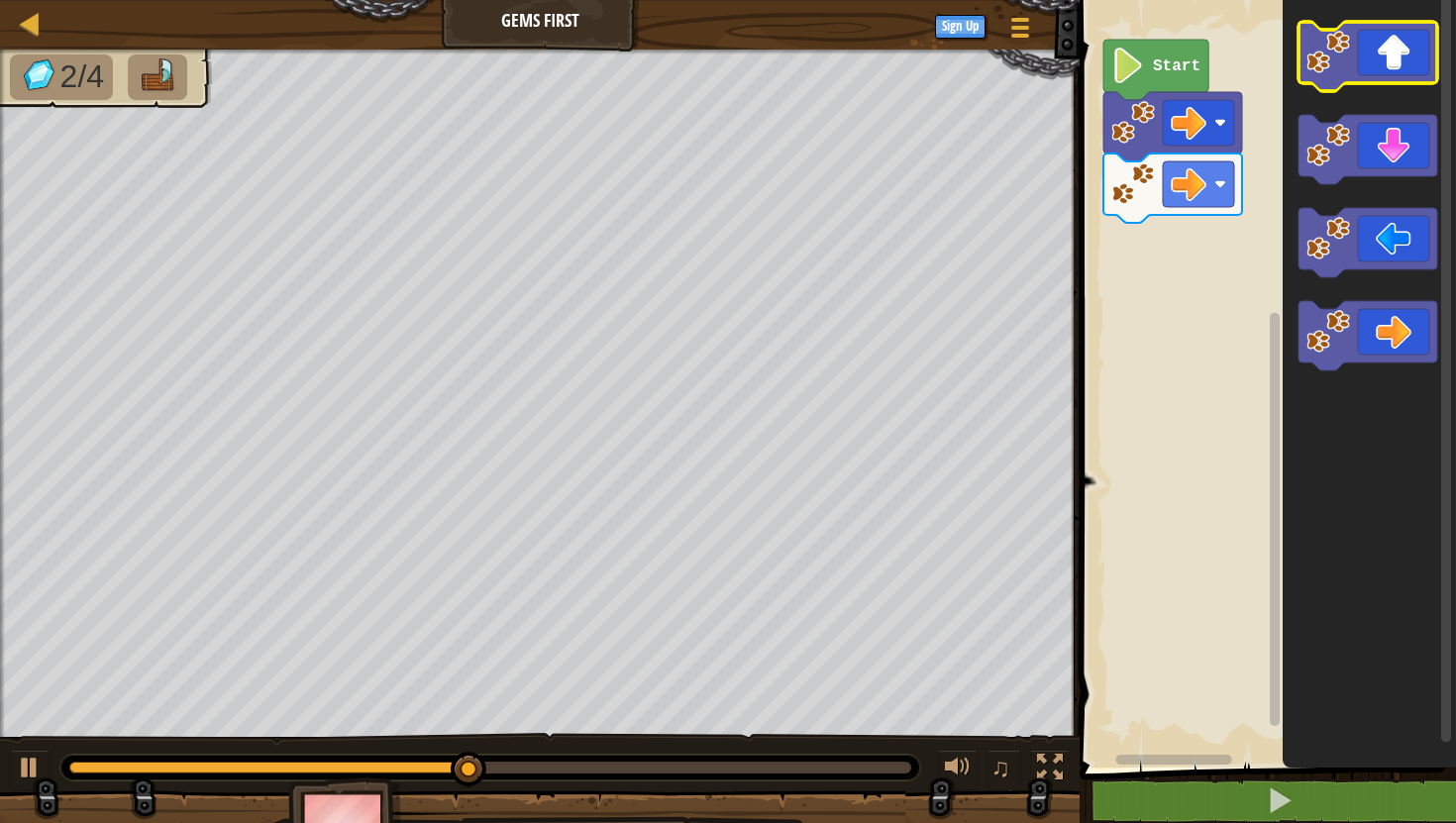 click 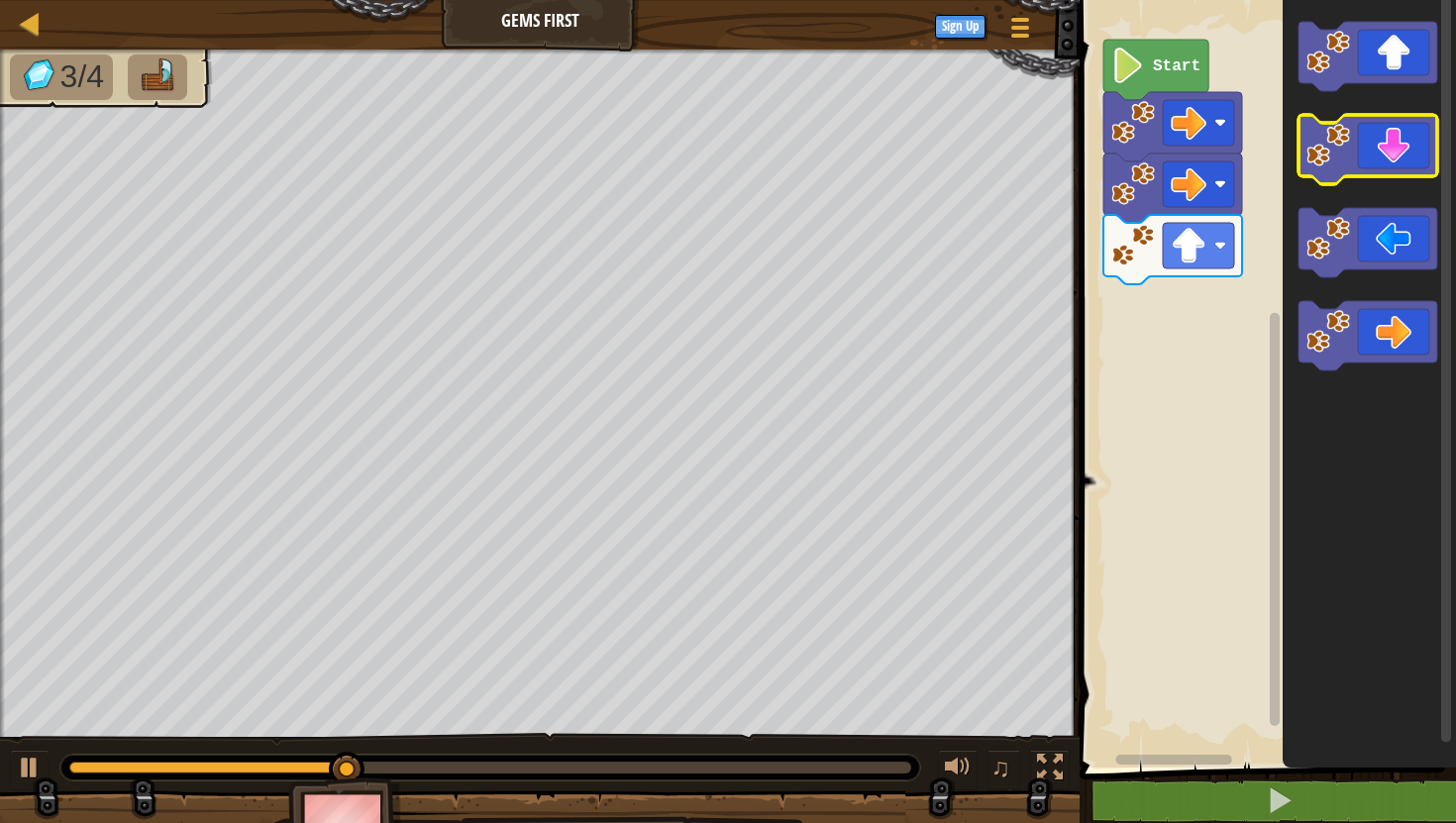 click 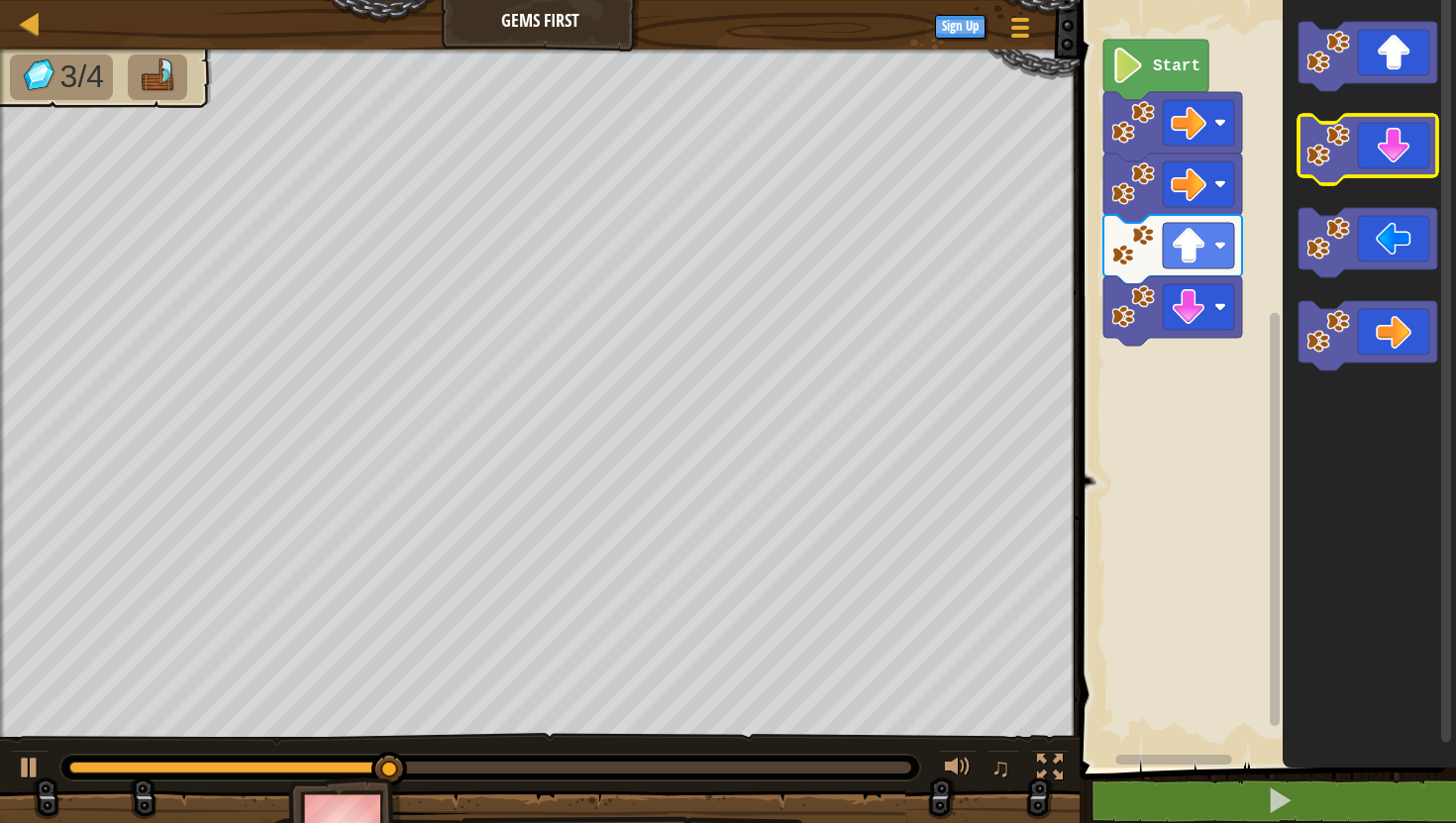 click 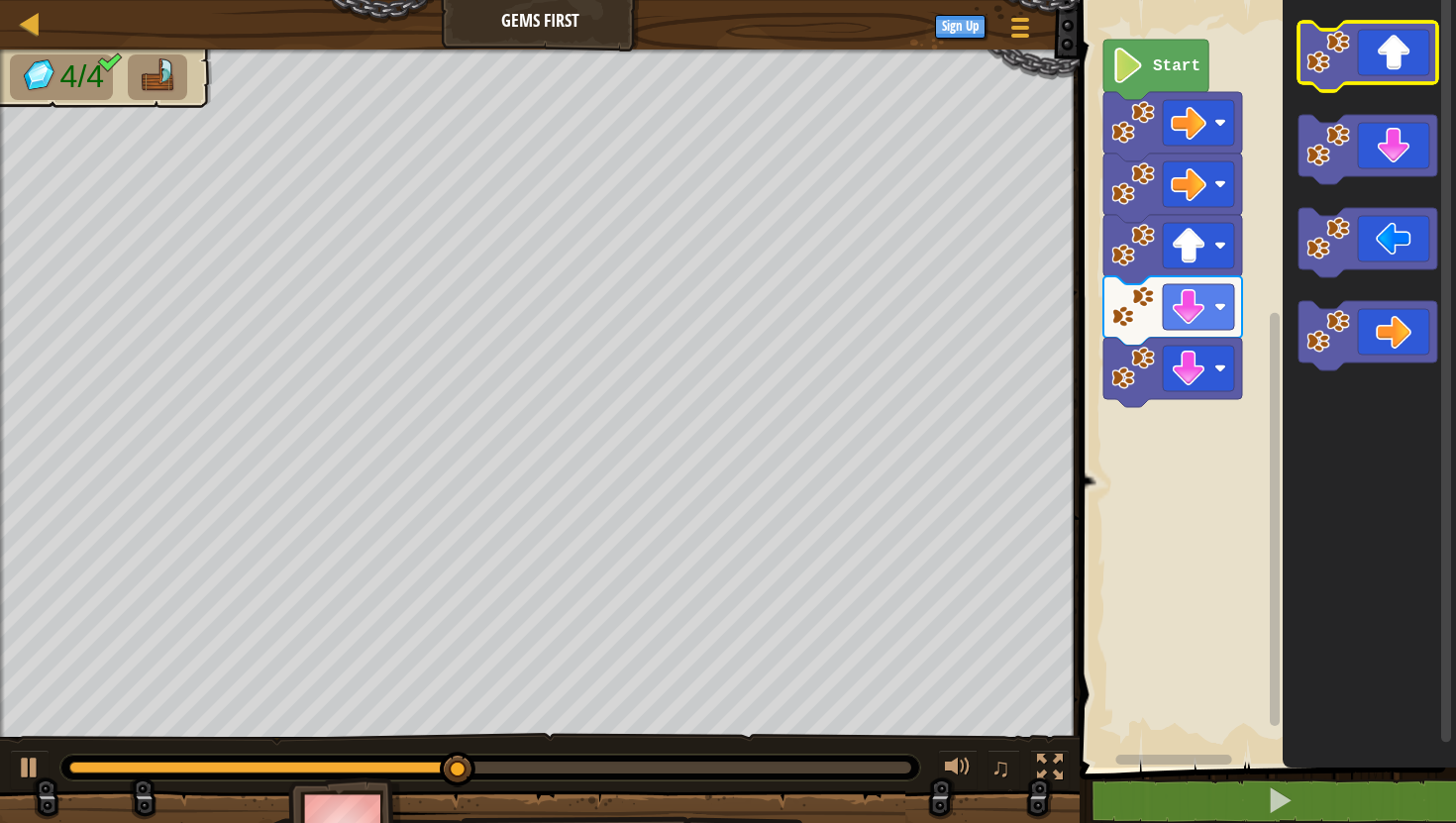 click 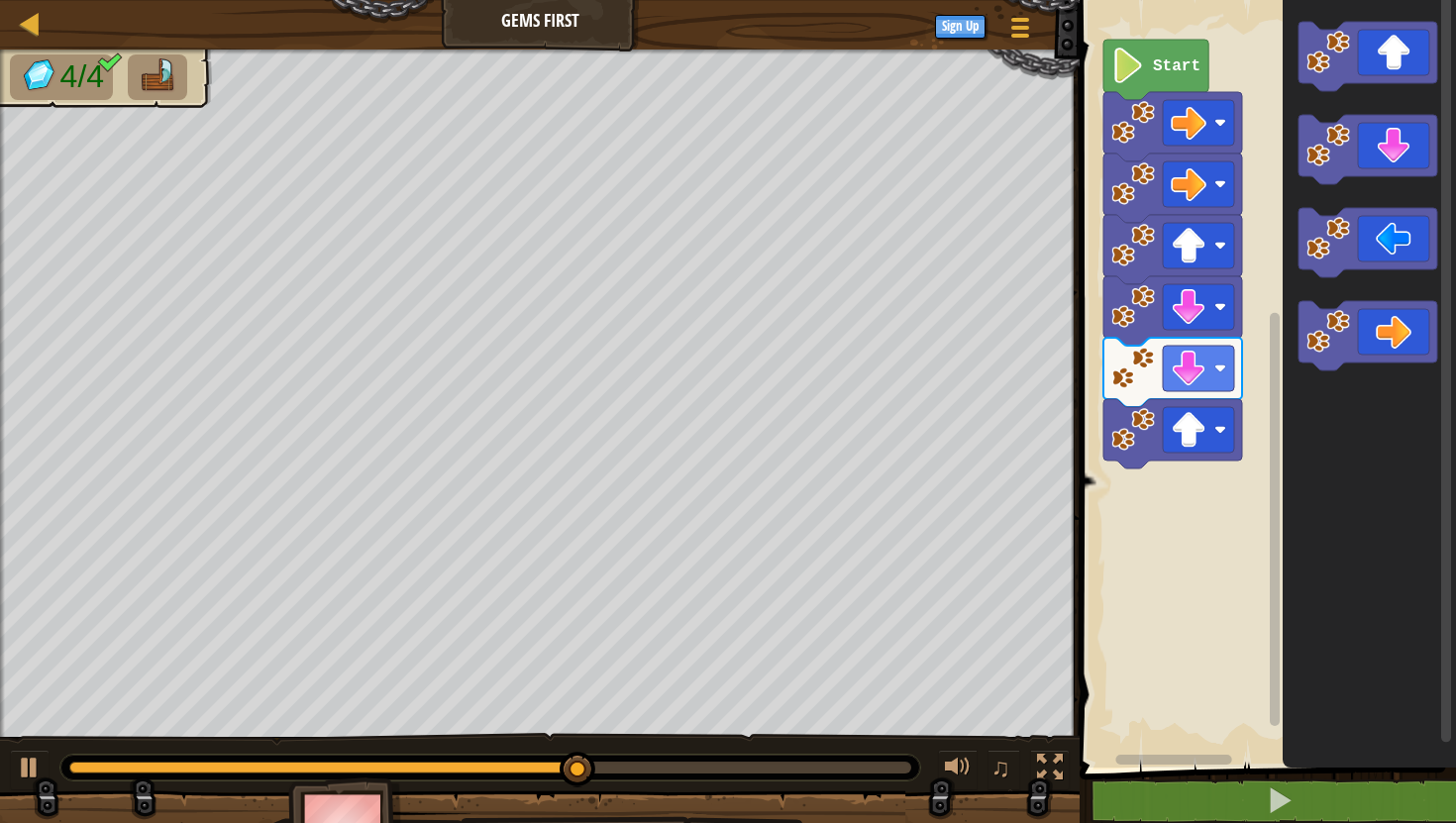 click 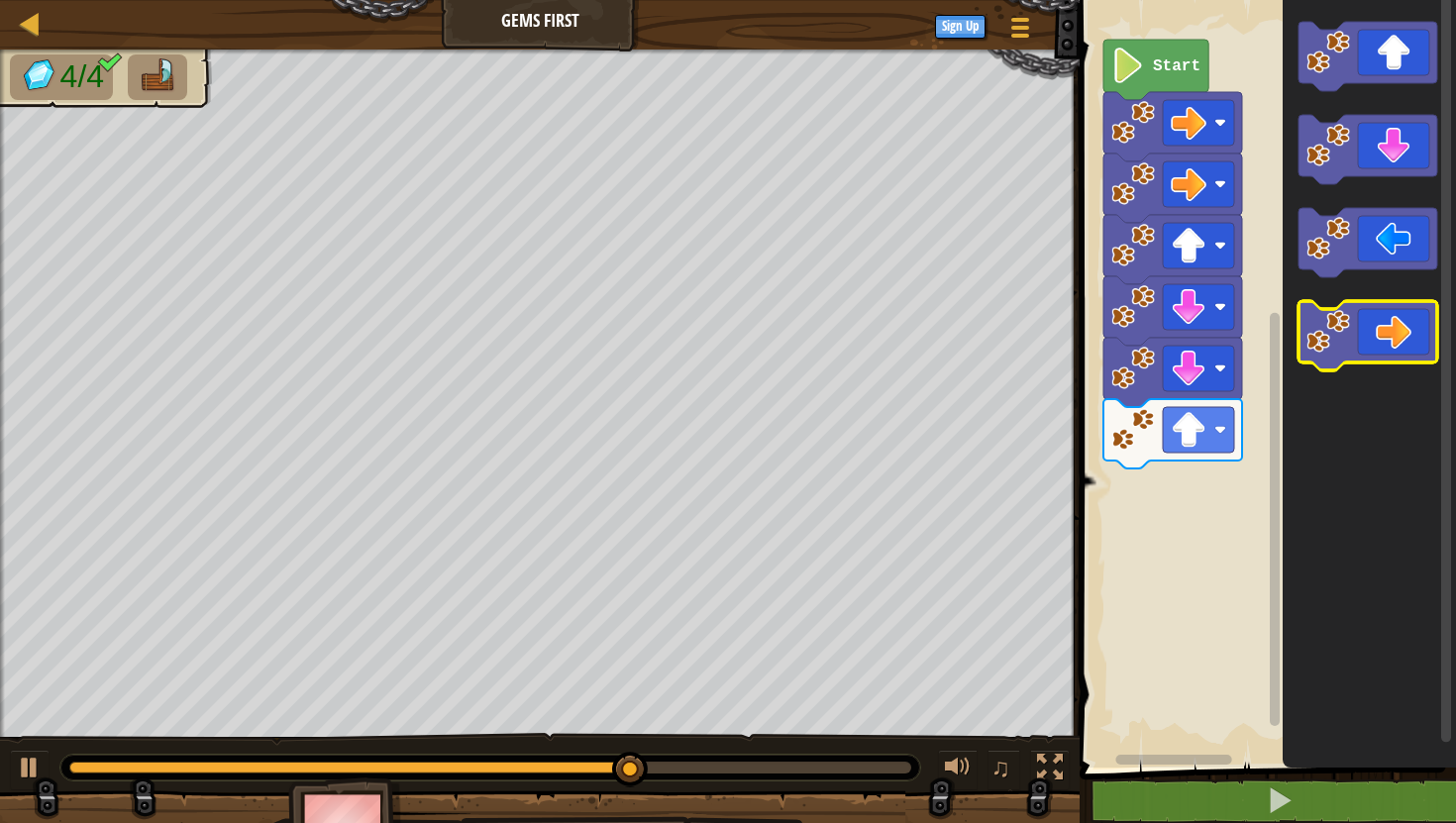 click 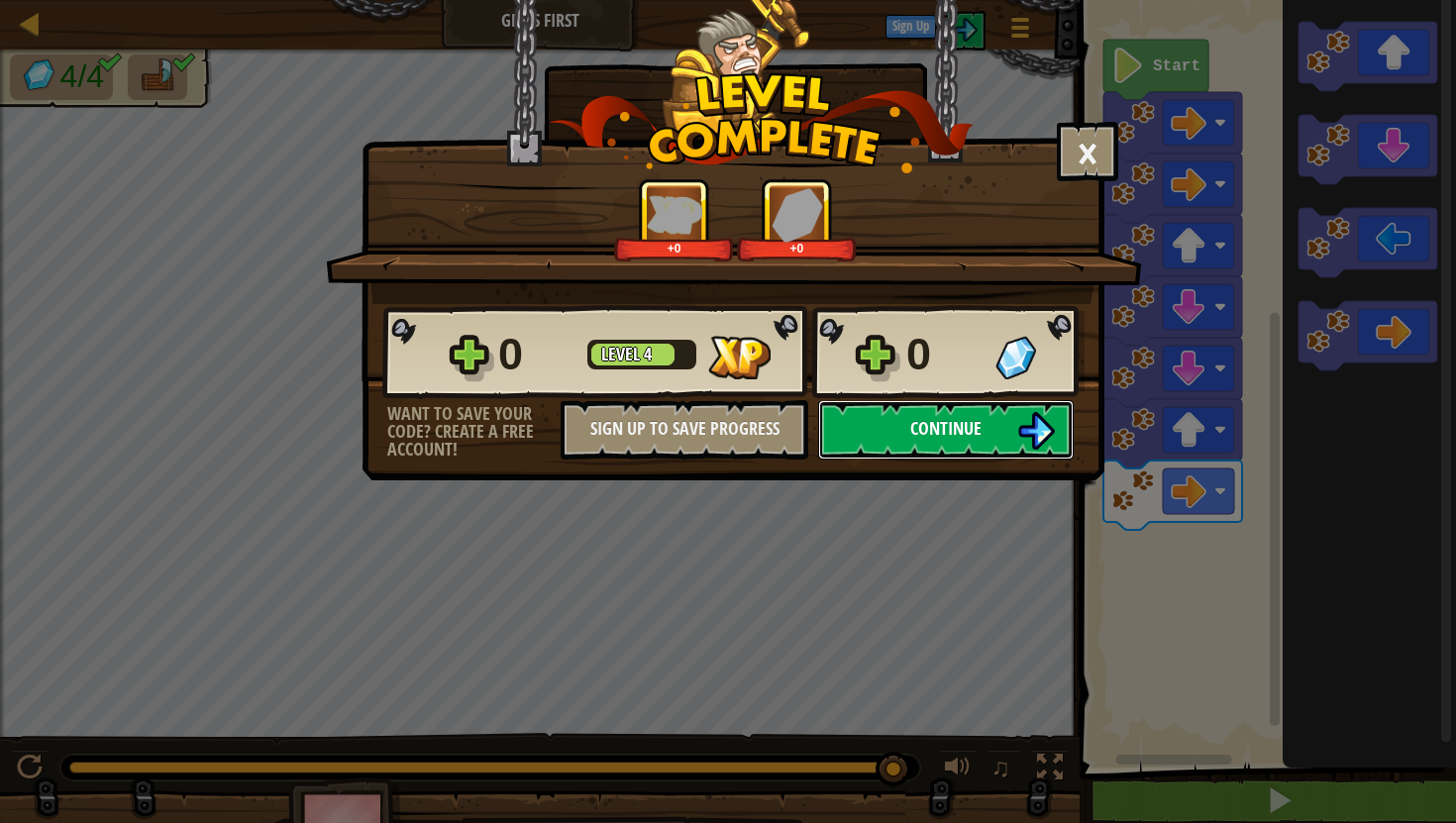 click at bounding box center [1036, 431] 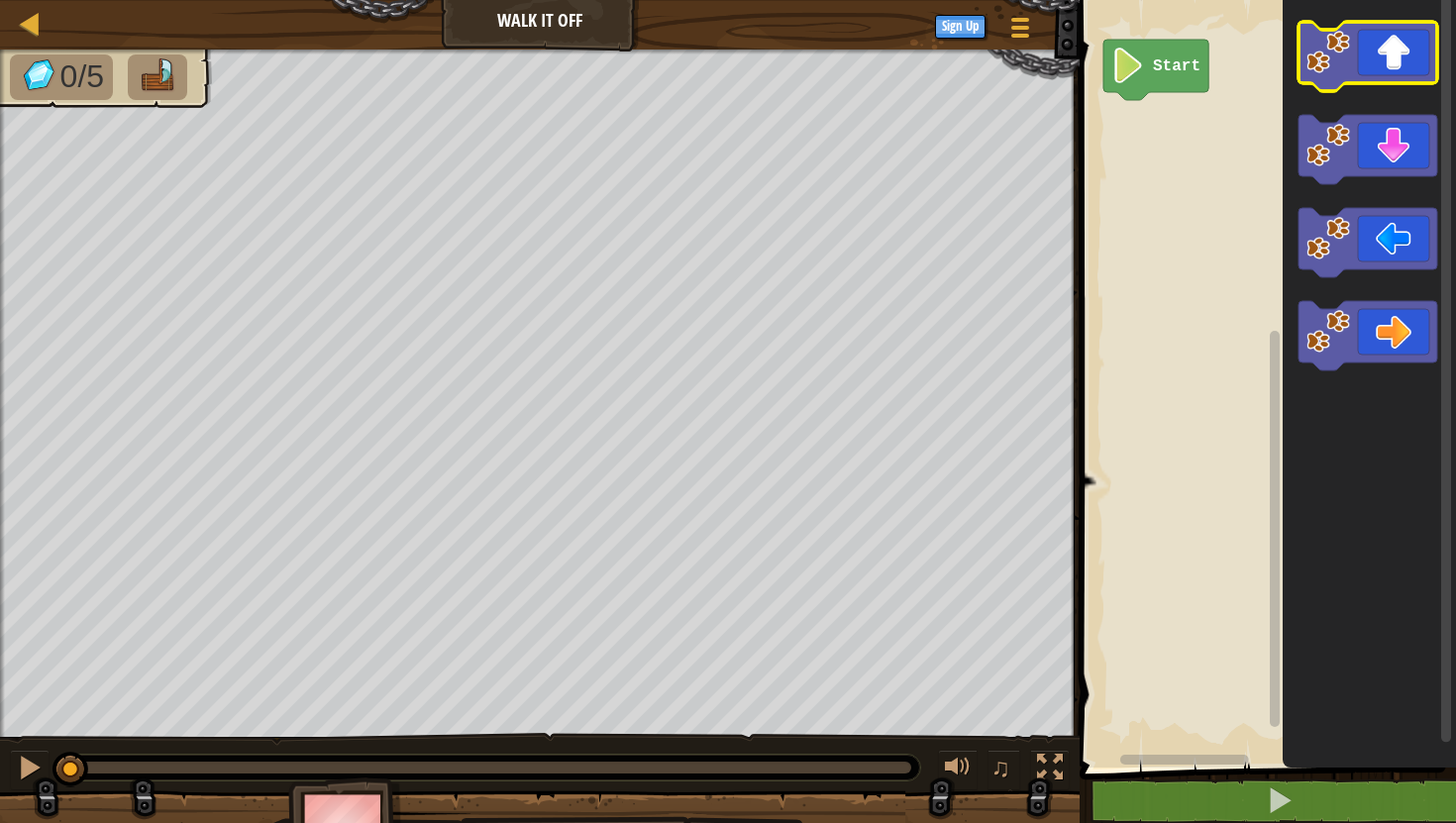 click 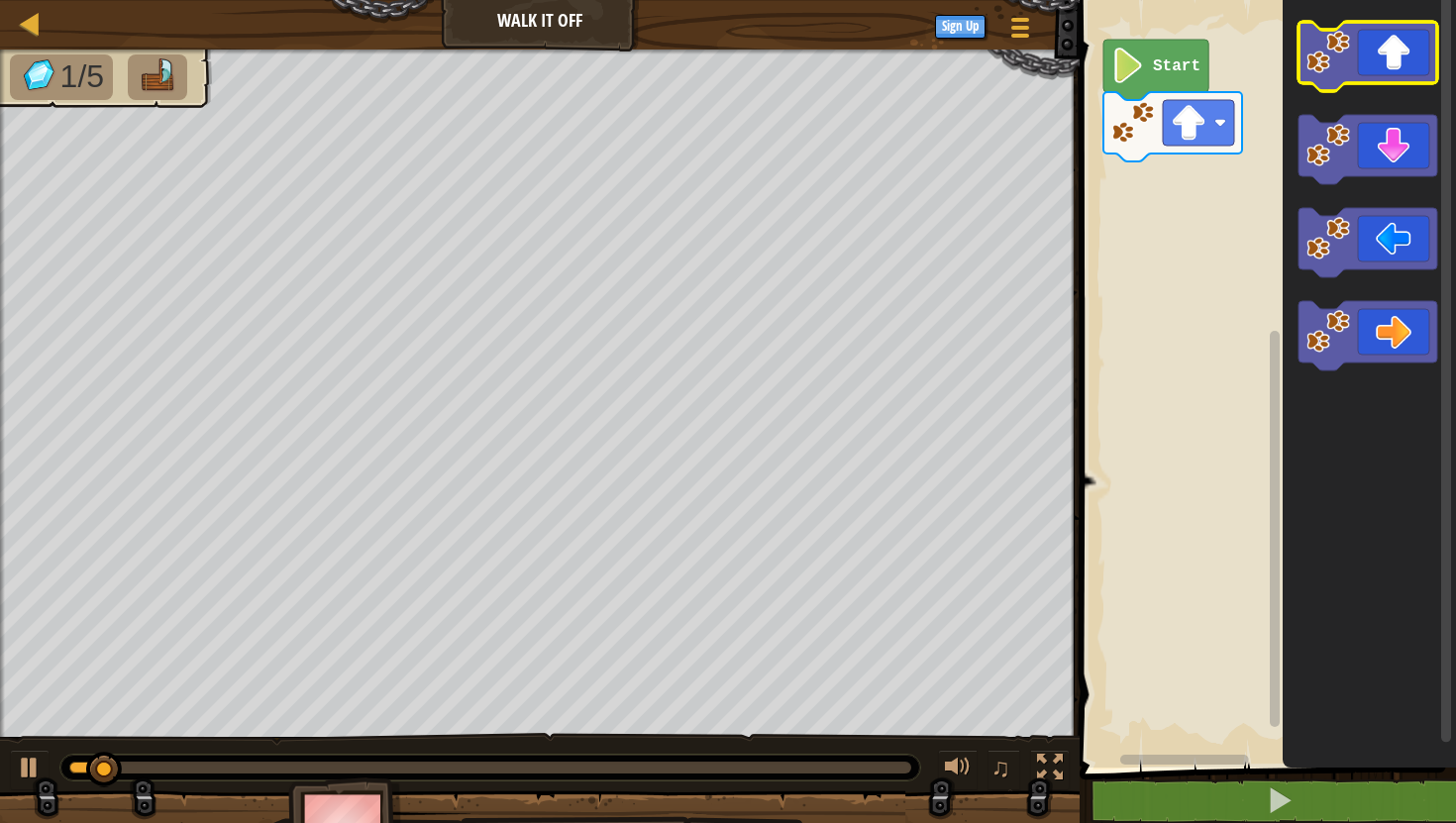 click 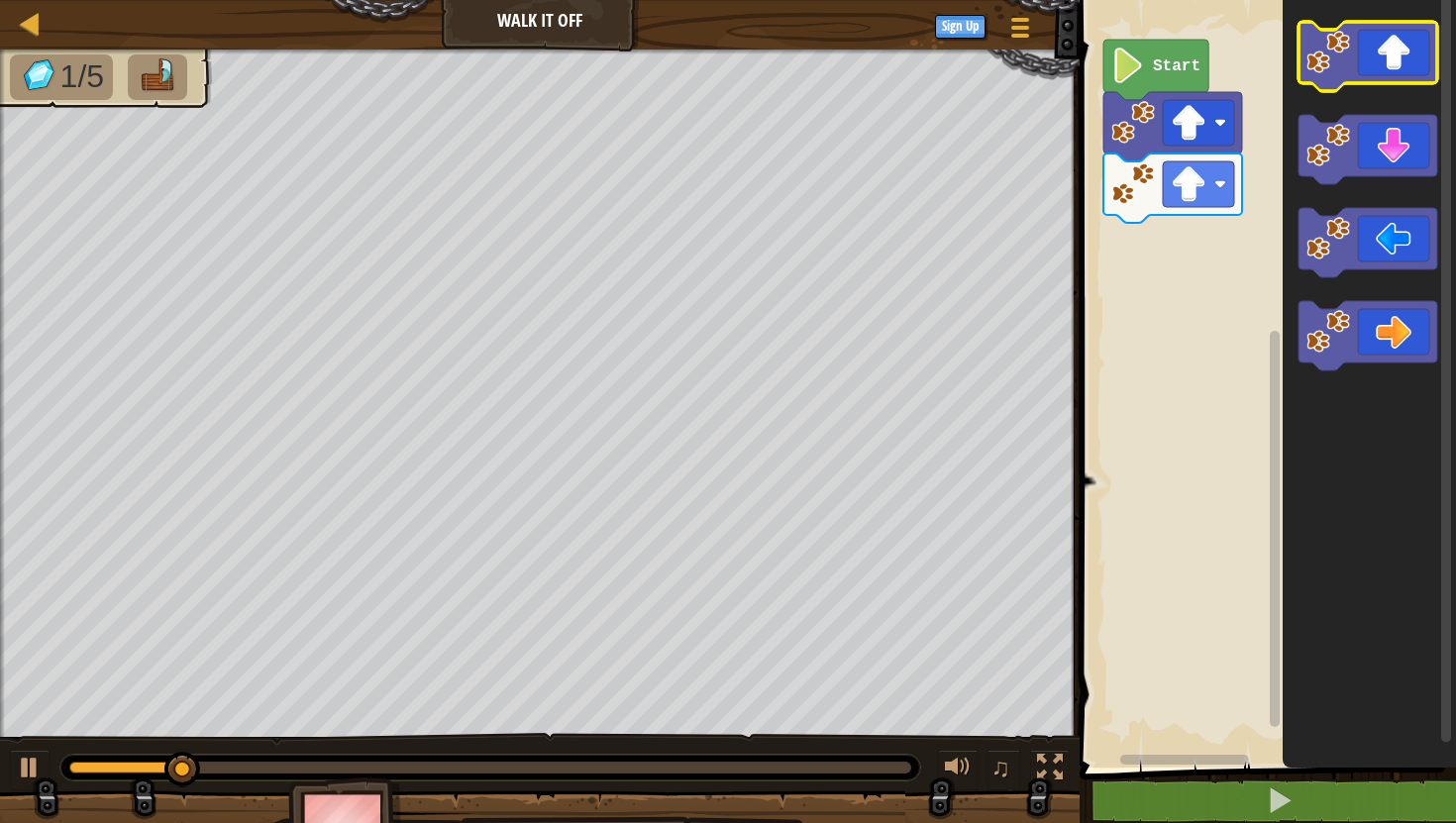 click 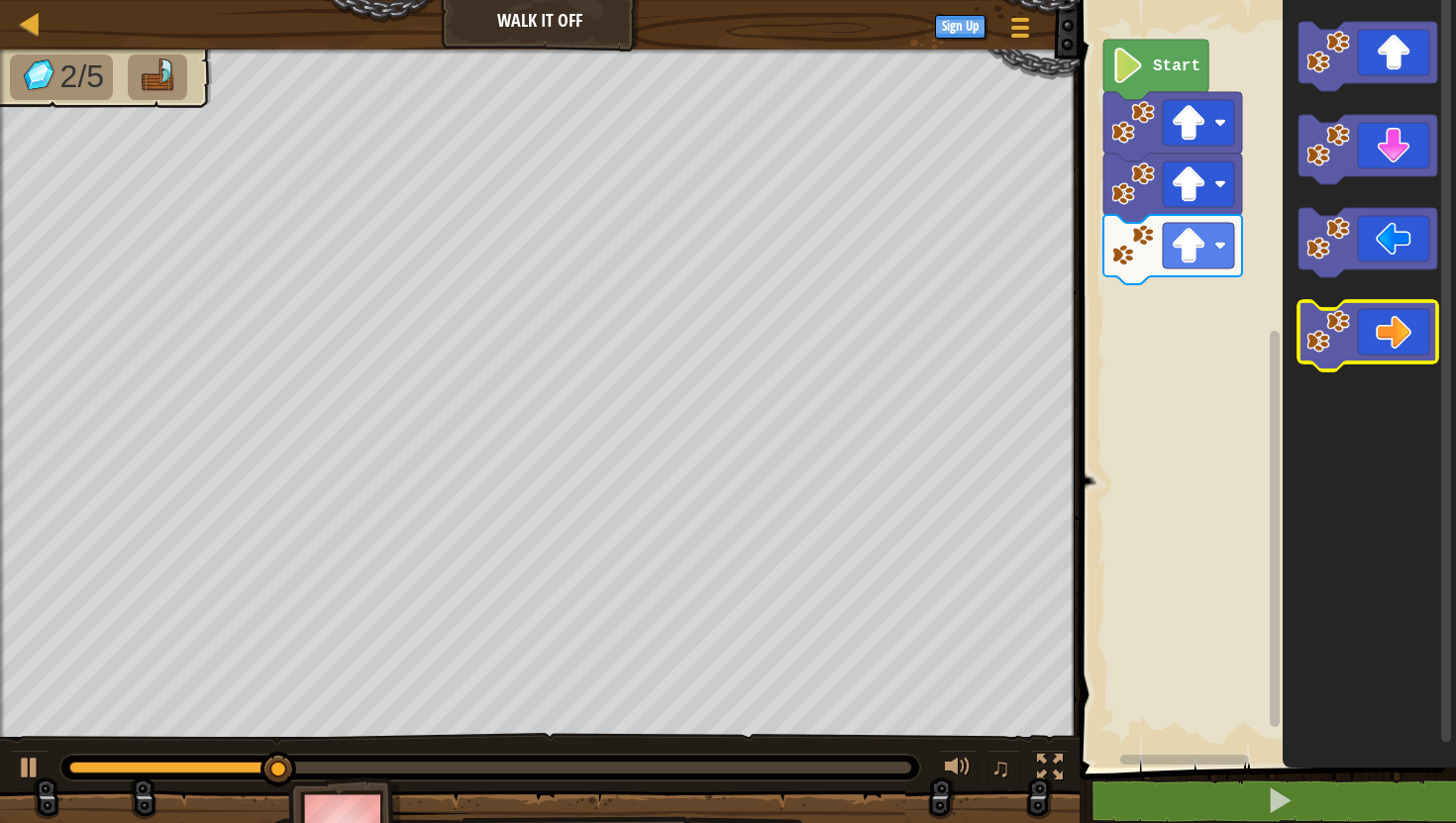 click 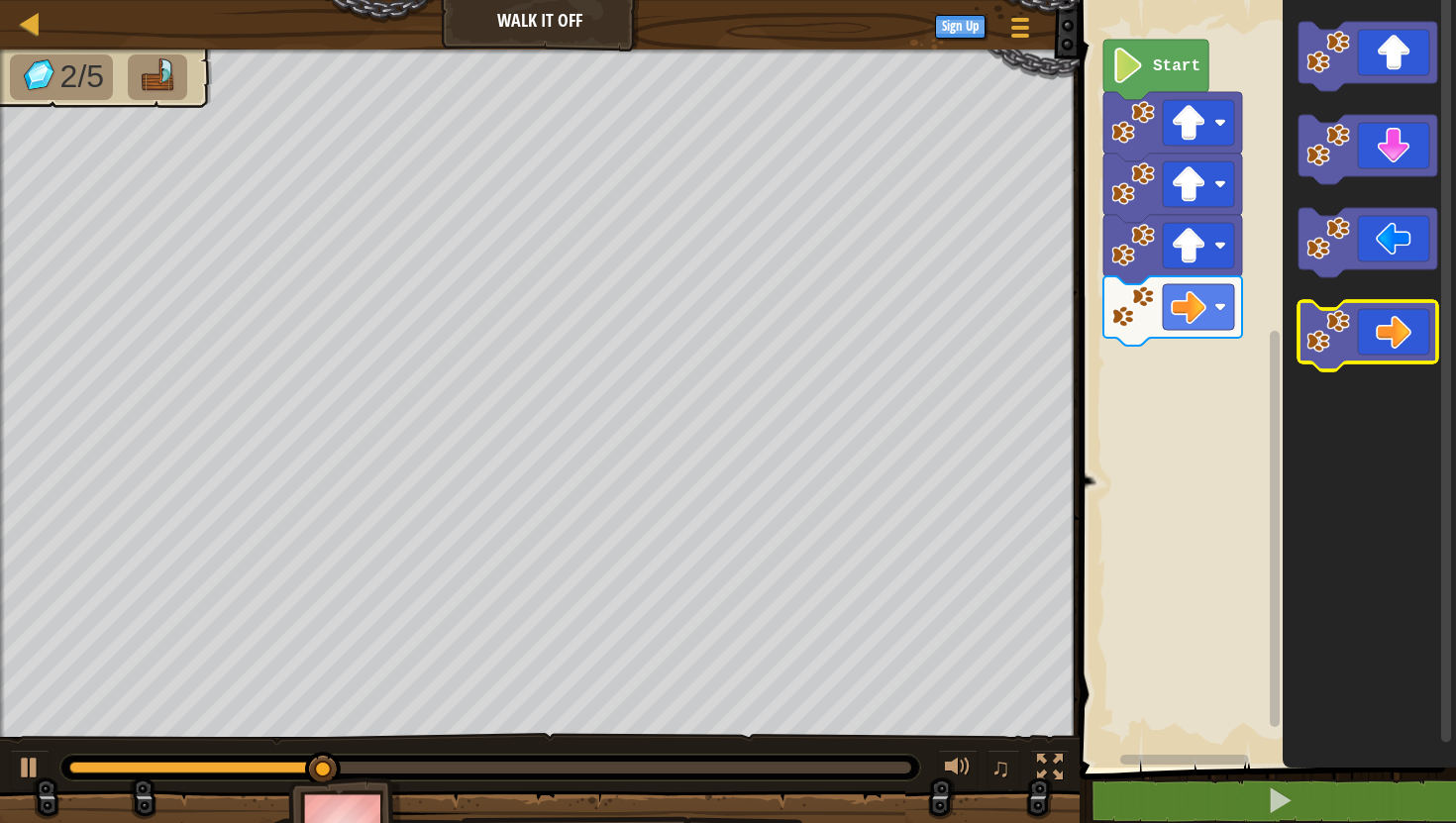 click 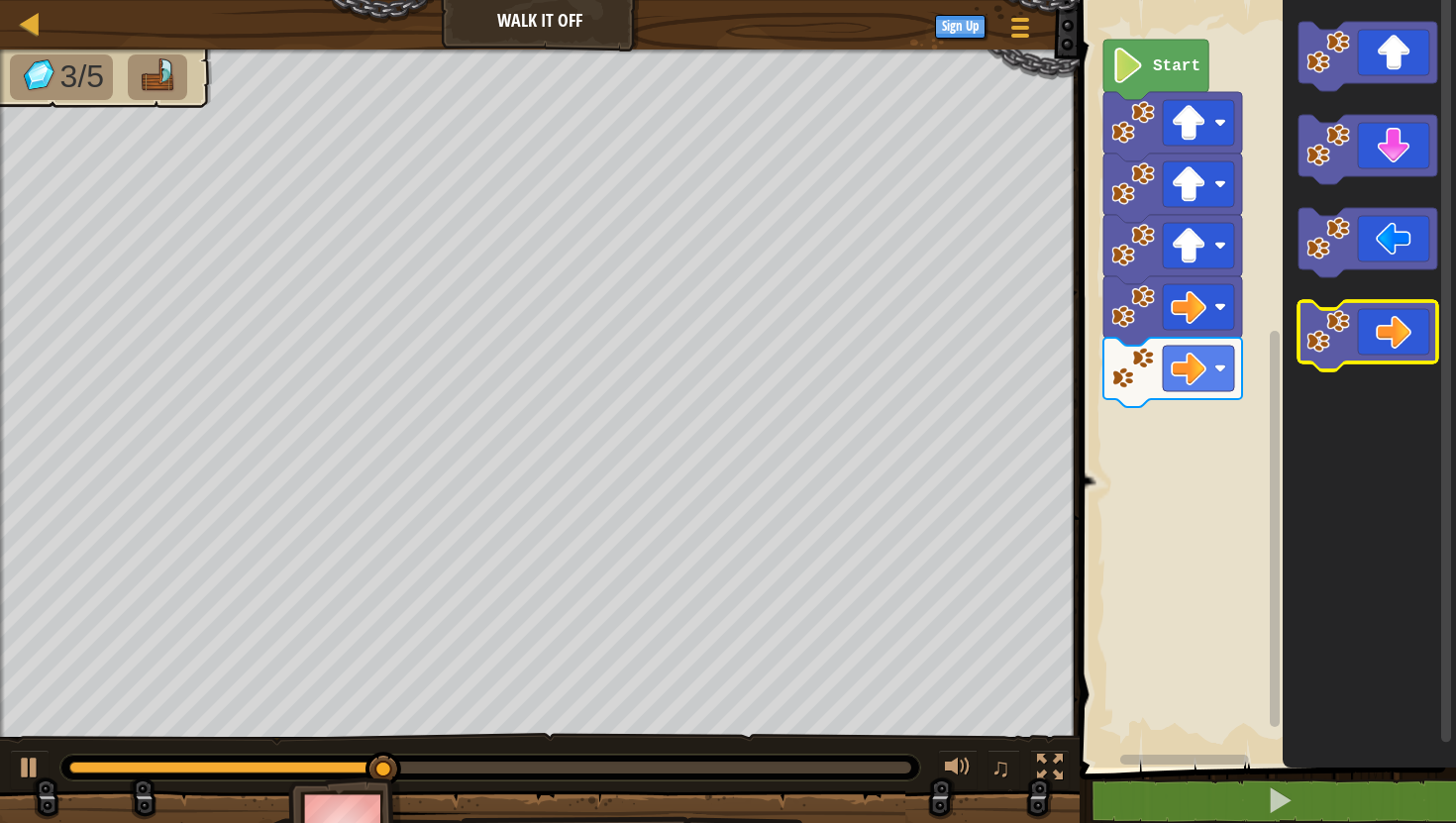 click 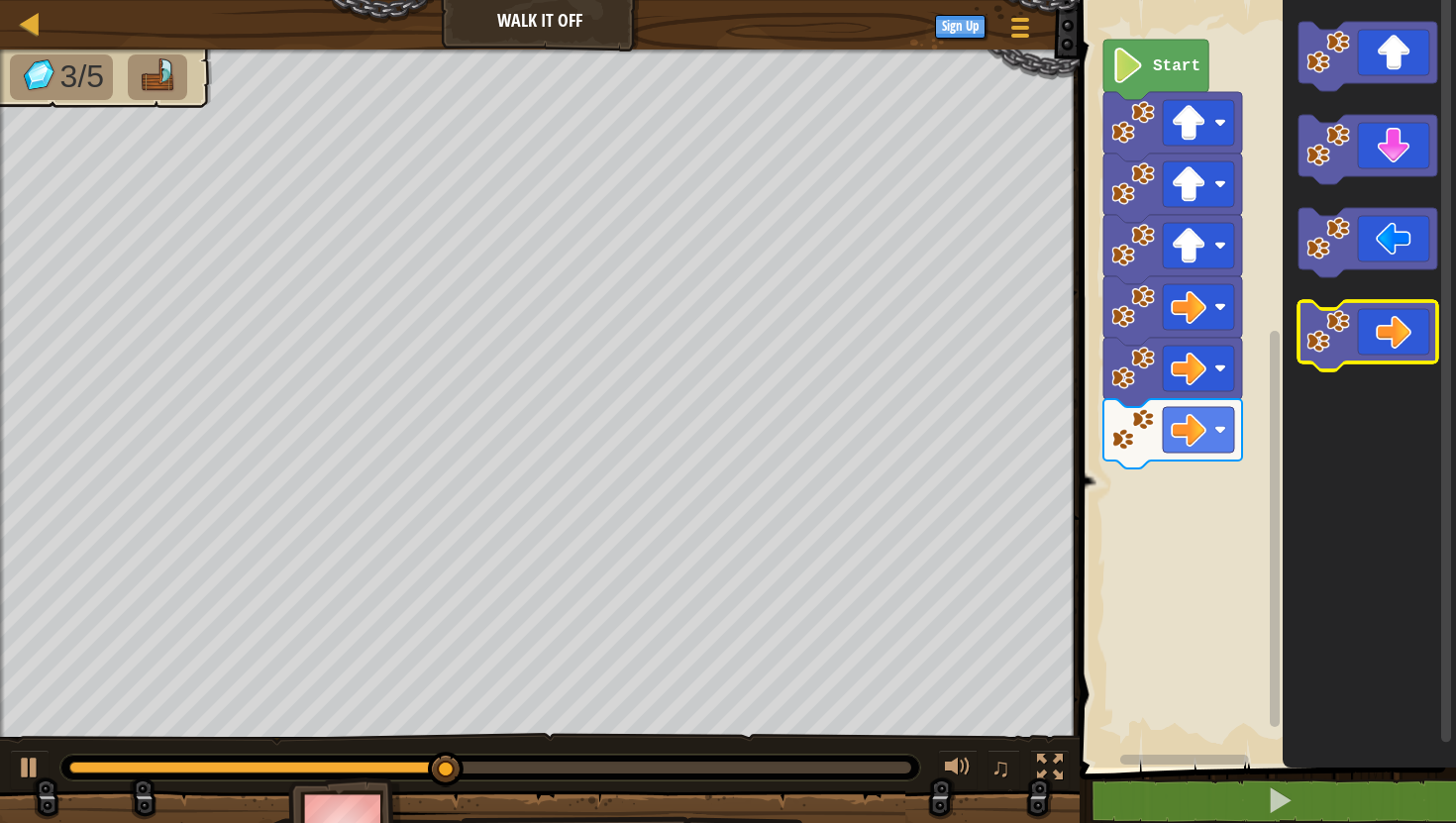 click 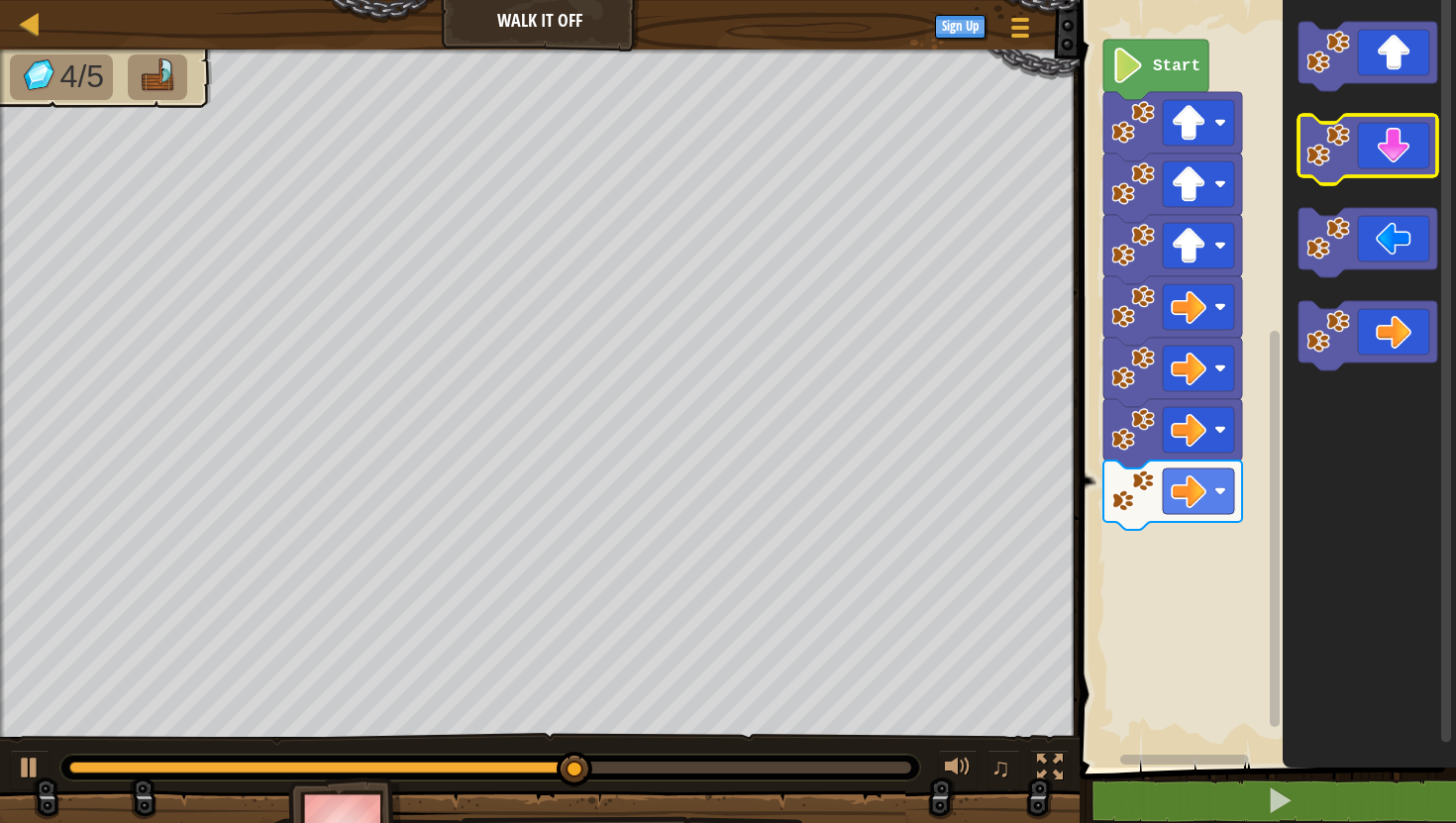 click 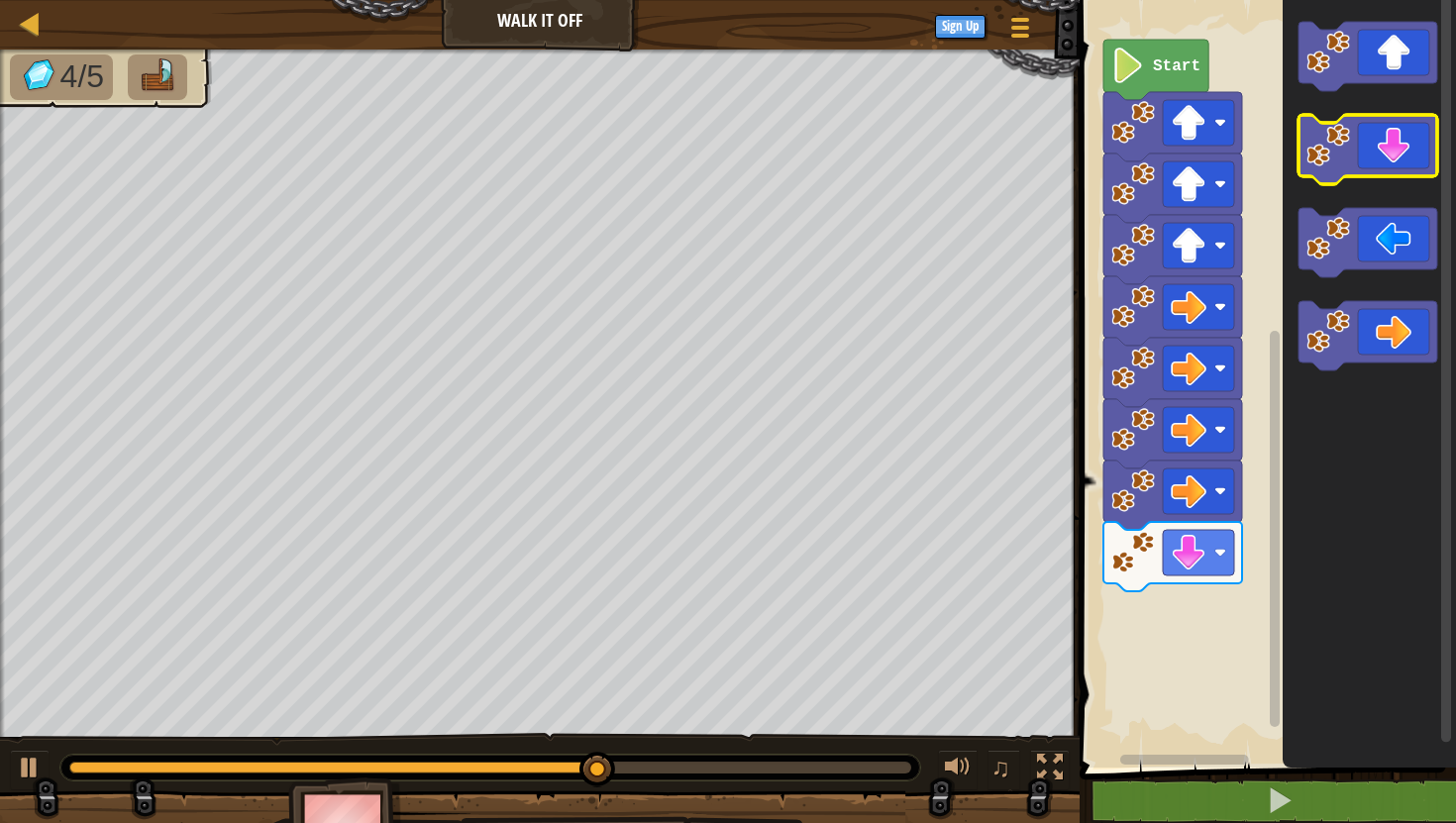 click 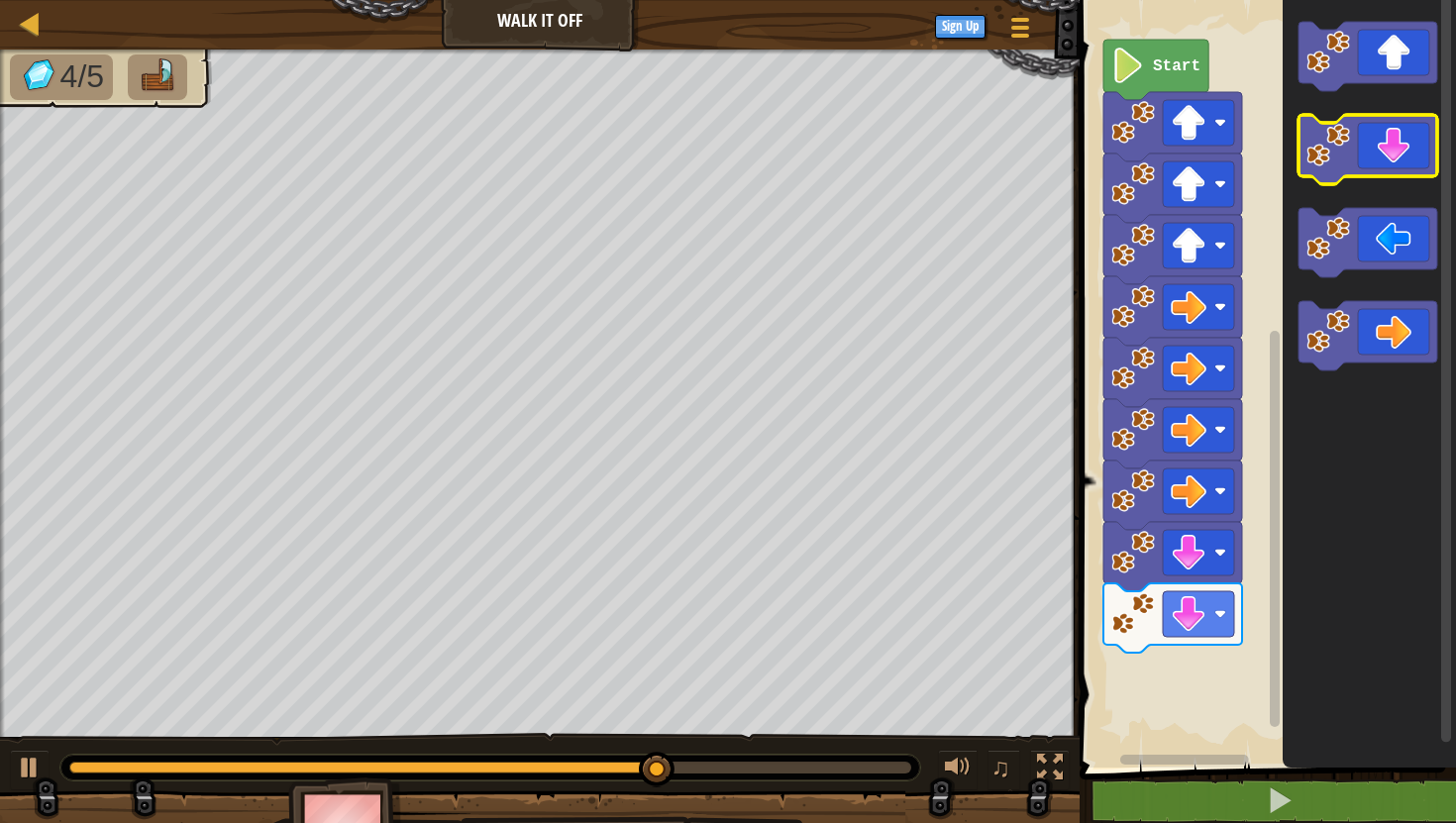 click 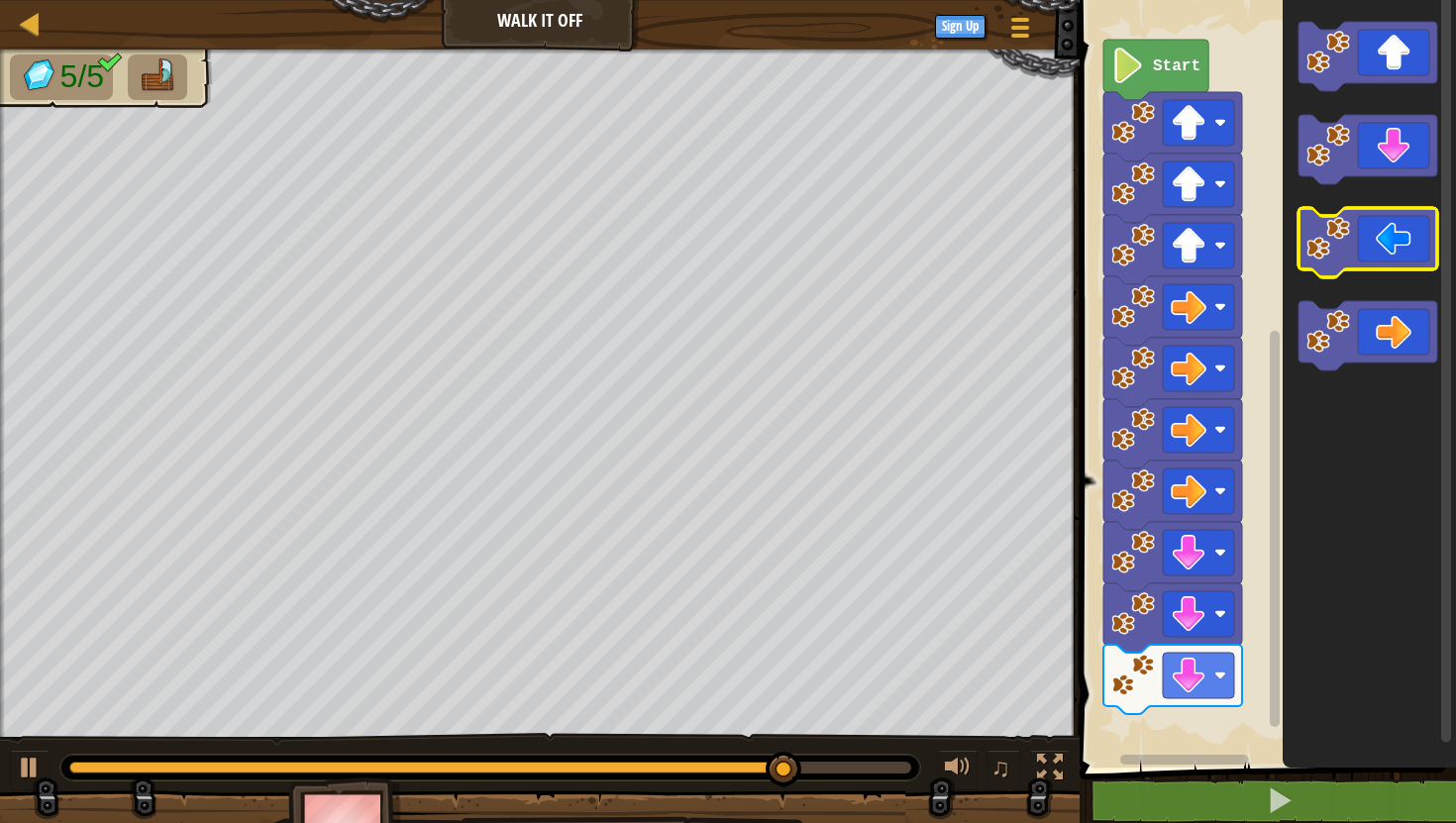 click 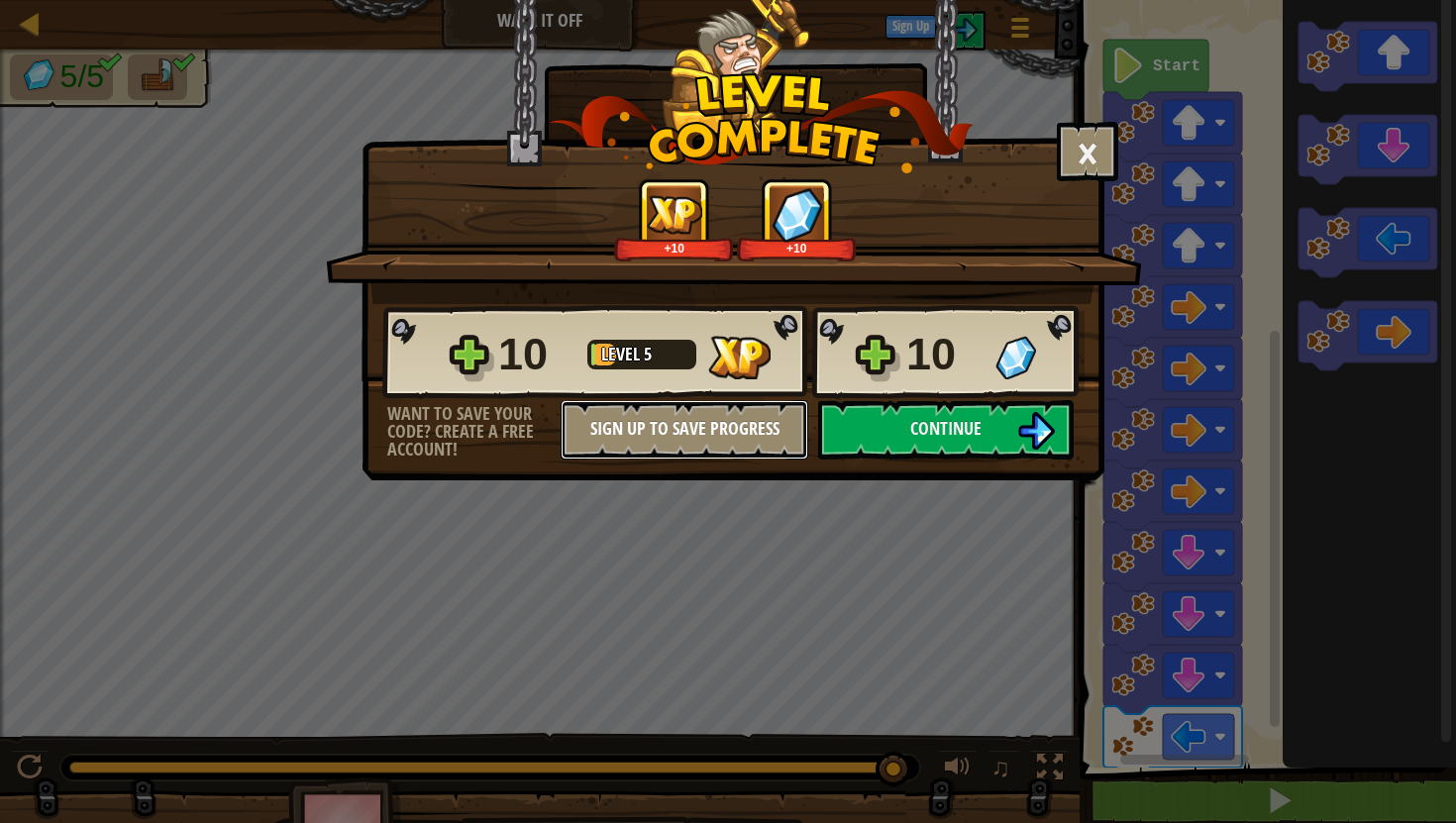 click on "Sign Up to Save Progress" at bounding box center (684, 430) 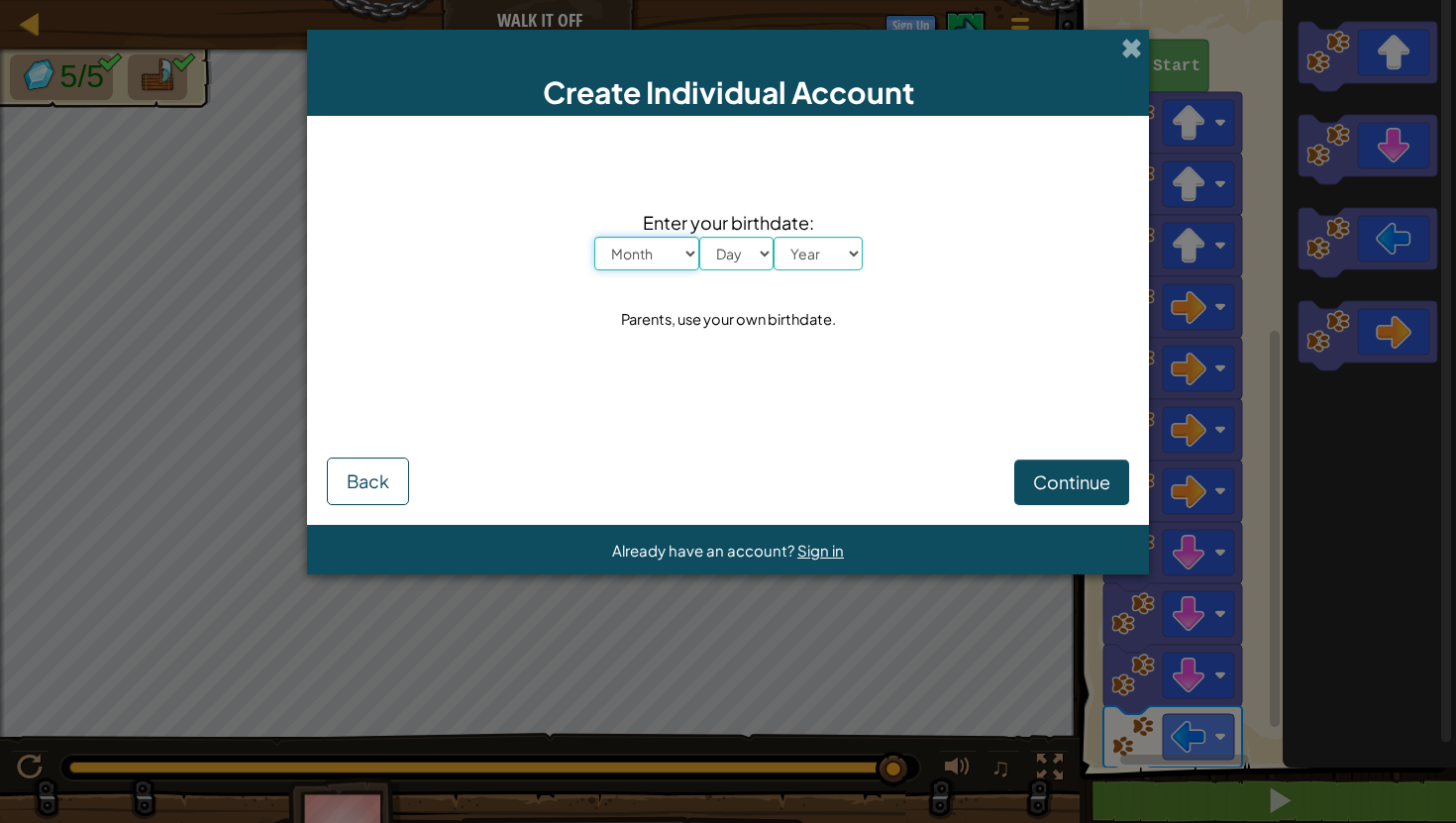 click on "Month January February March April May June July August September October November December" at bounding box center [647, 254] 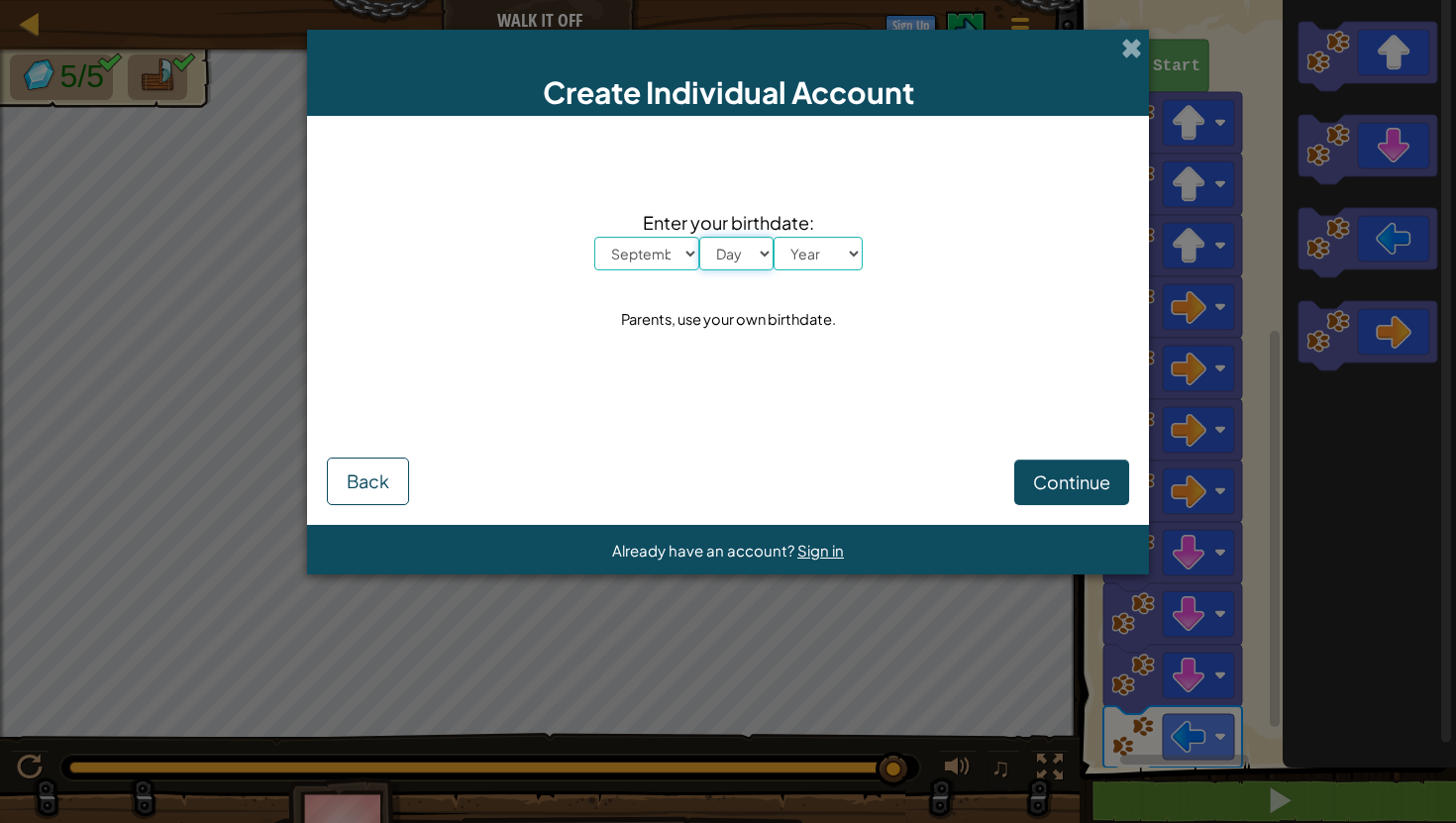 click on "Day 1 2 3 4 5 6 7 8 9 10 11 12 13 14 15 16 17 18 19 20 21 22 23 24 25 26 27 28 29 30 31" at bounding box center (736, 254) 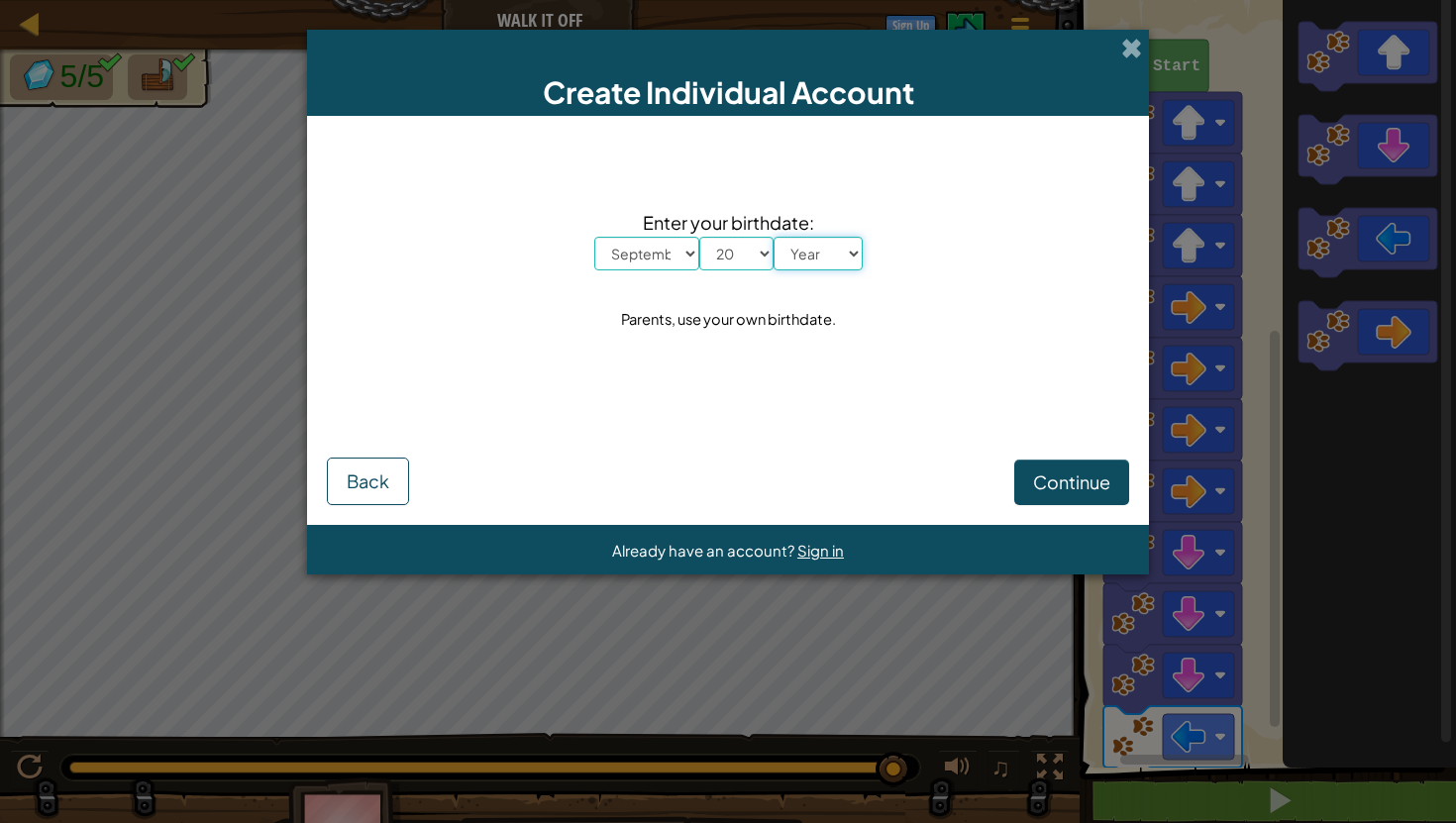 click on "Year 2025 2024 2023 2022 2021 2020 2019 2018 2017 2016 2015 2014 2013 2012 2011 2010 2009 2008 2007 2006 2005 2004 2003 2002 2001 2000 1999 1998 1997 1996 1995 1994 1993 1992 1991 1990 1989 1988 1987 1986 1985 1984 1983 1982 1981 1980 1979 1978 1977 1976 1975 1974 1973 1972 1971 1970 1969 1968 1967 1966 1965 1964 1963 1962 1961 1960 1959 1958 1957 1956 1955 1954 1953 1952 1951 1950 1949 1948 1947 1946 1945 1944 1943 1942 1941 1940 1939 1938 1937 1936 1935 1934 1933 1932 1931 1930 1929 1928 1927 1926" at bounding box center (818, 254) 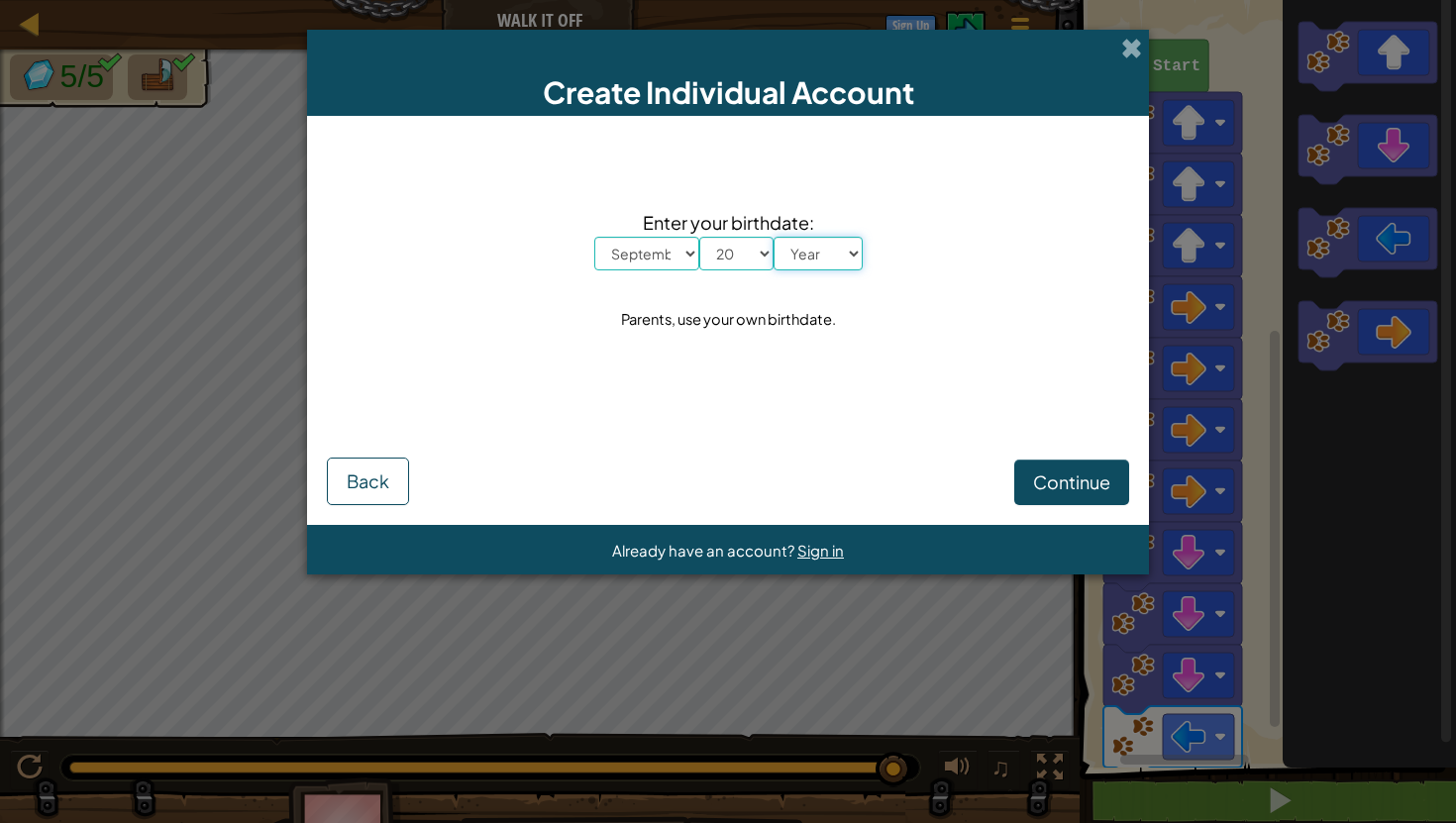 select on "2004" 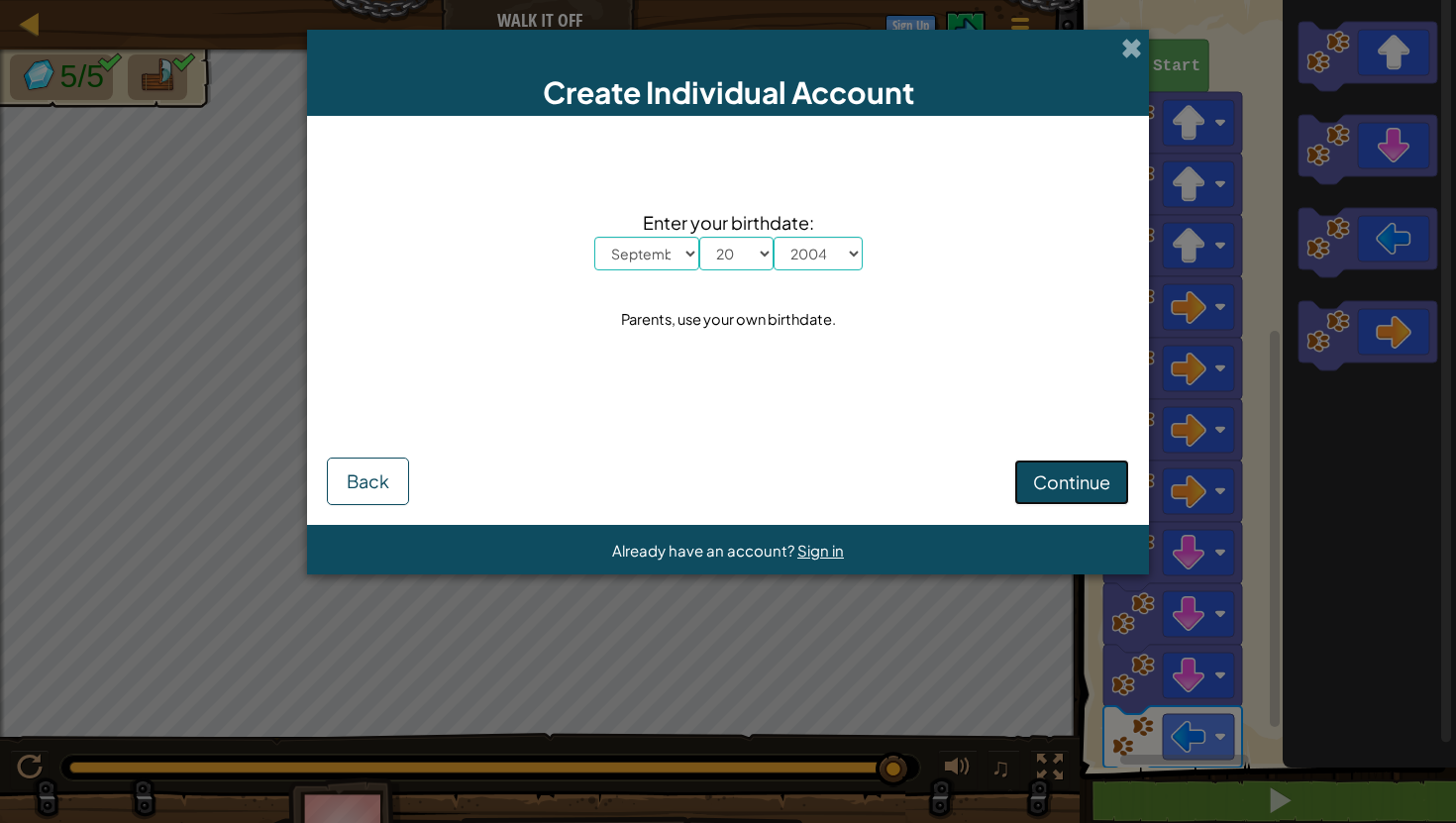 click on "Continue" at bounding box center (1072, 481) 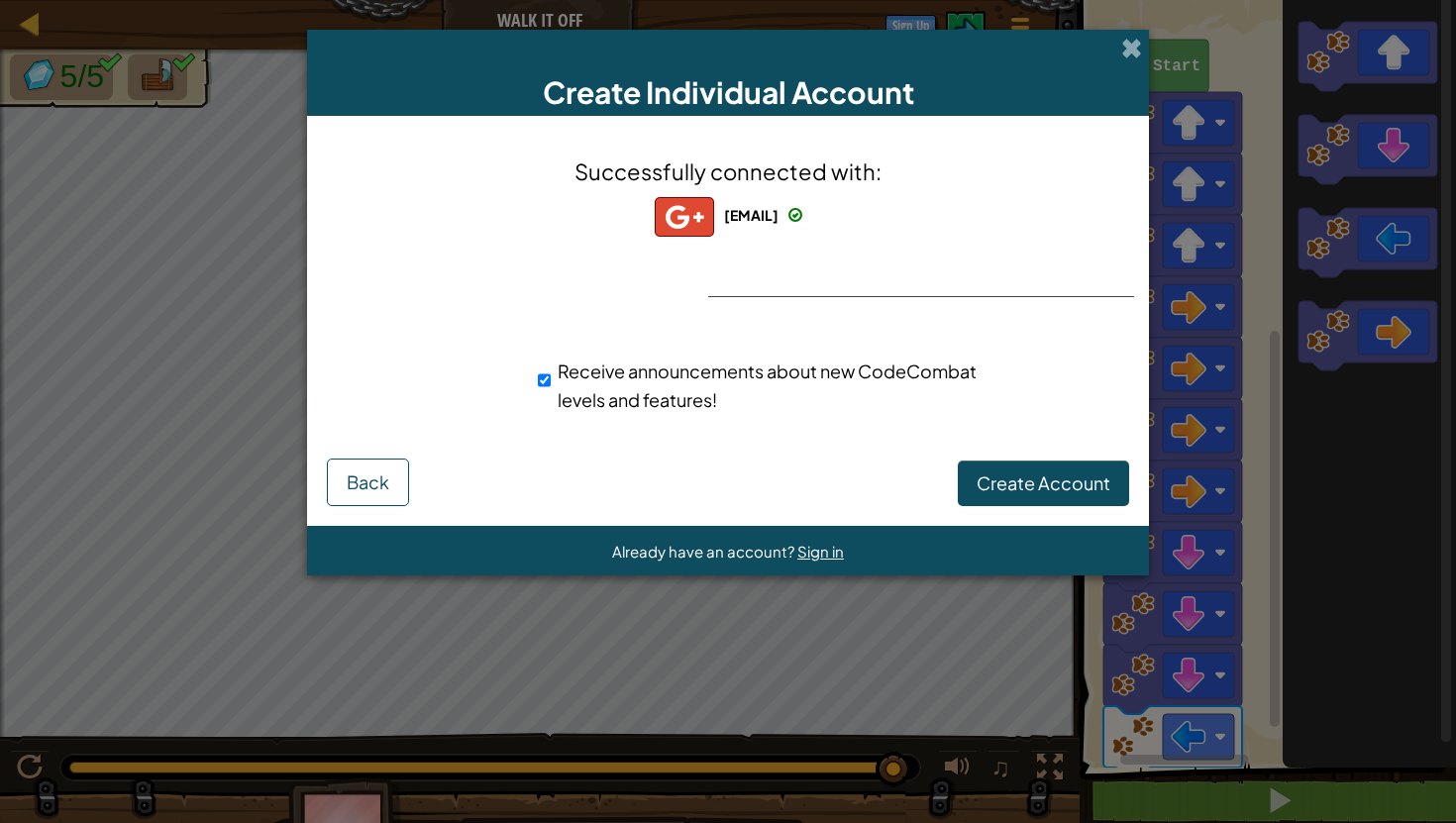 click on "[EMAIL] [EMAIL] [USERNAME]+gplus Receive announcements about new CodeCombat levels and features!" at bounding box center (728, 297) 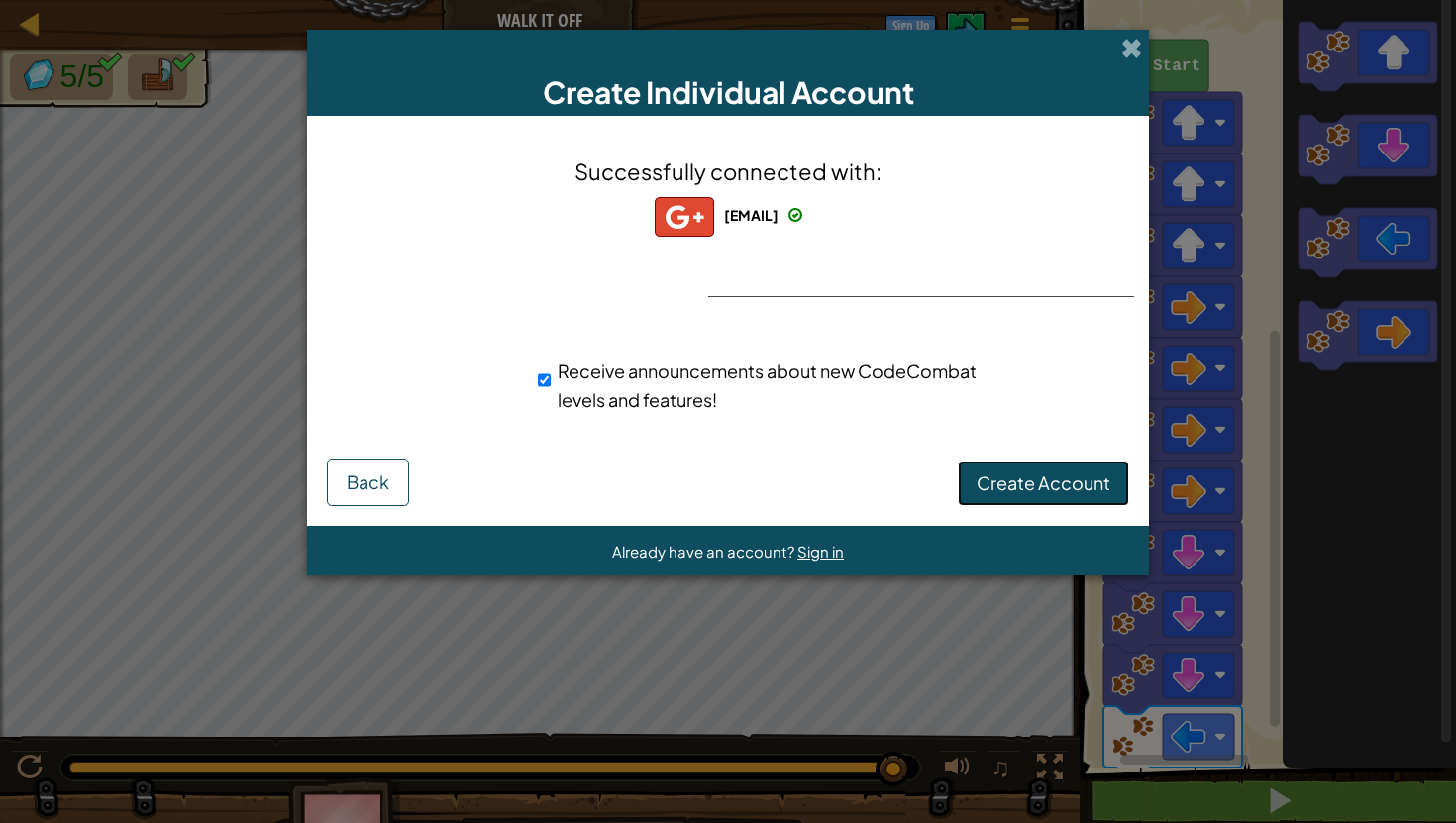 click on "Create Account" at bounding box center [1043, 482] 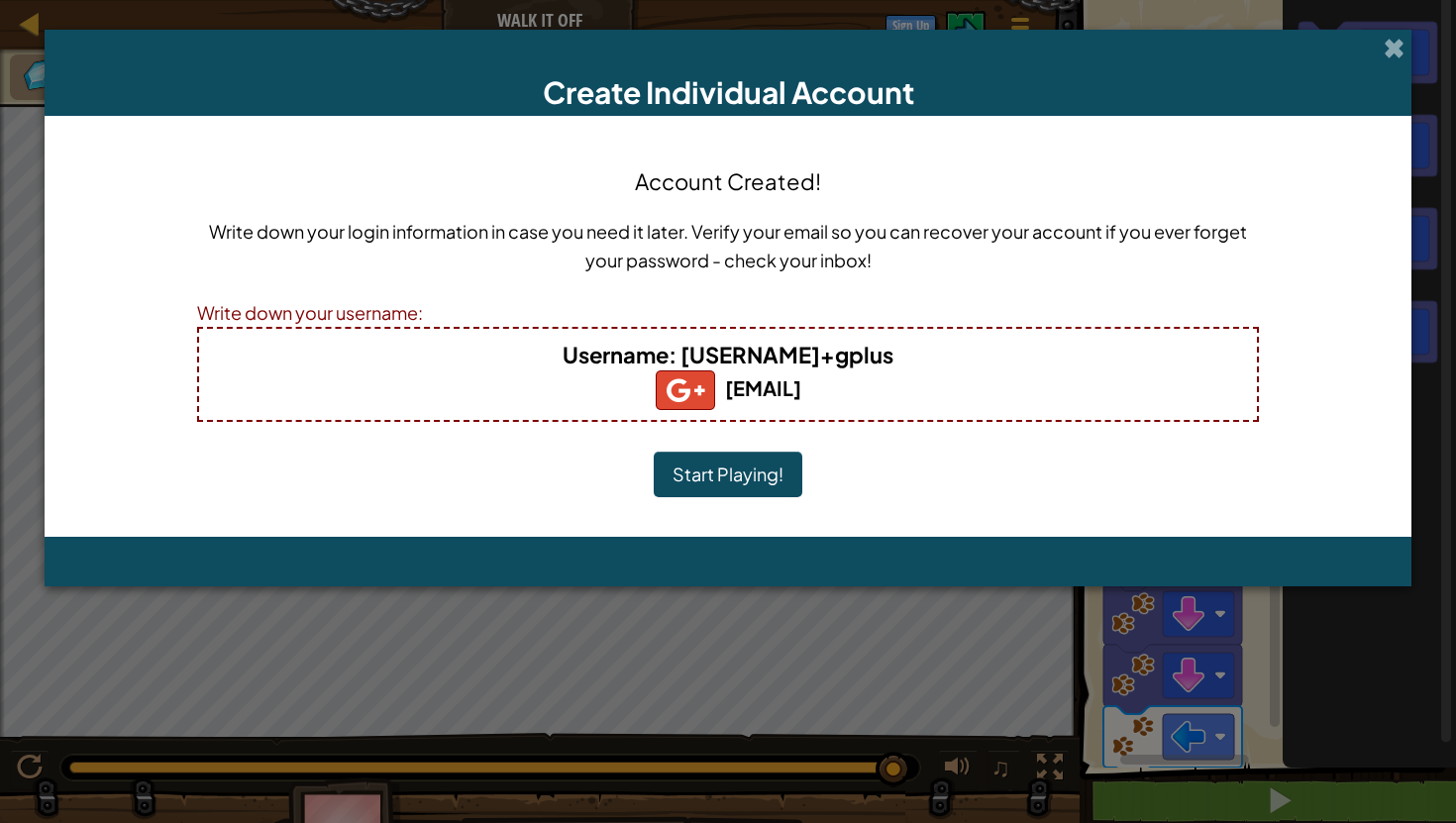 click on "Start Playing!" at bounding box center (728, 474) 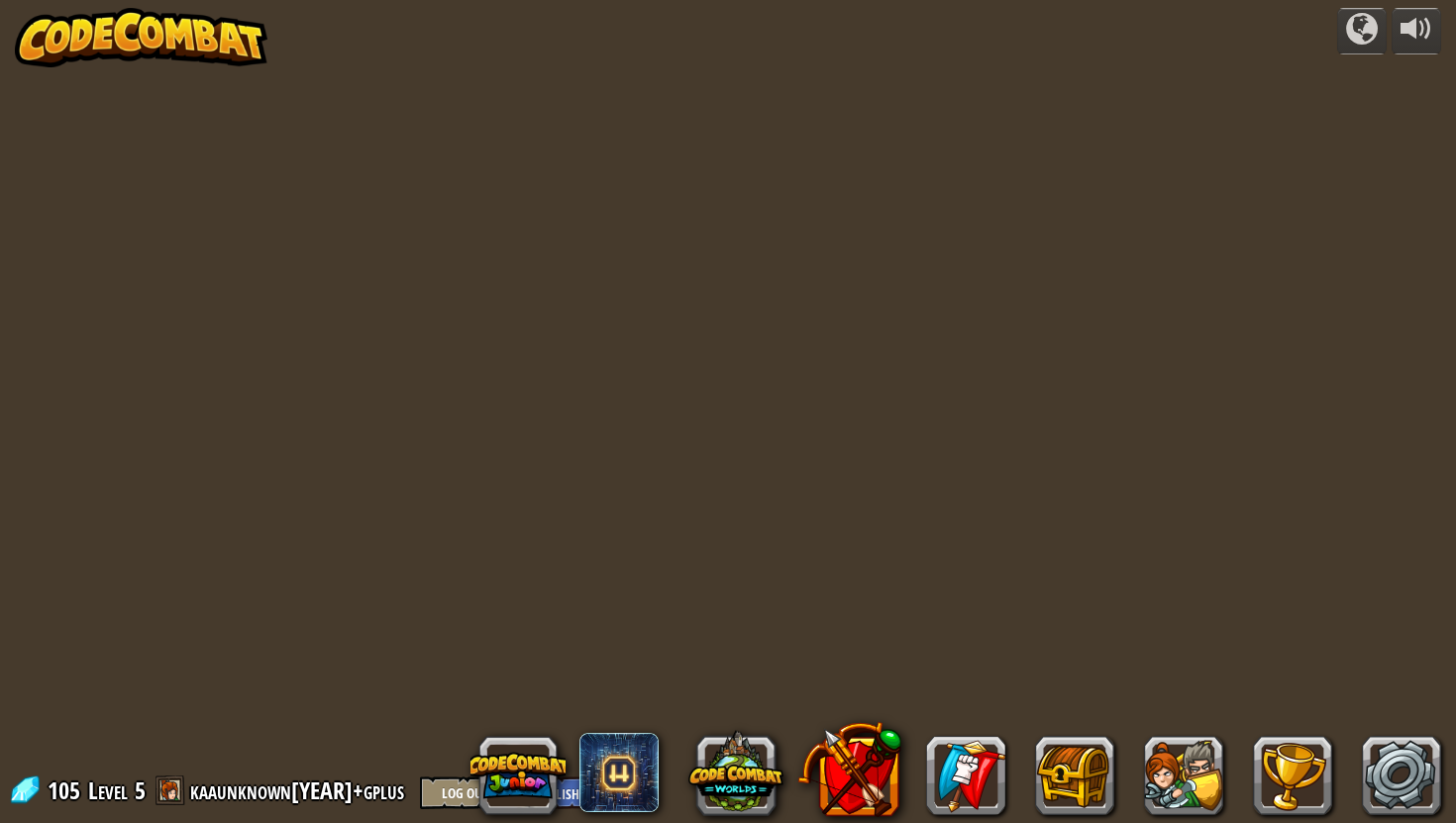 scroll, scrollTop: 0, scrollLeft: 0, axis: both 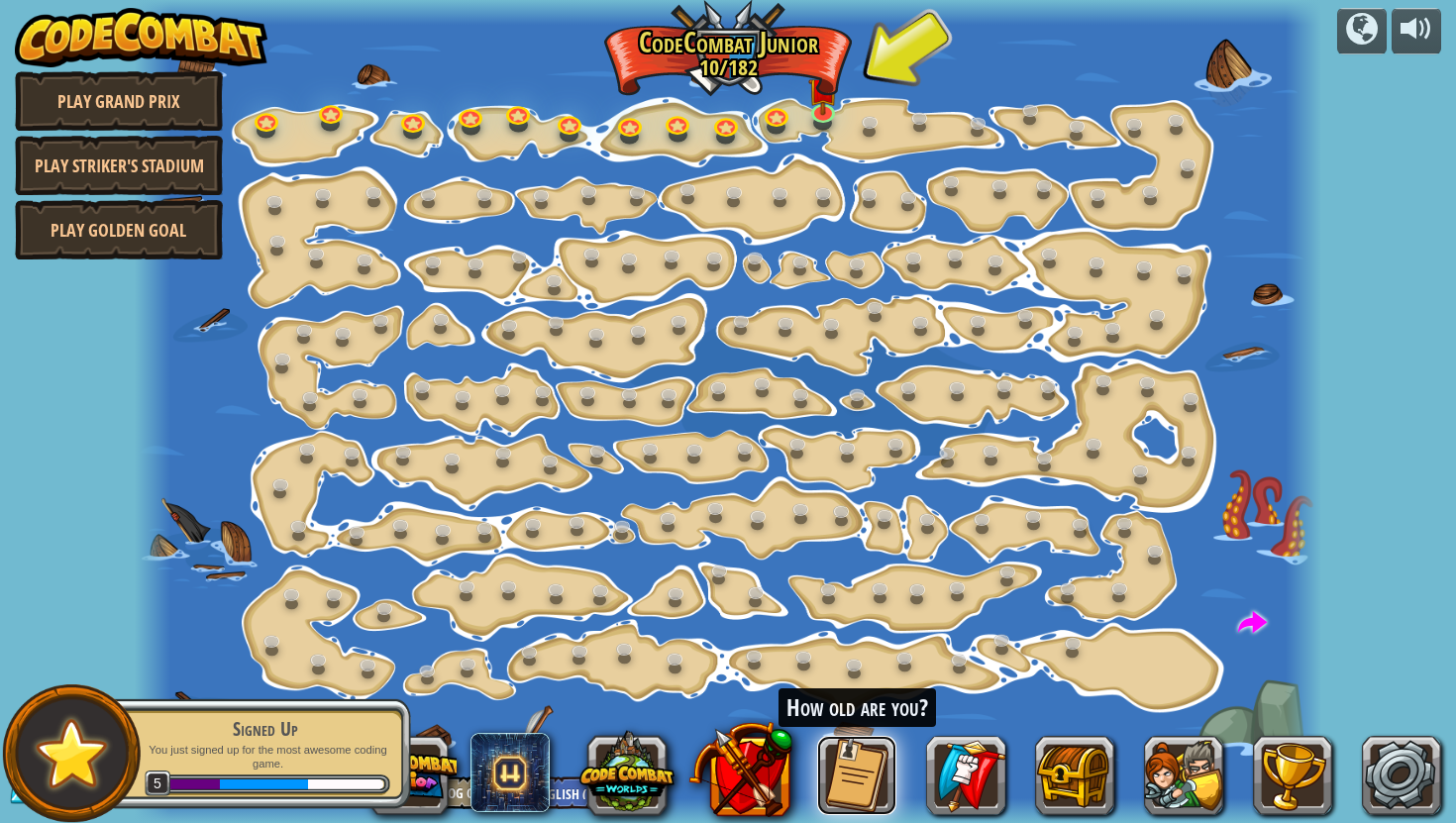 click at bounding box center (857, 775) 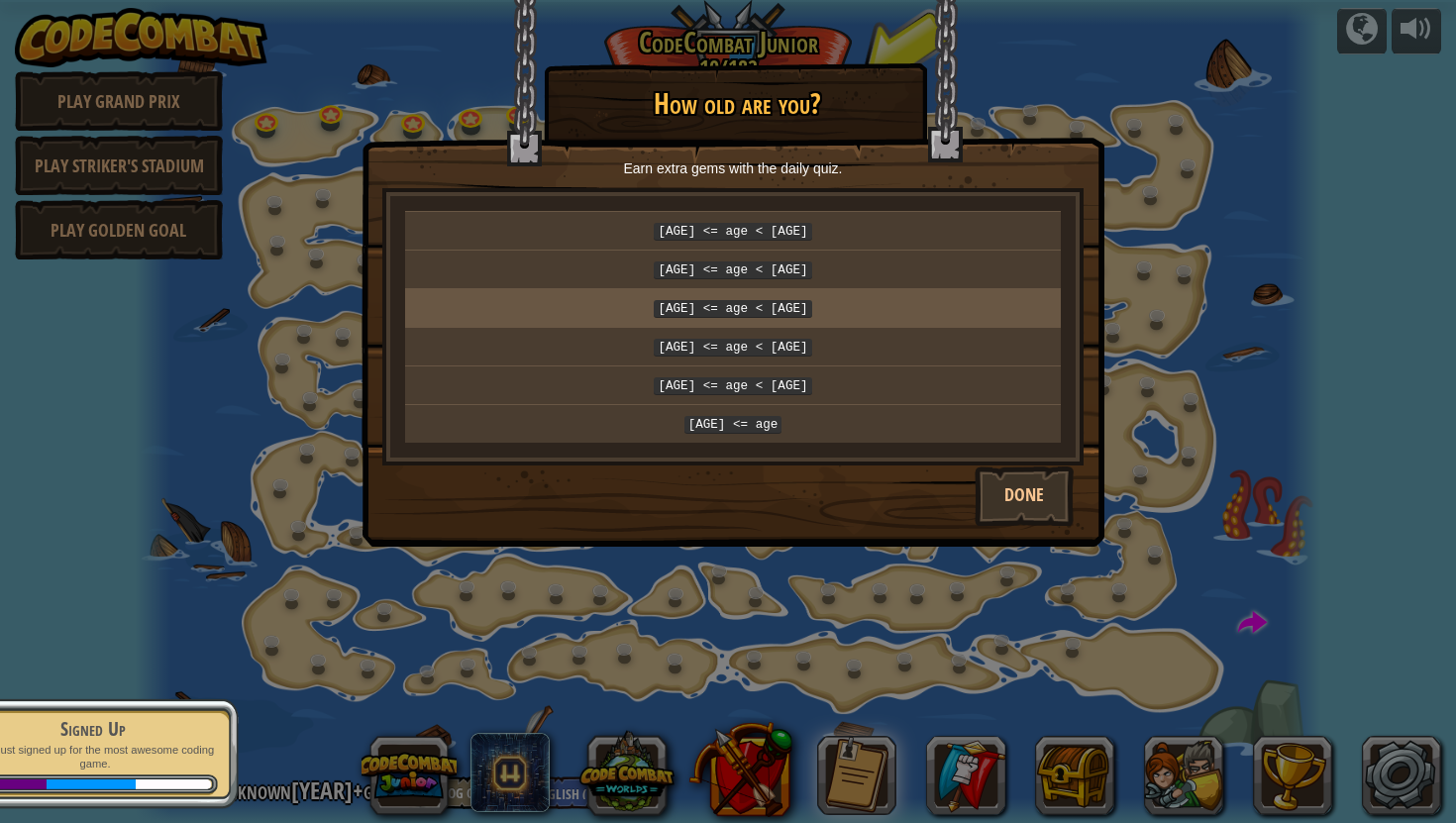 click on "18 <= age < 25" at bounding box center [732, 309] 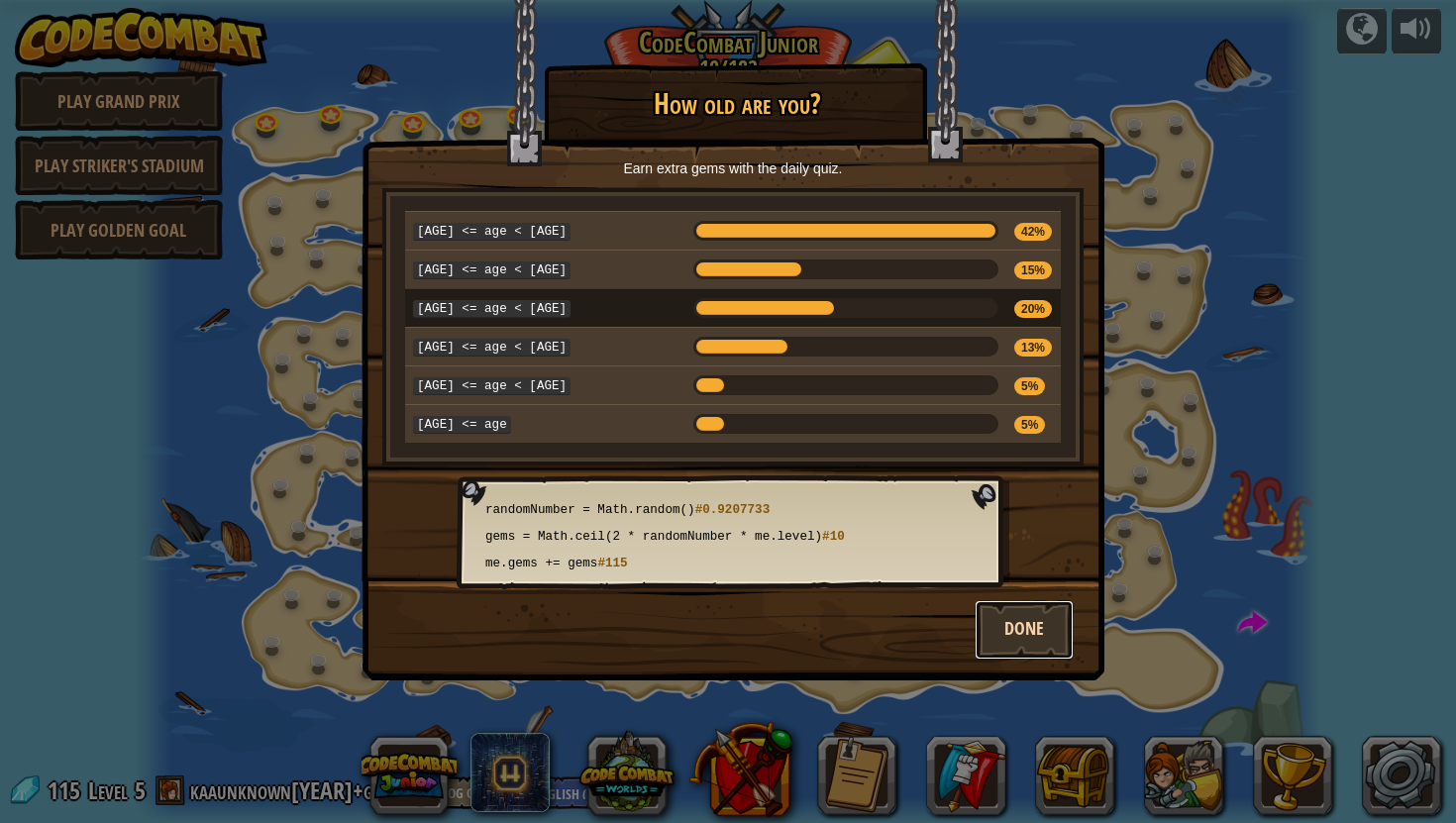 click on "Done" at bounding box center [1024, 630] 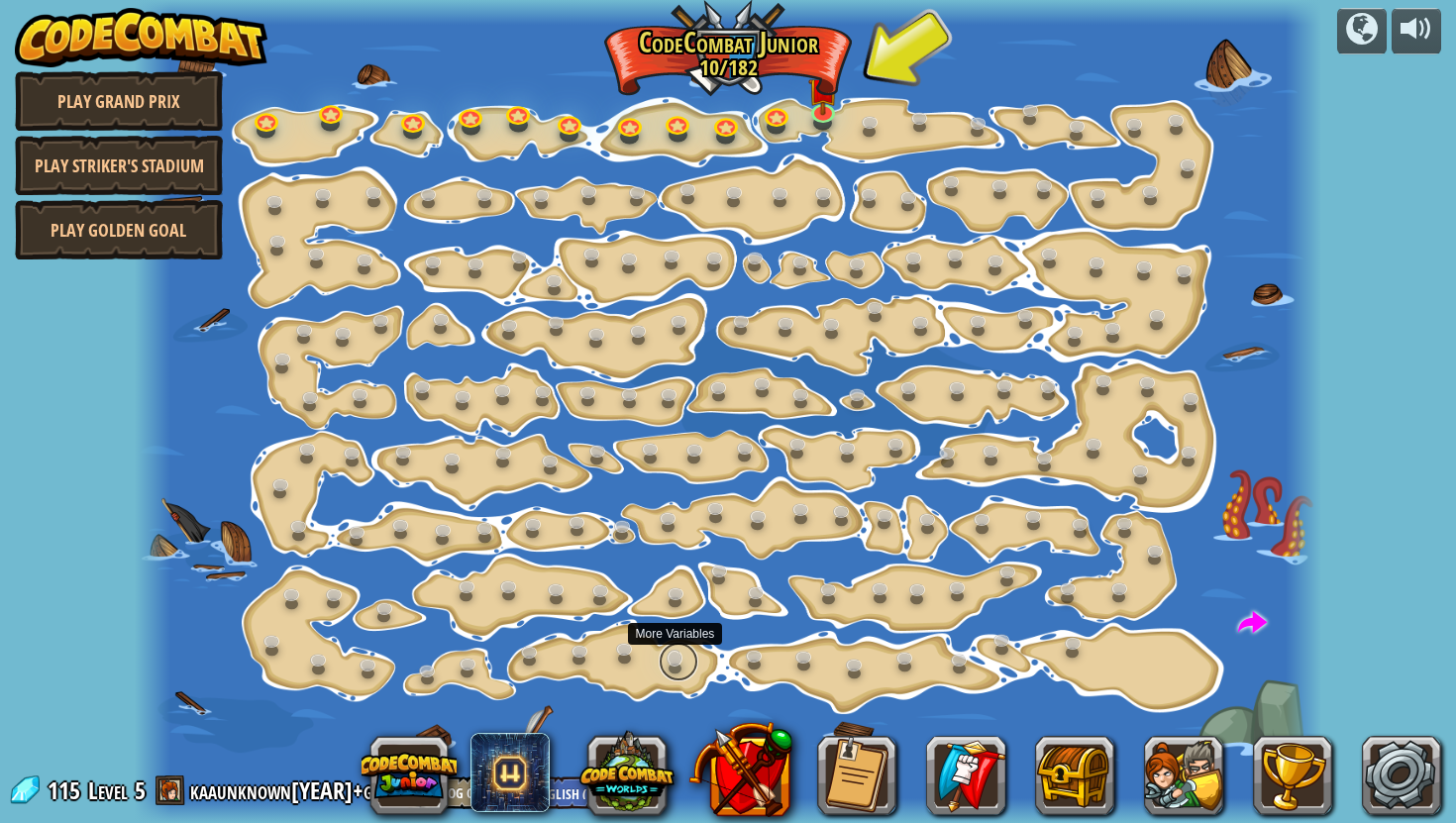 click at bounding box center [678, 662] 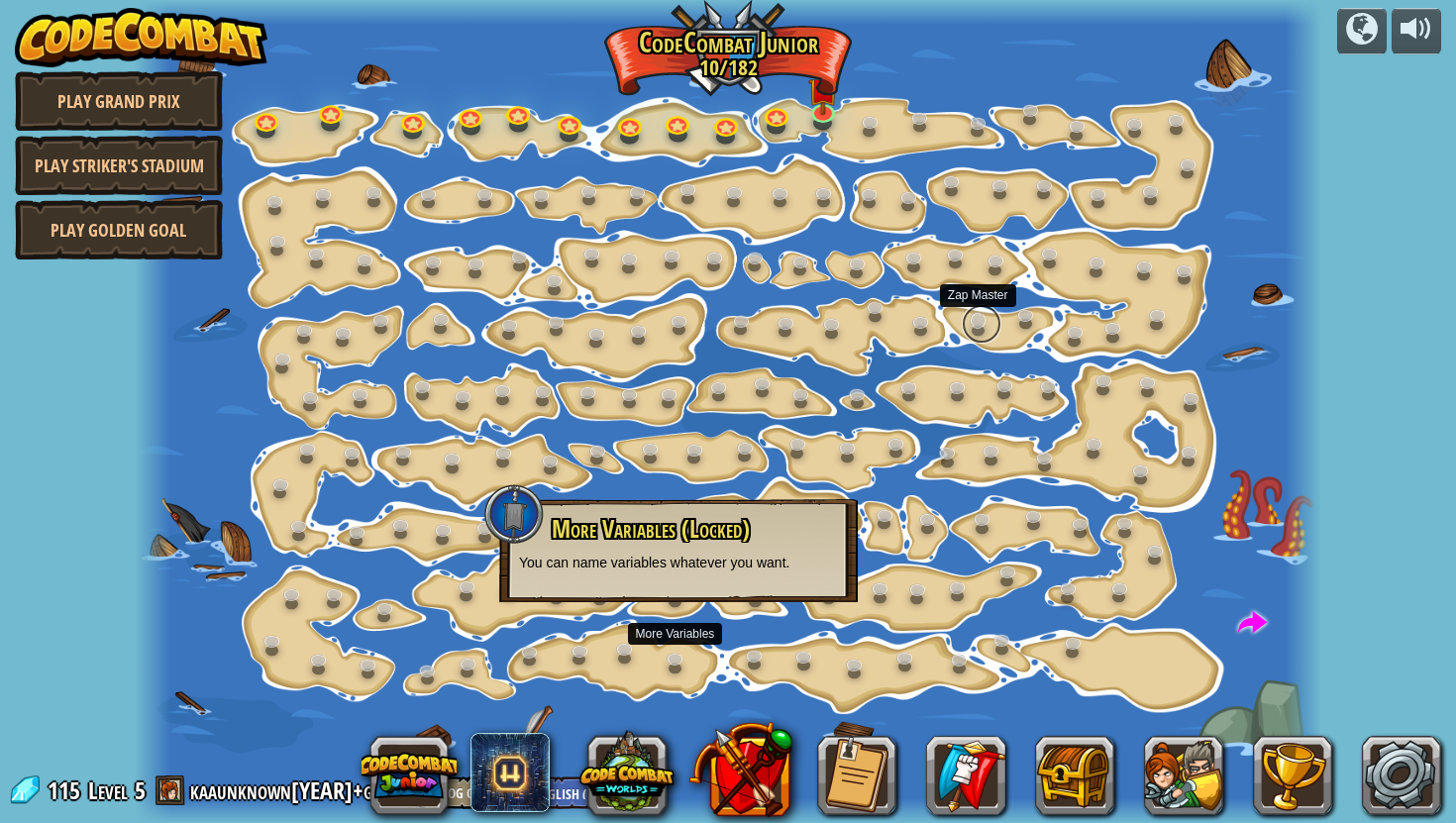 click at bounding box center [982, 324] 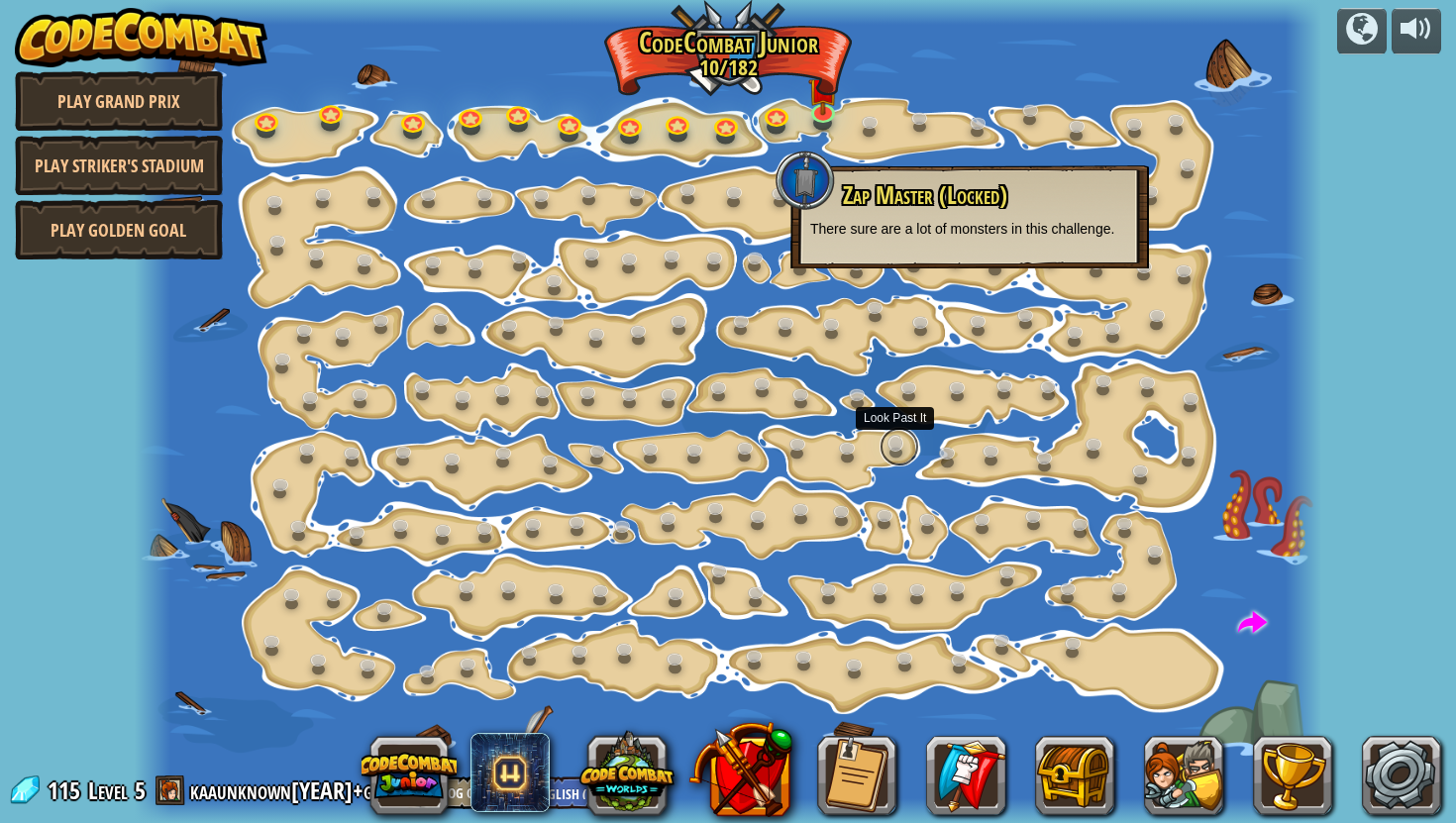 click at bounding box center (899, 447) 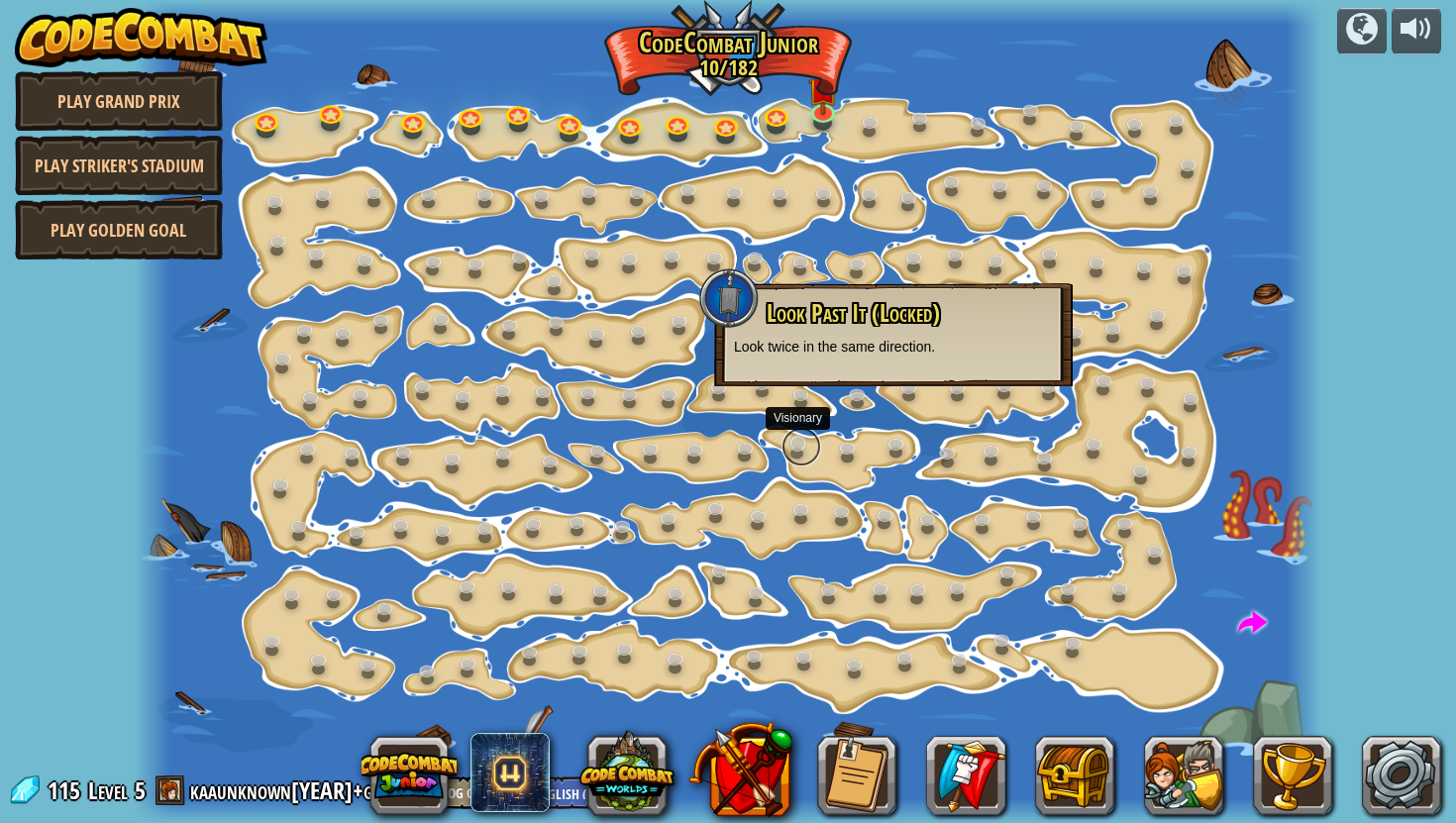 click at bounding box center (801, 447) 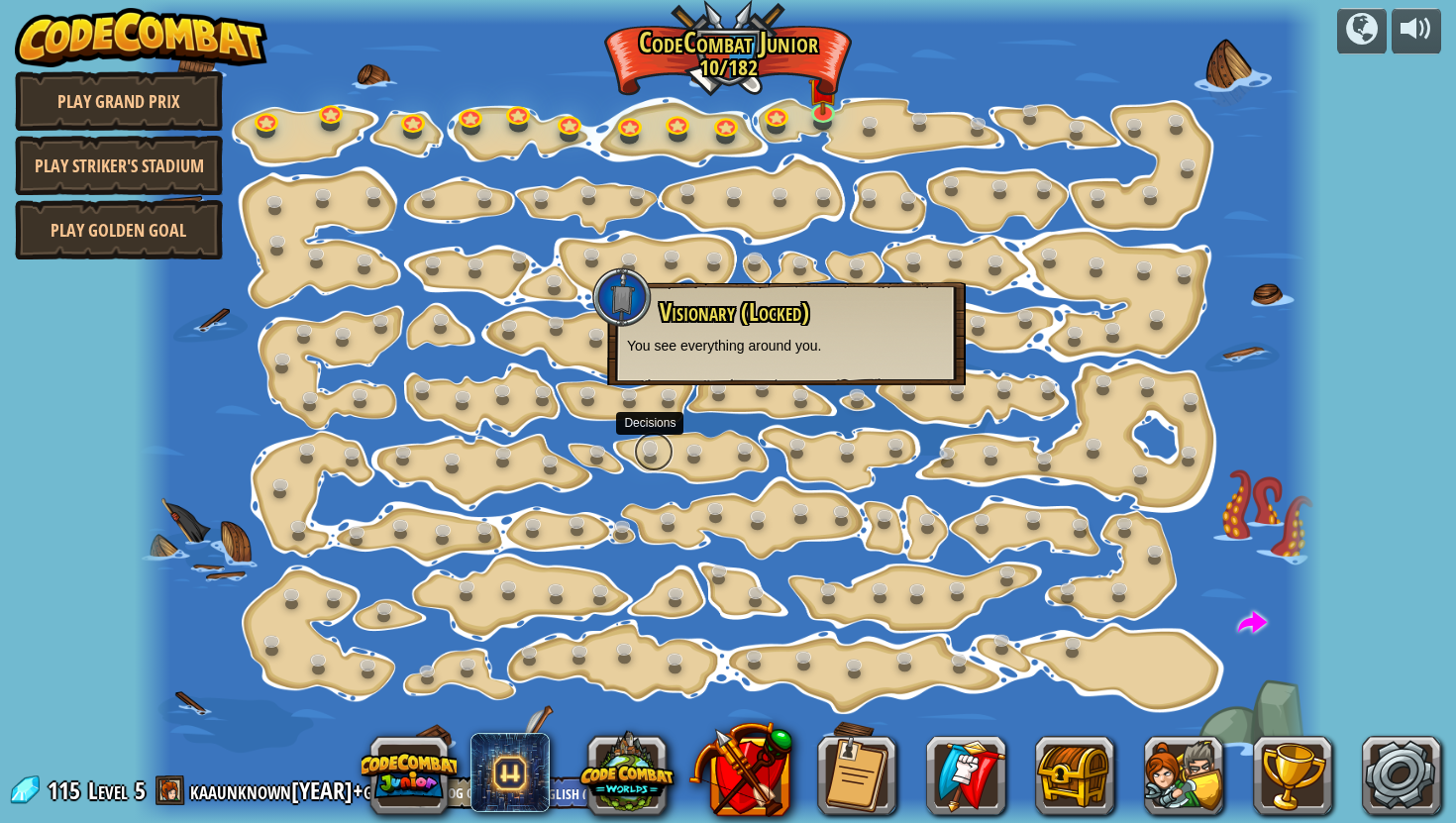 click at bounding box center [654, 452] 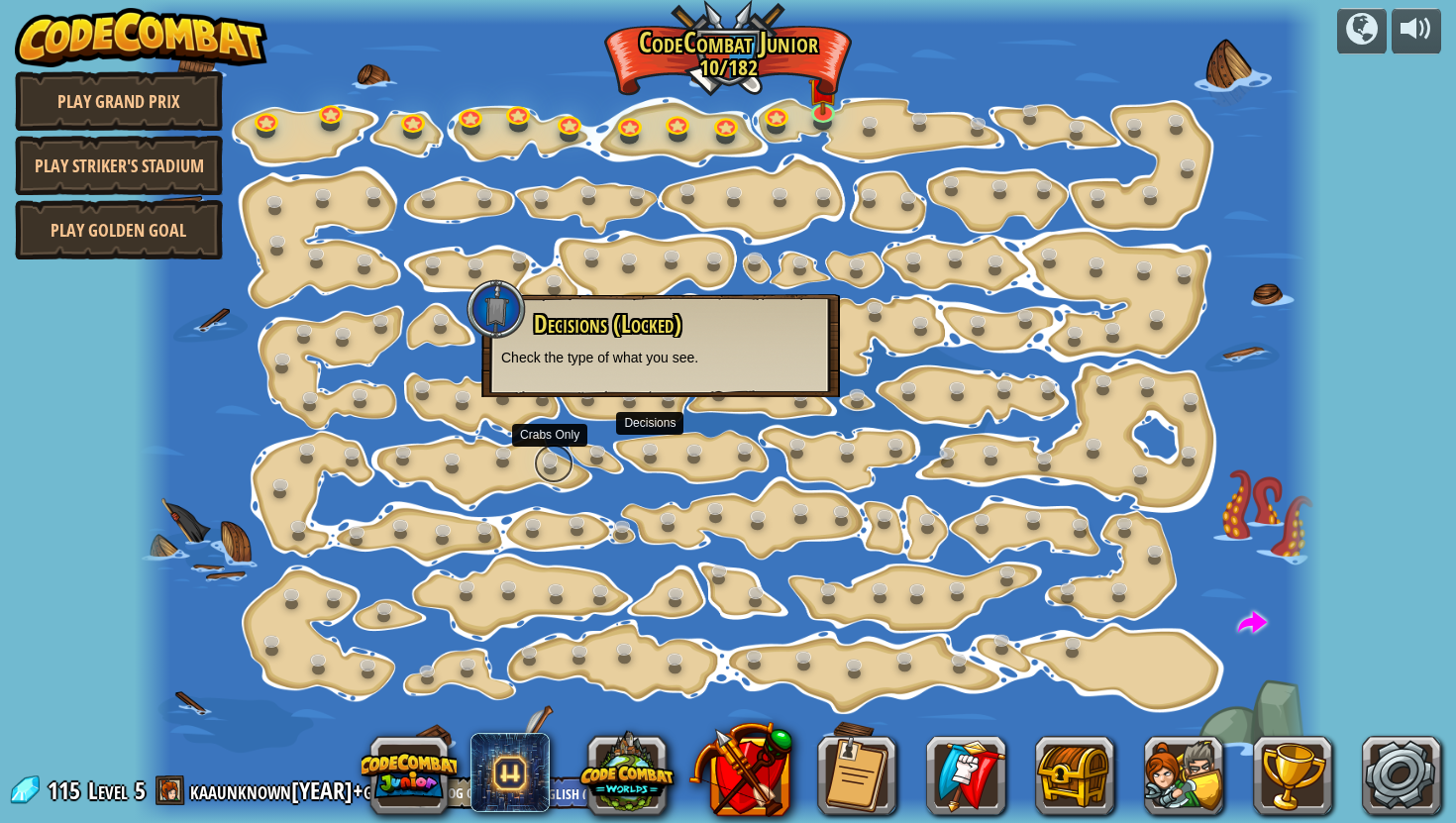 click at bounding box center (554, 463) 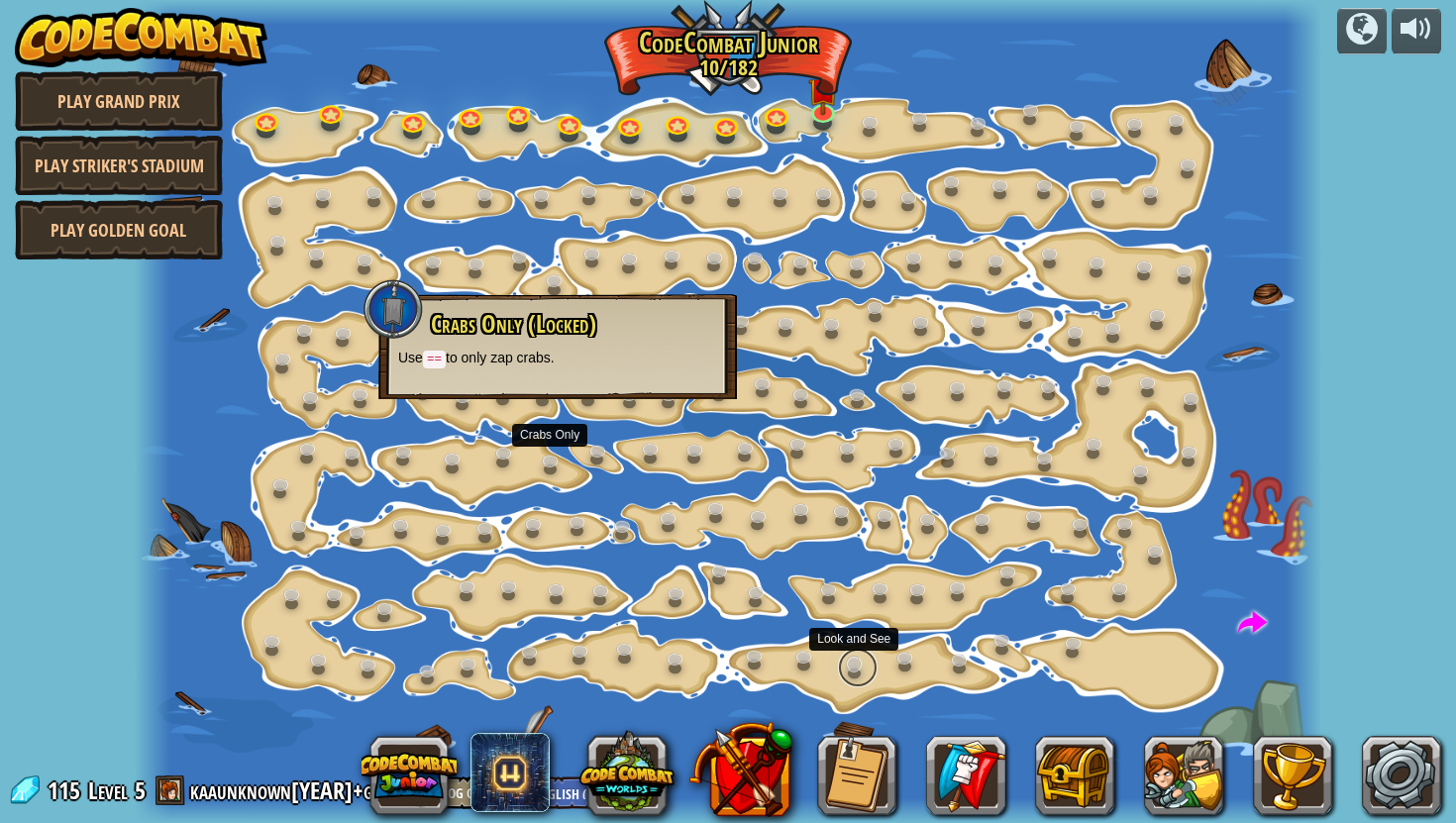 click at bounding box center [858, 668] 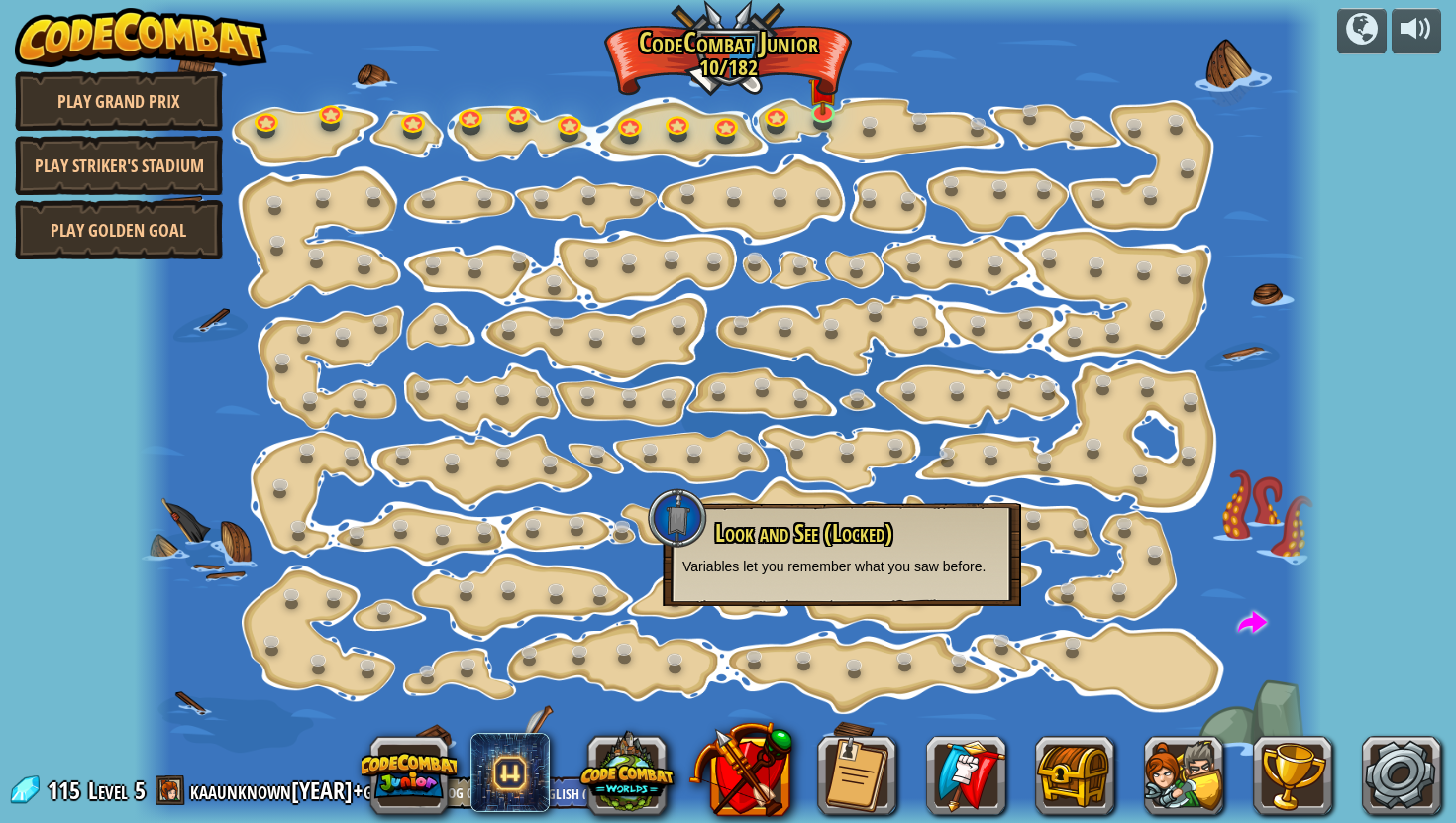 click at bounding box center (728, 411) 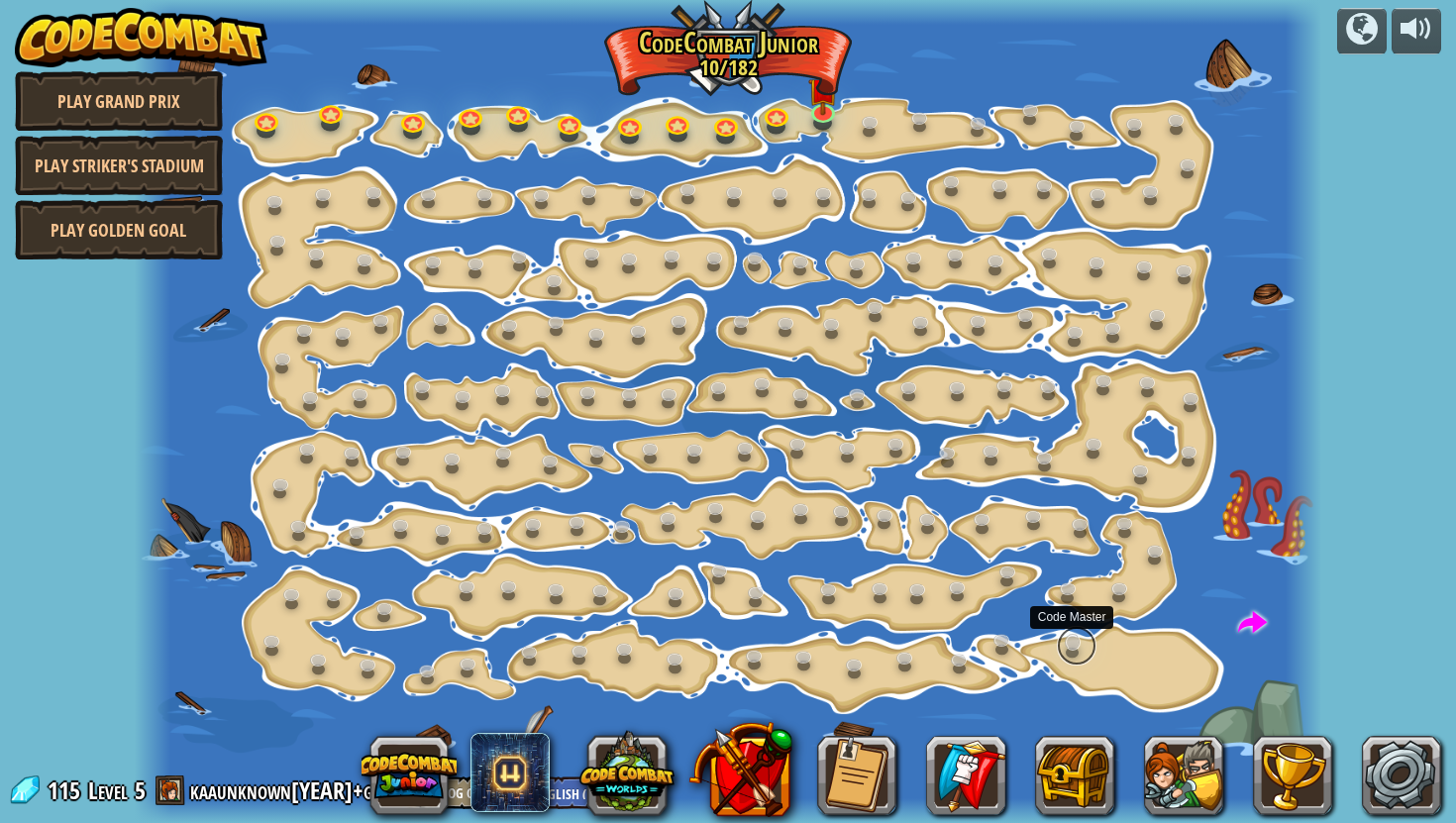 click at bounding box center (1077, 646) 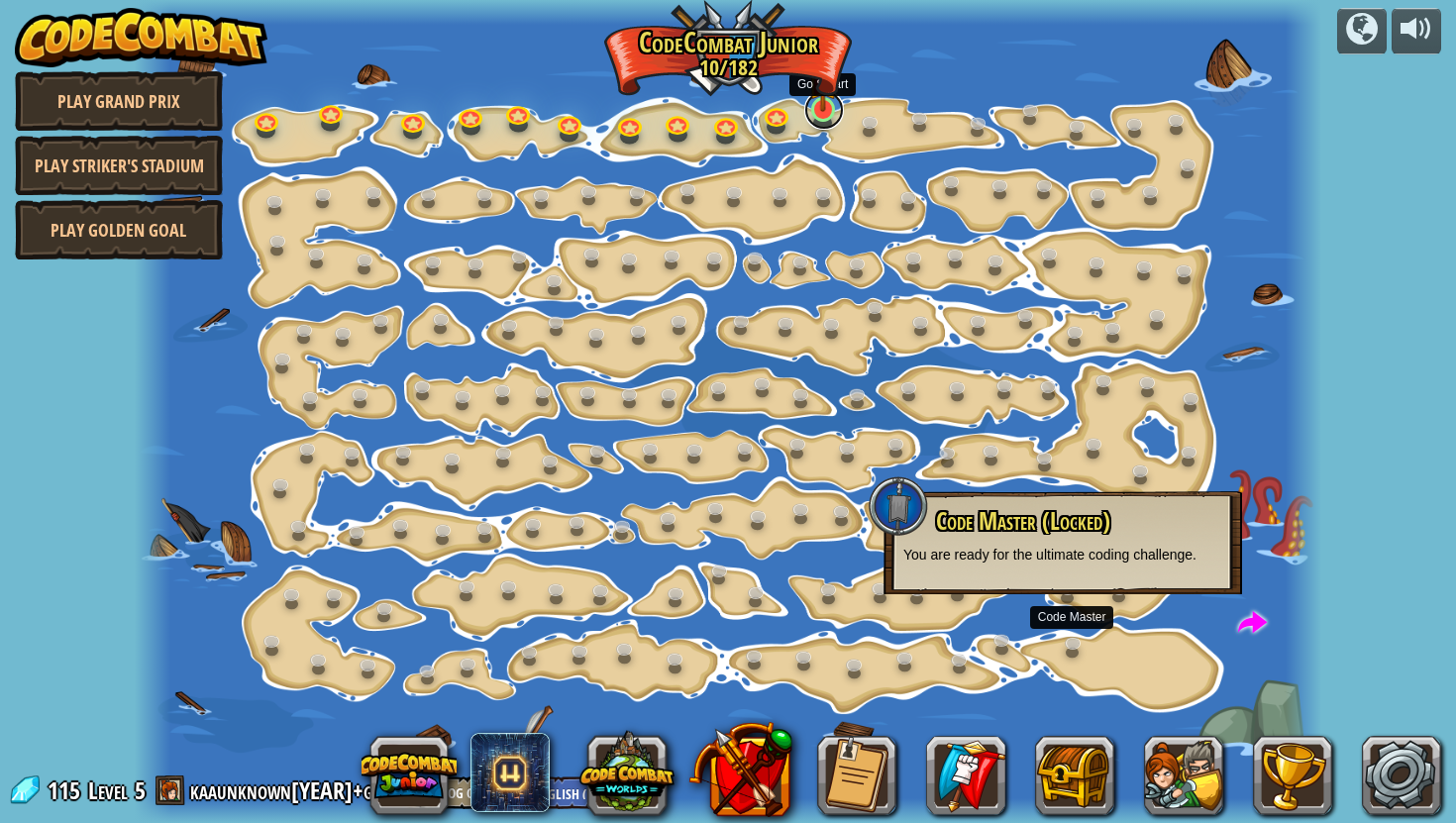click at bounding box center (824, 110) 